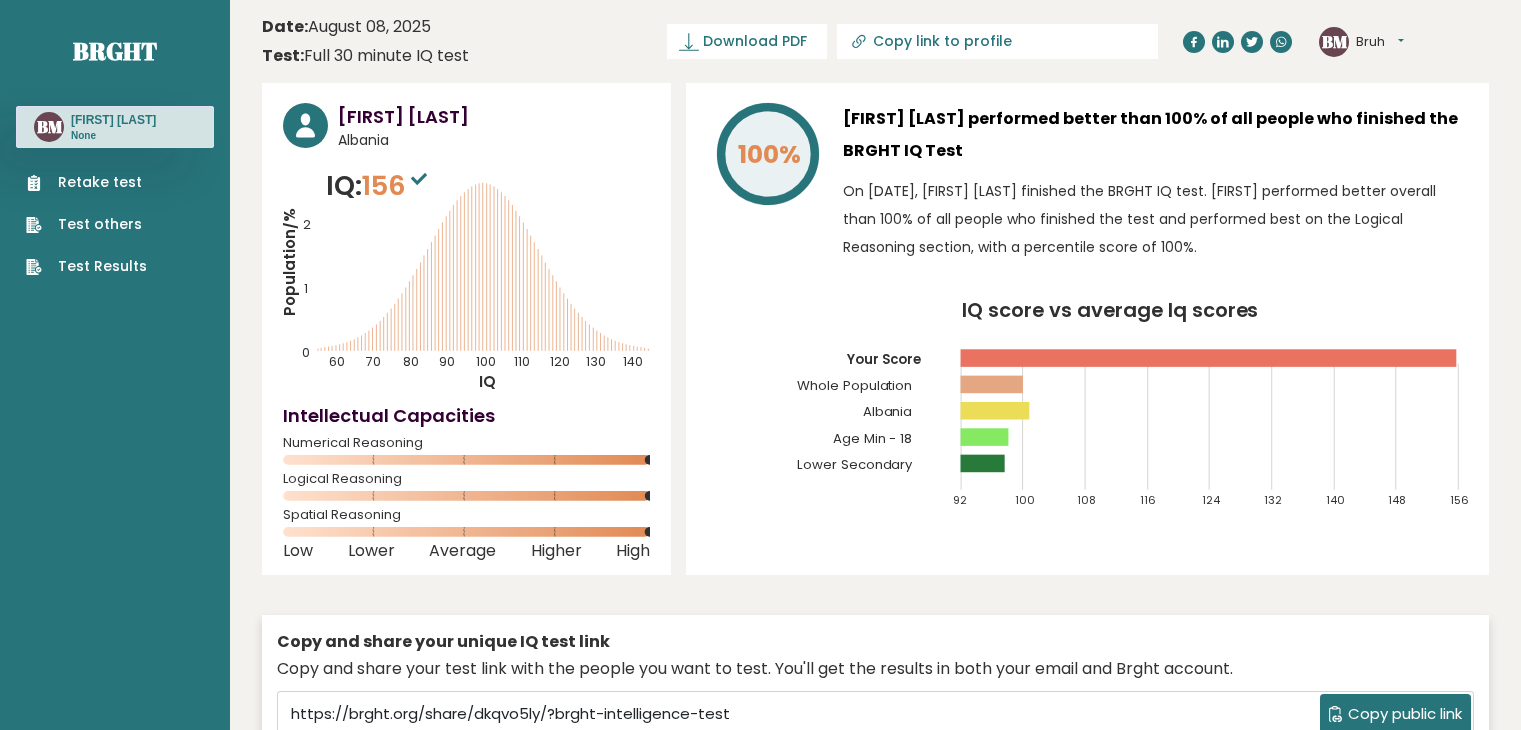 scroll, scrollTop: 0, scrollLeft: 0, axis: both 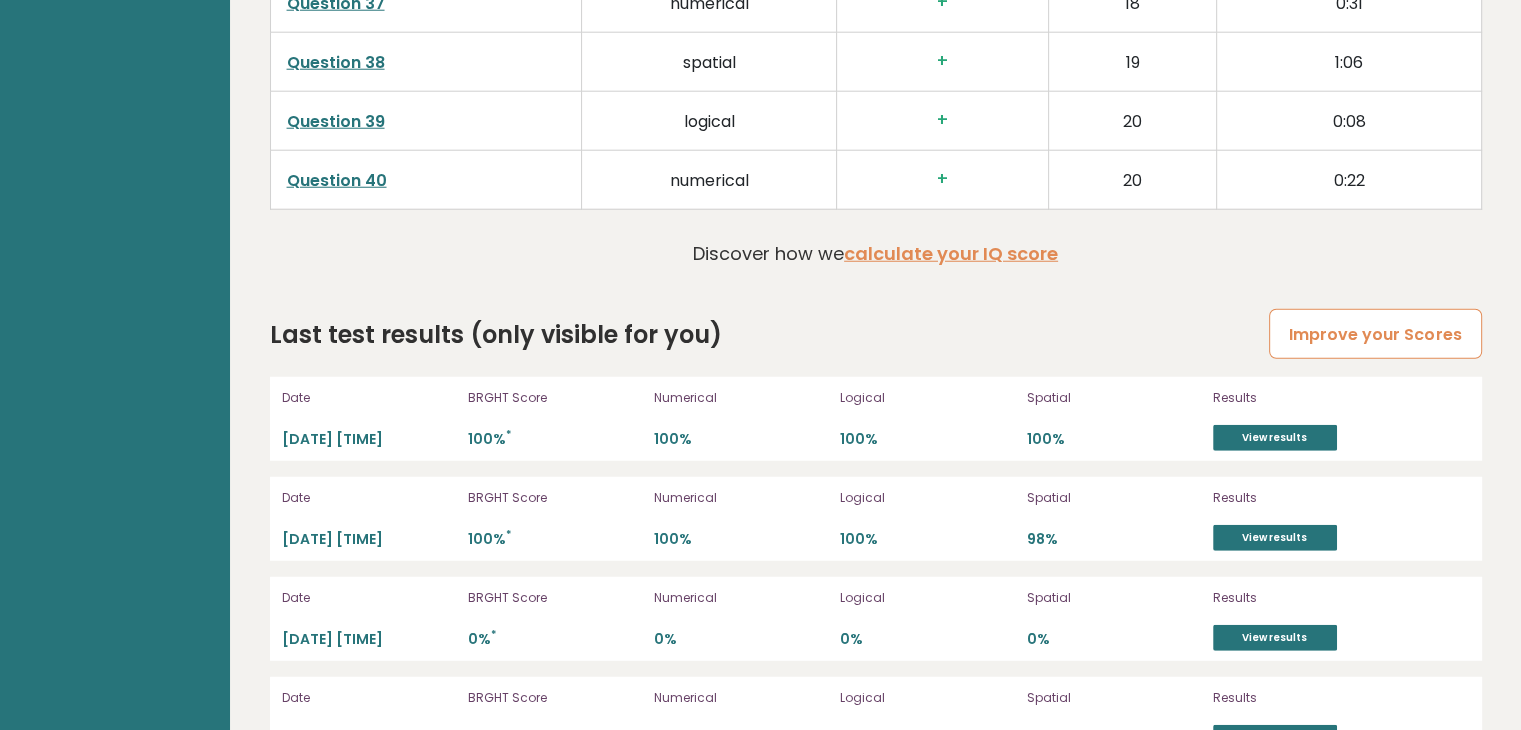 click on "Improve your Scores" at bounding box center (1375, 334) 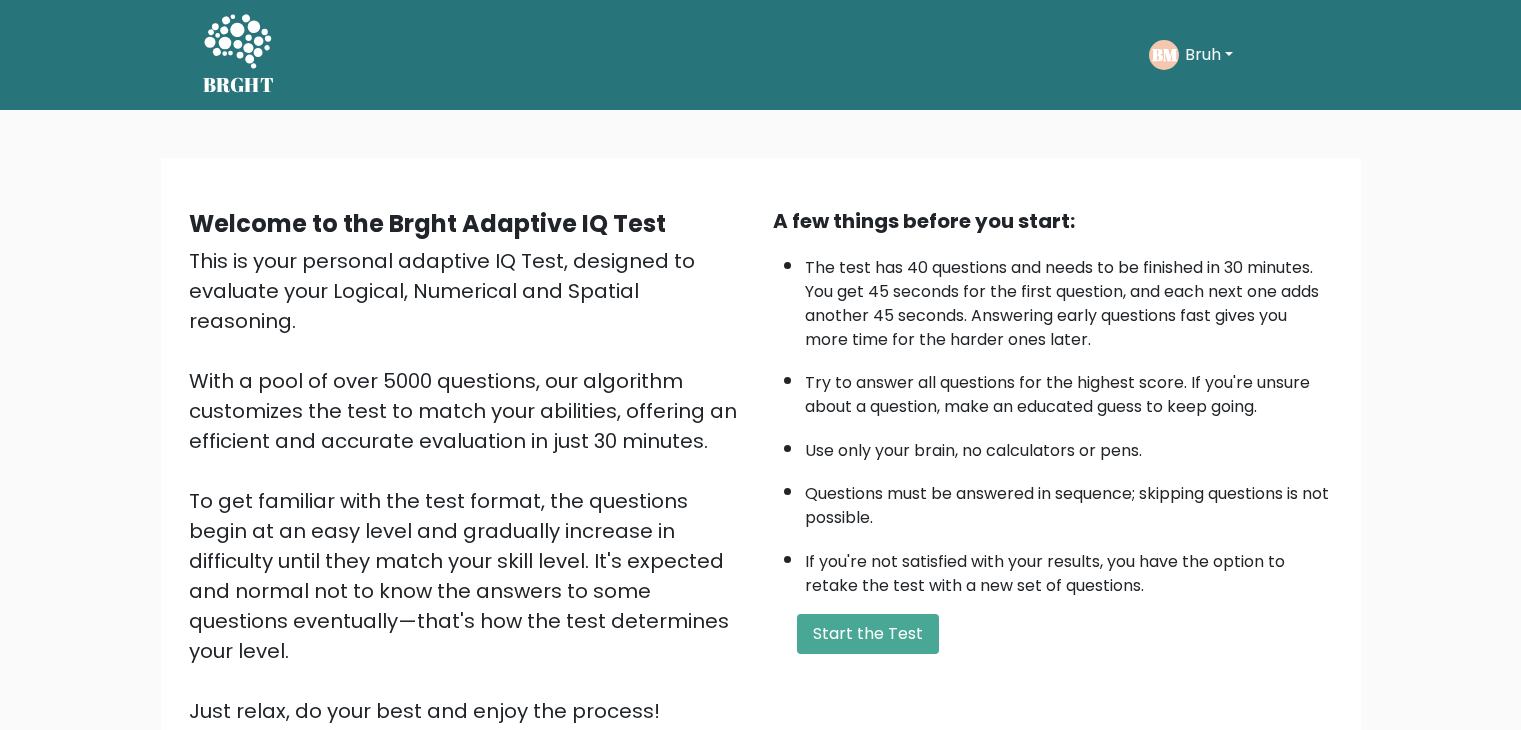 scroll, scrollTop: 0, scrollLeft: 0, axis: both 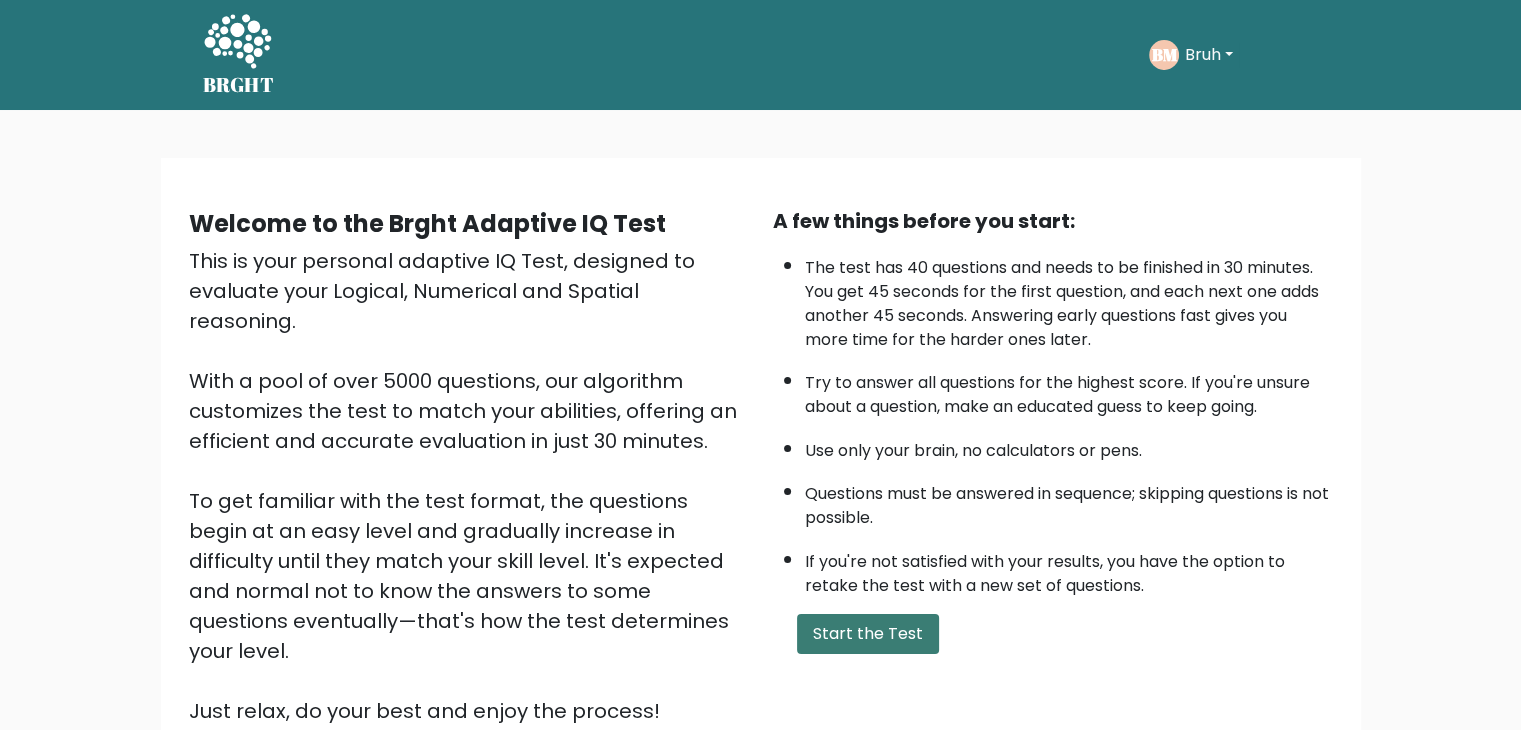 click on "Start the Test" at bounding box center (868, 634) 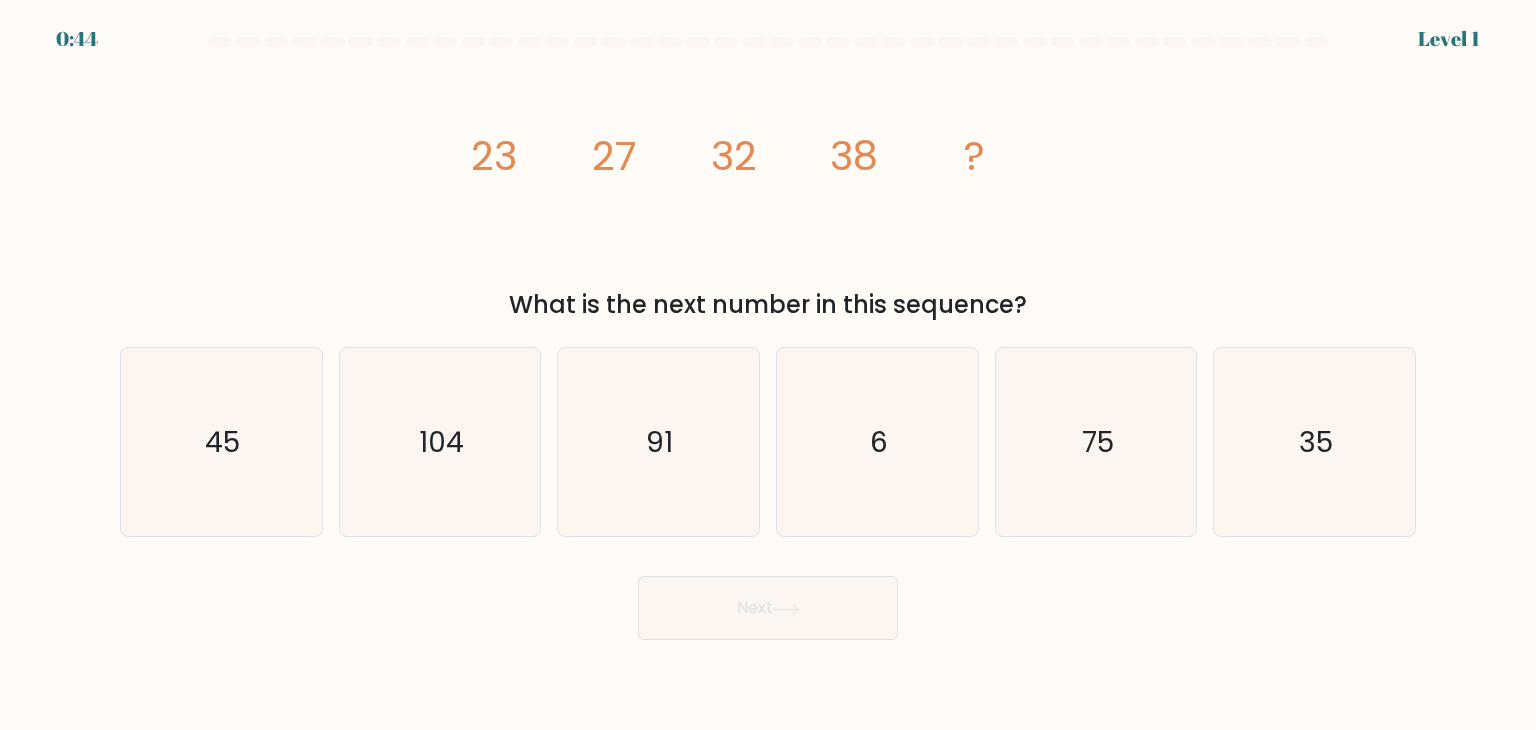 scroll, scrollTop: 0, scrollLeft: 0, axis: both 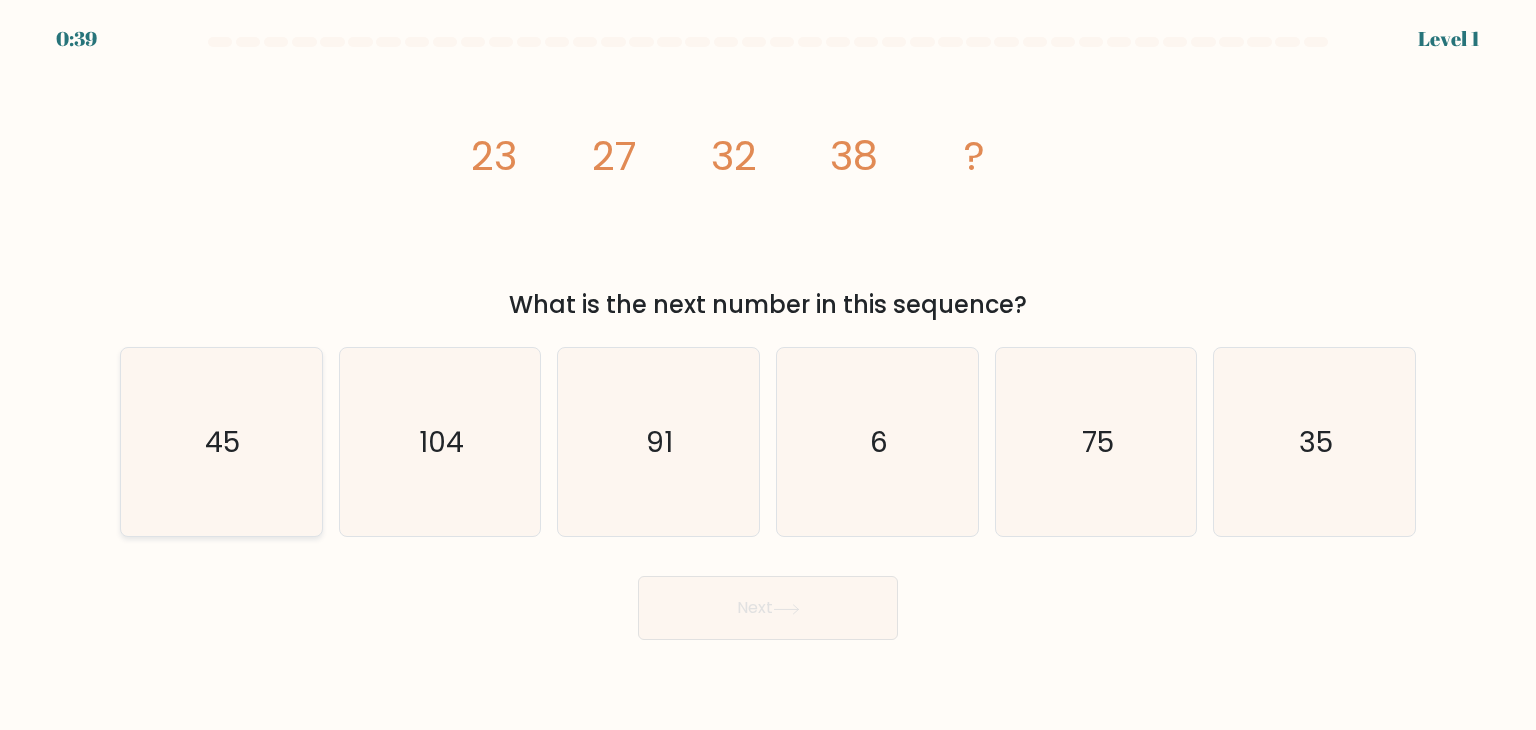 click on "45" 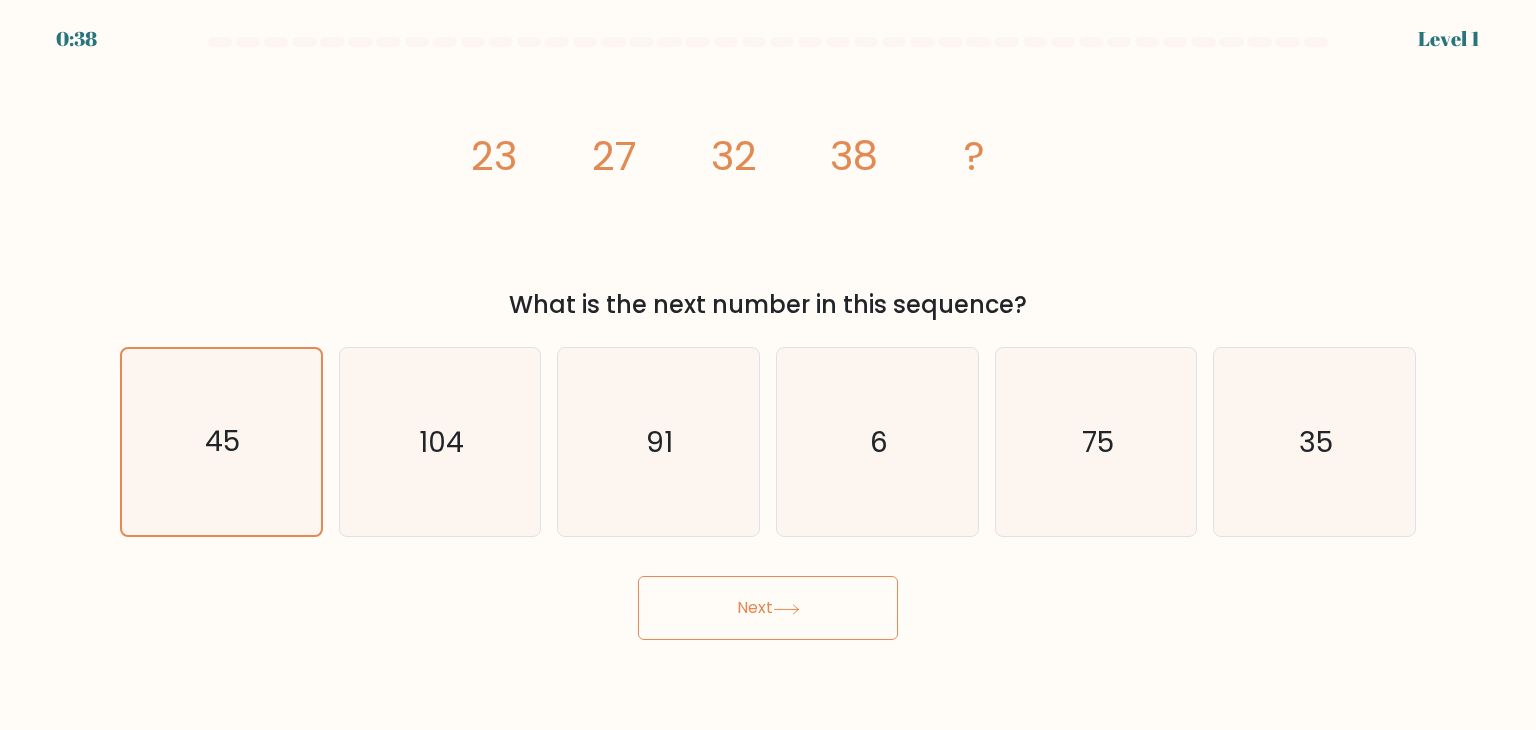 click on "Next" at bounding box center (768, 608) 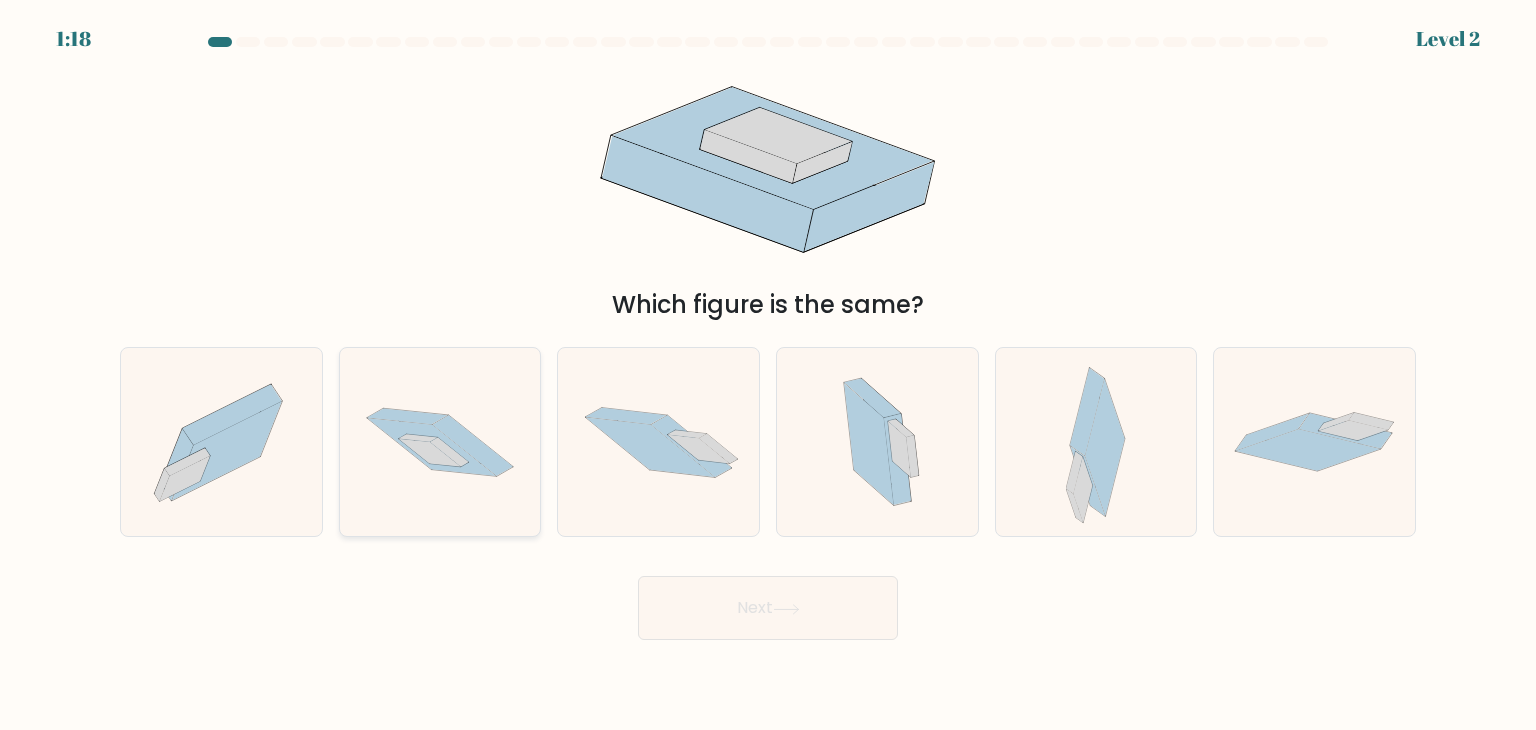 click 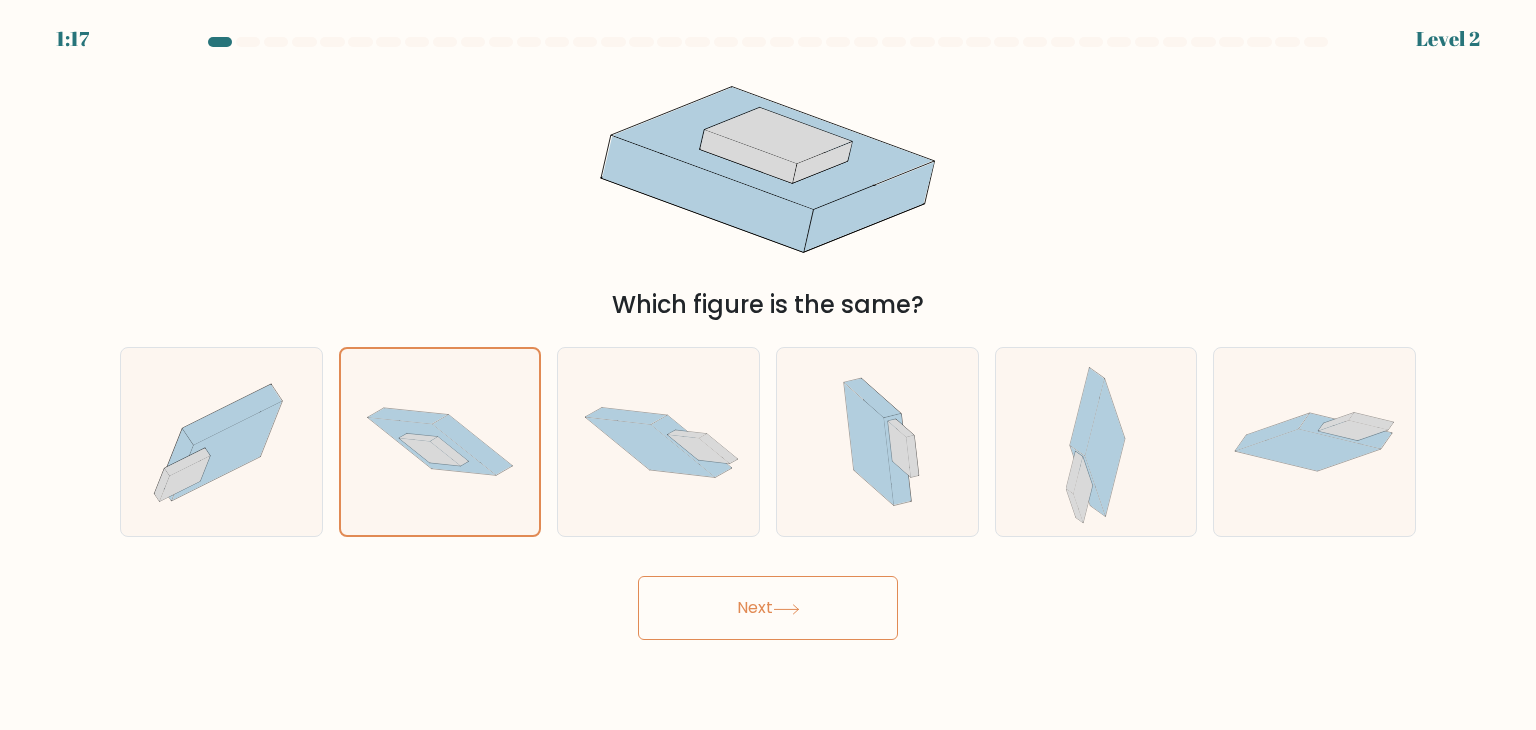 click 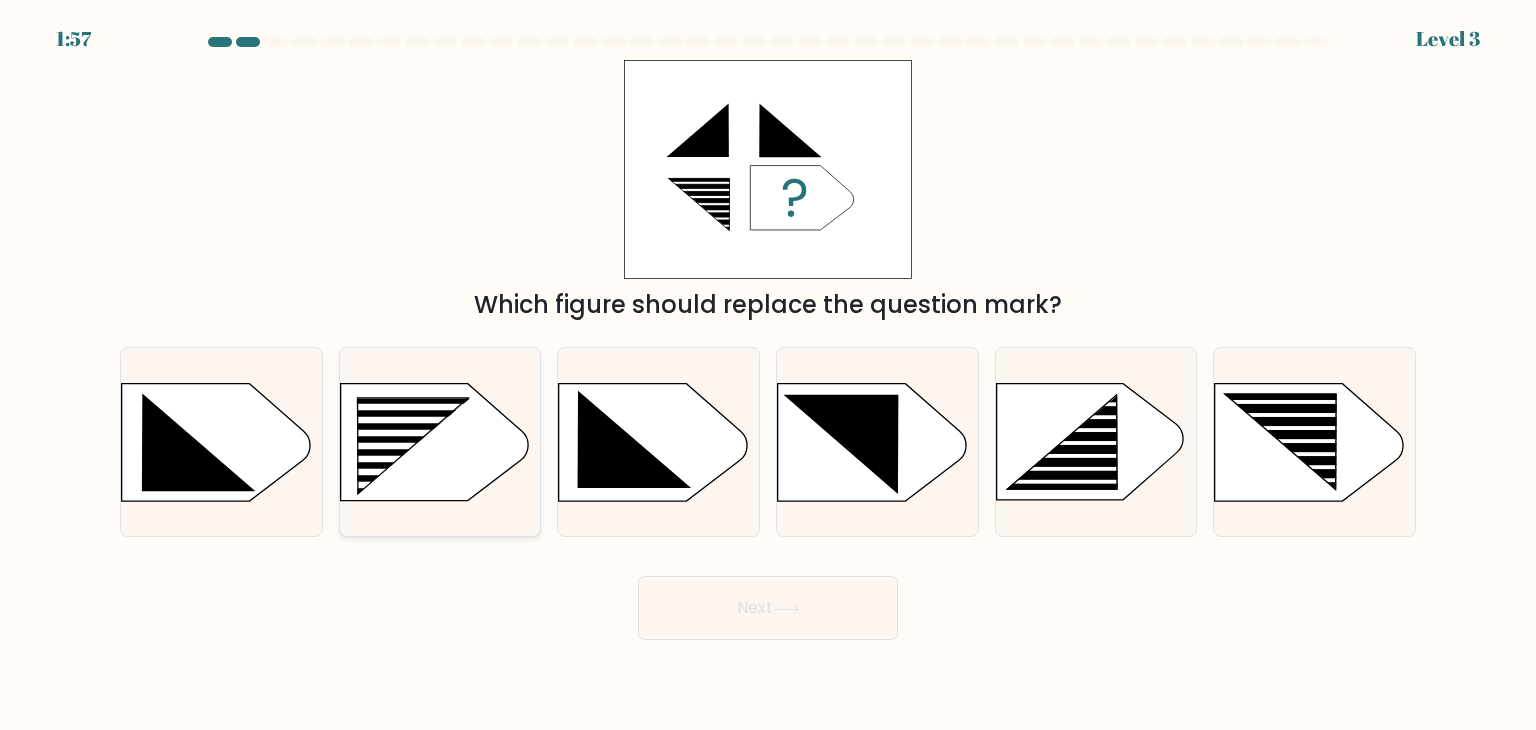 click 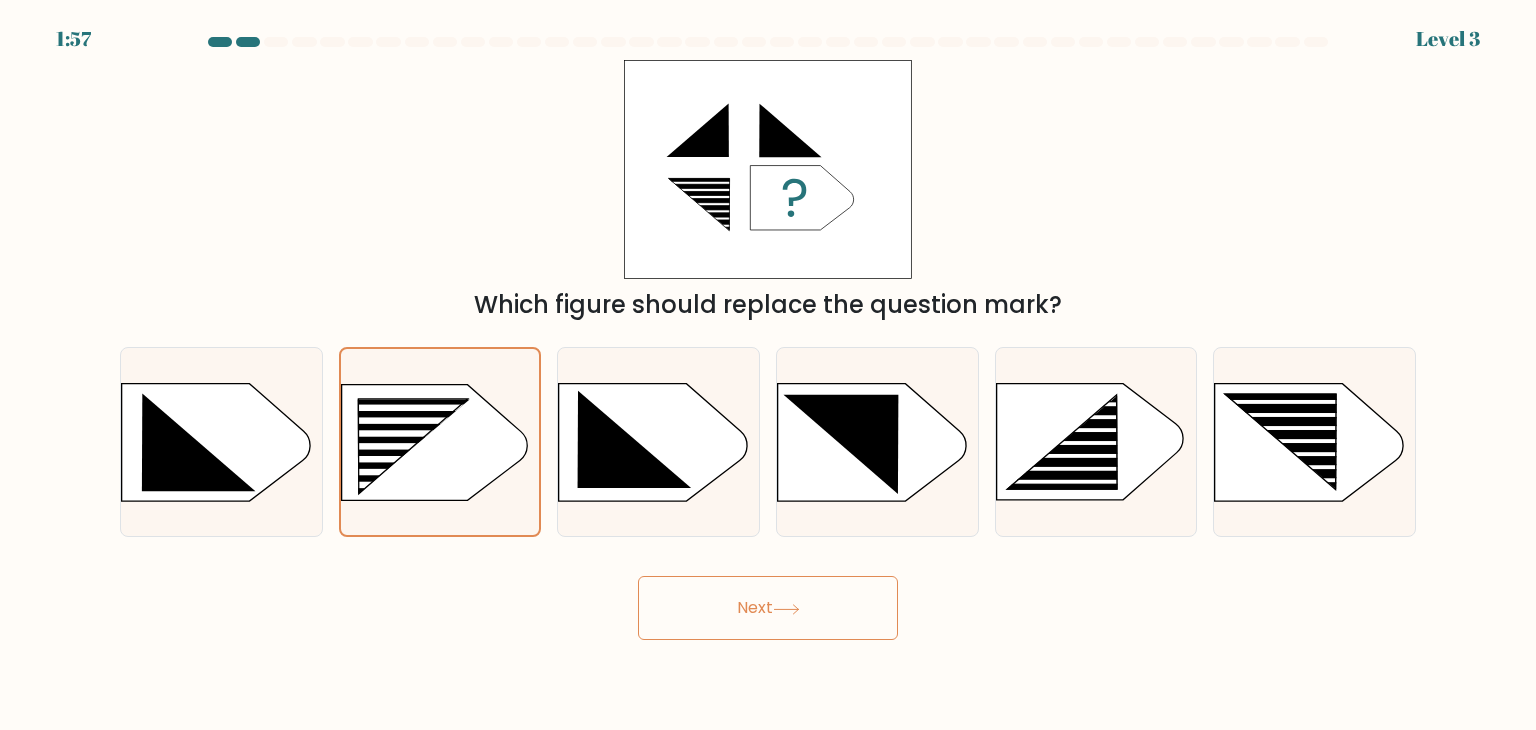 click on "Next" at bounding box center [768, 608] 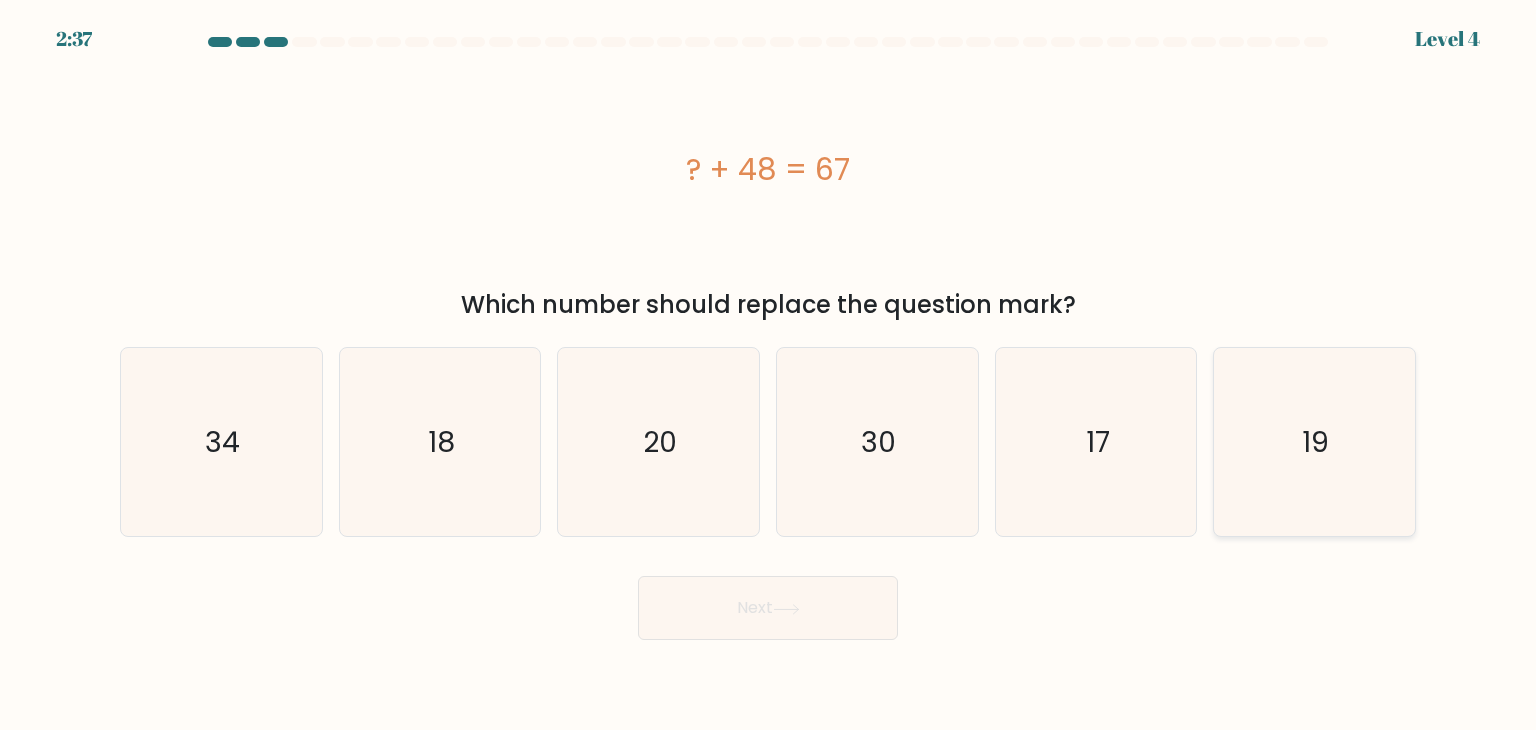 click on "19" 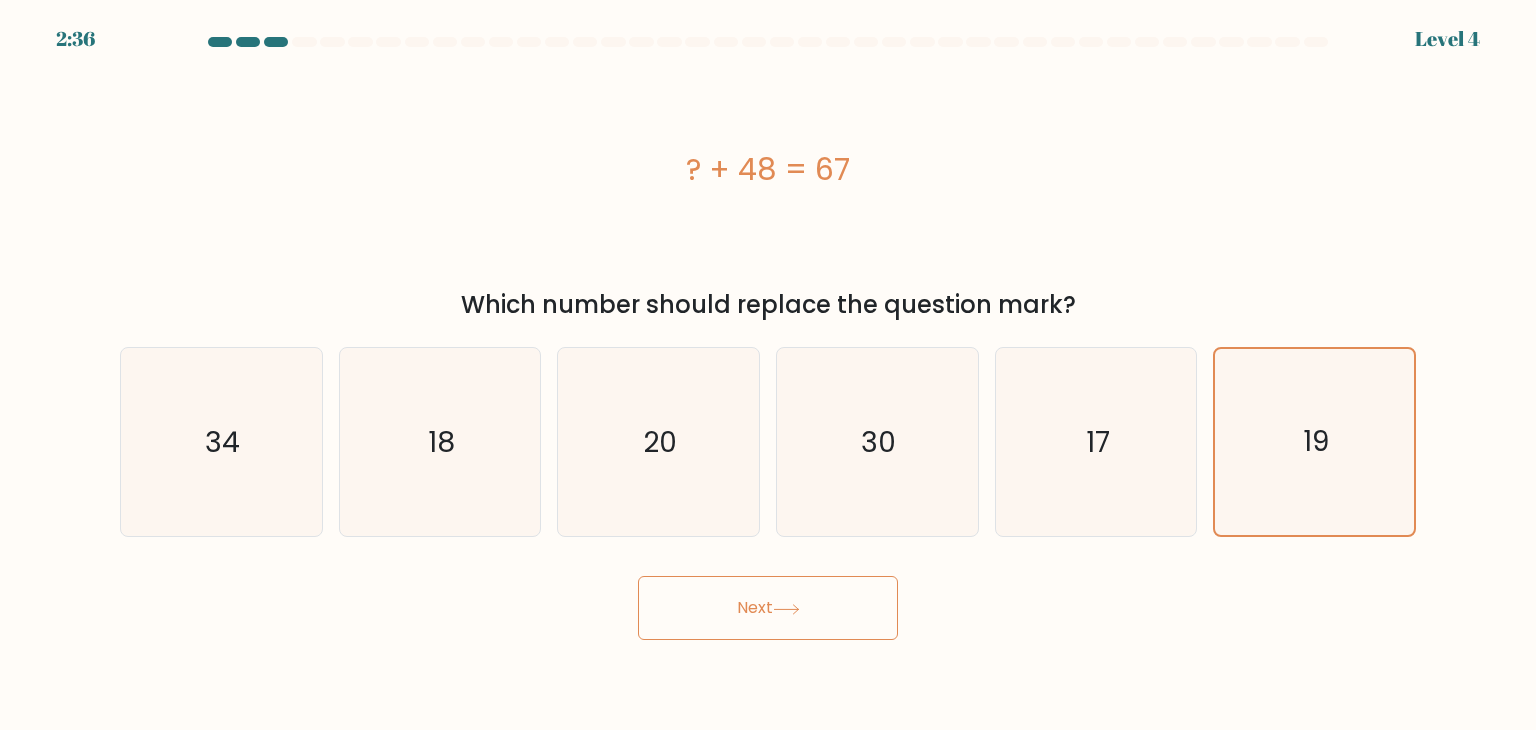 click on "Next" at bounding box center [768, 608] 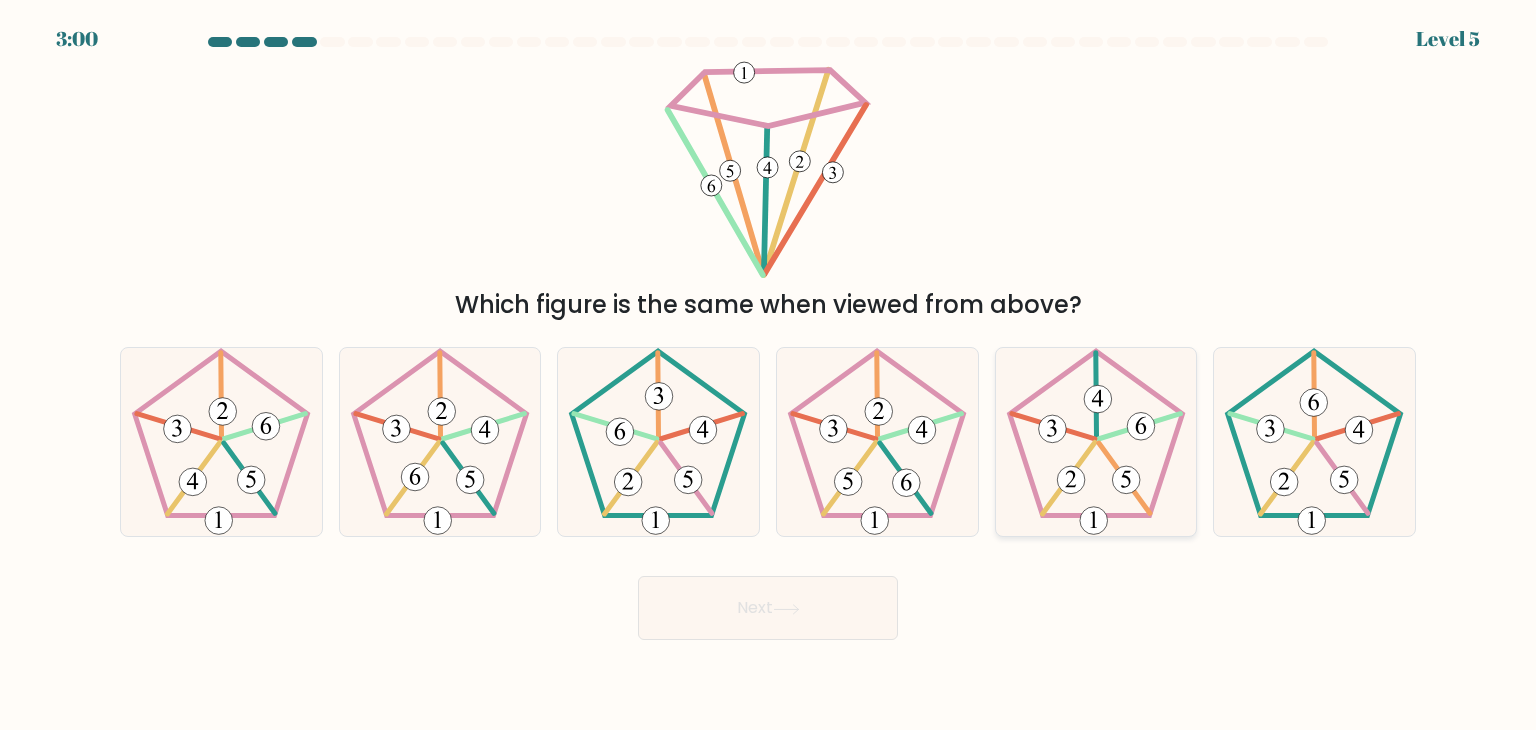 click 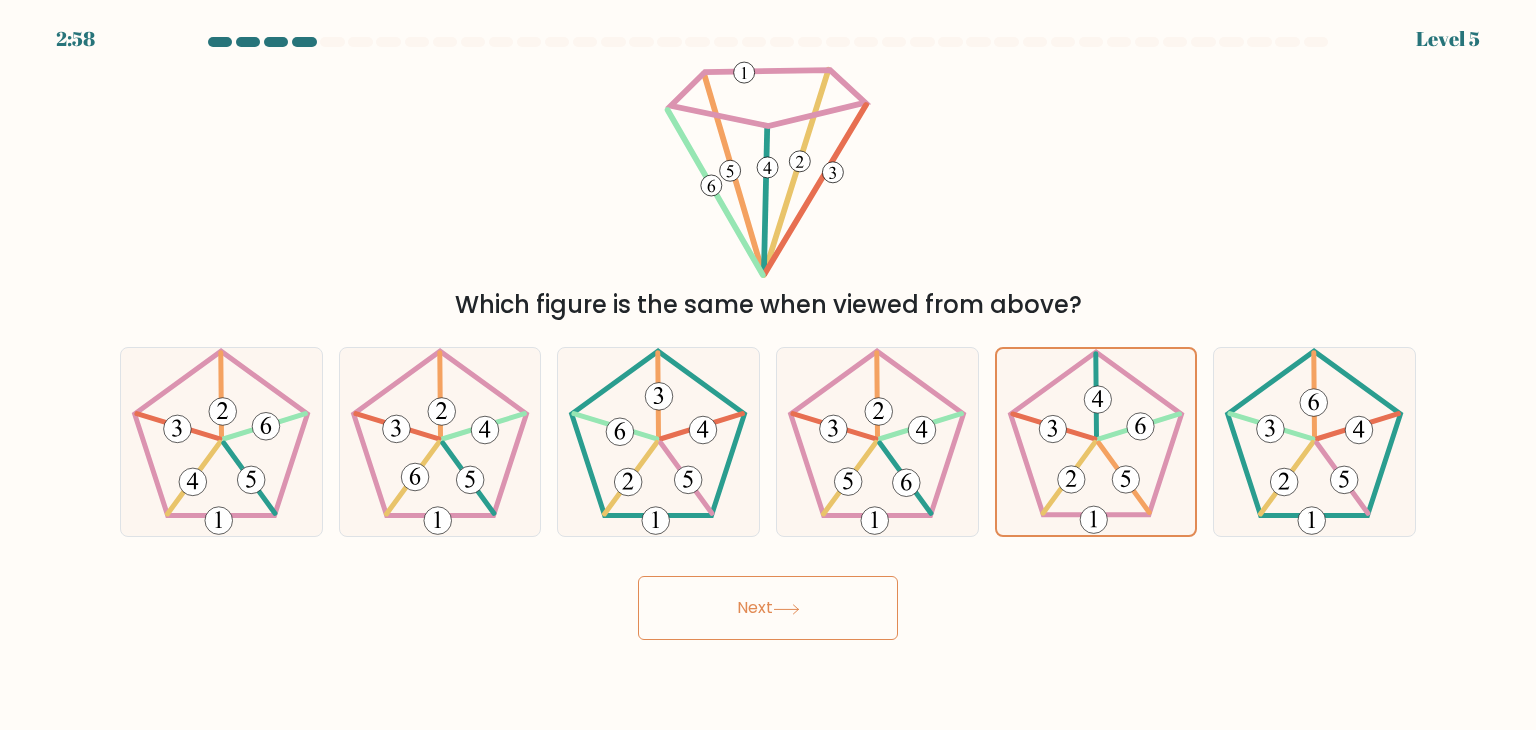 click on "Next" at bounding box center (768, 608) 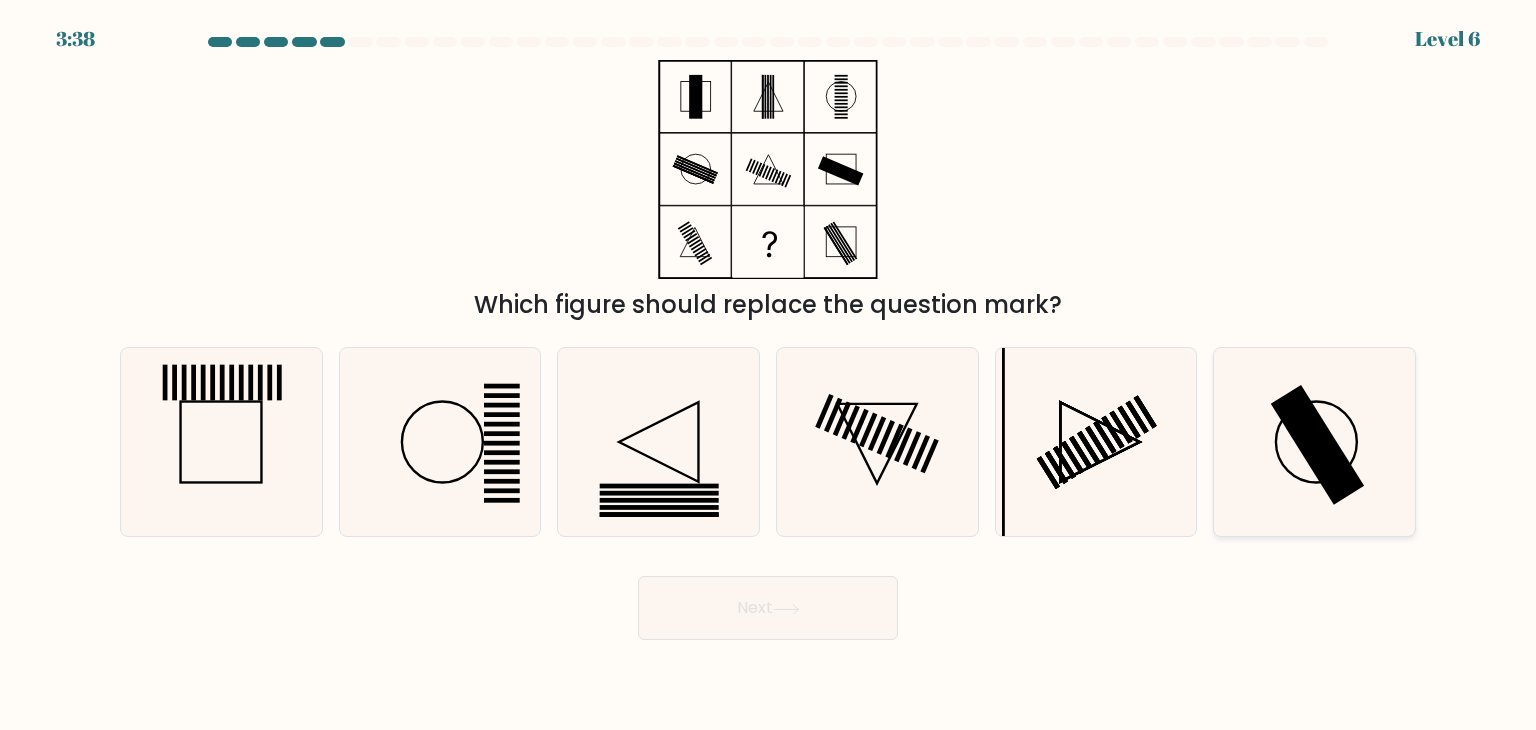 click 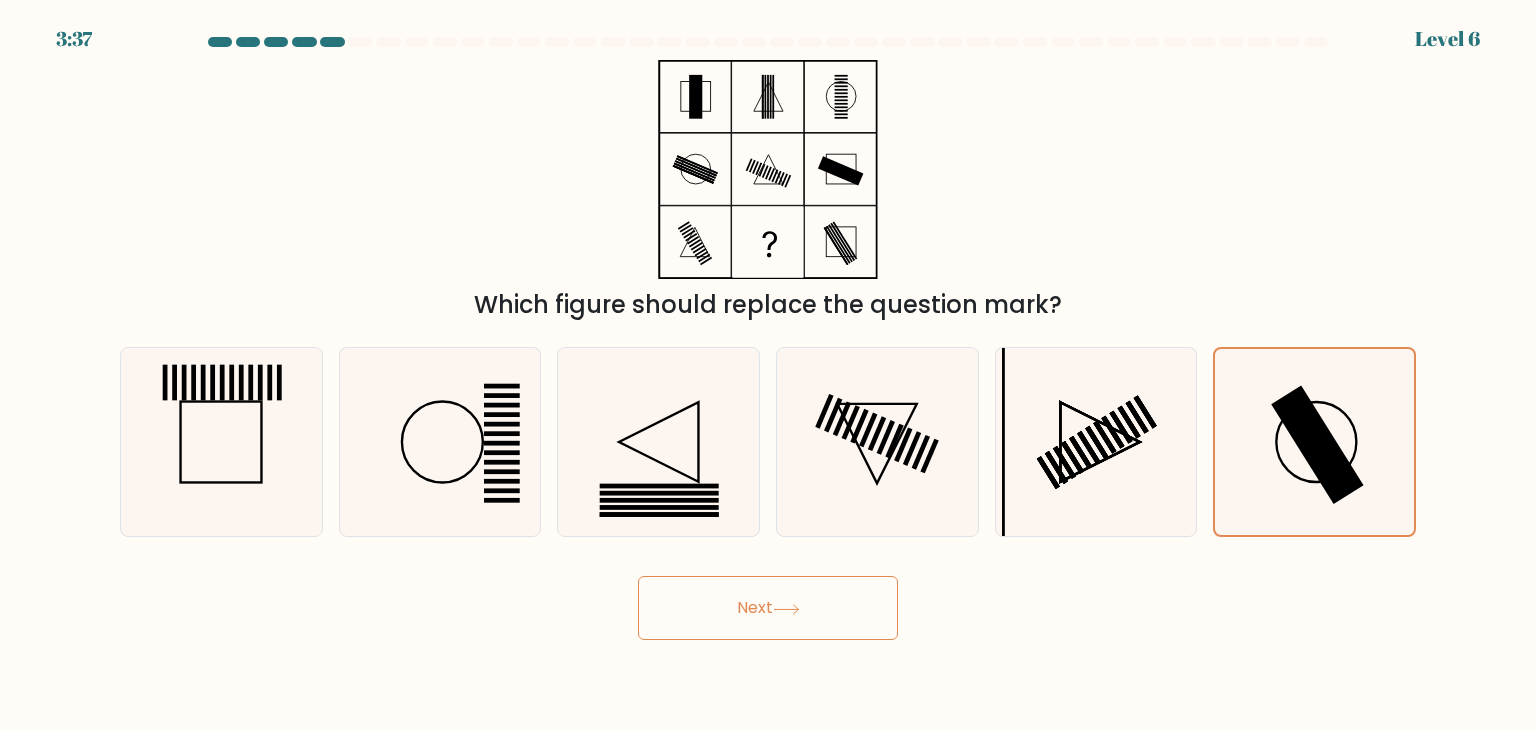 click on "Next" at bounding box center [768, 608] 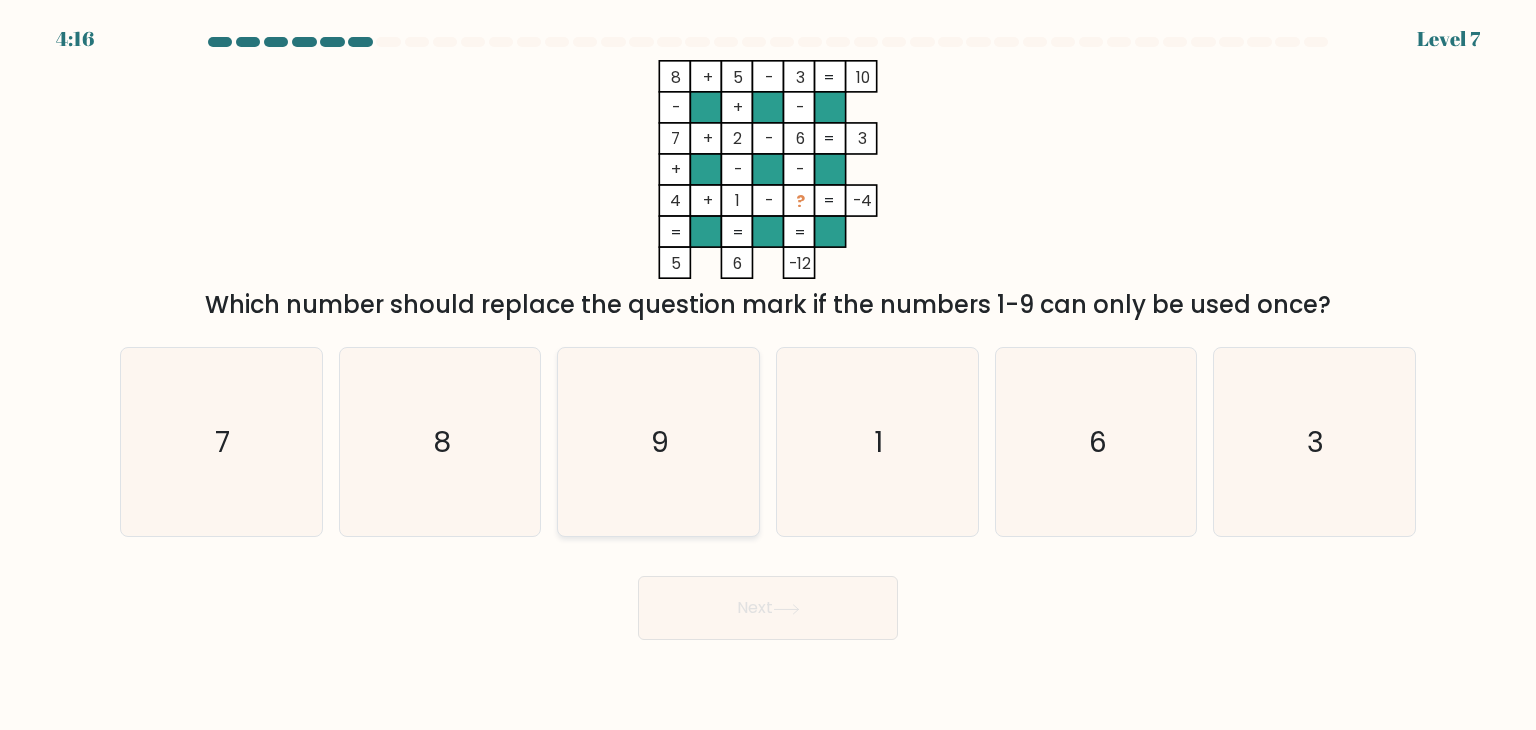 click on "9" 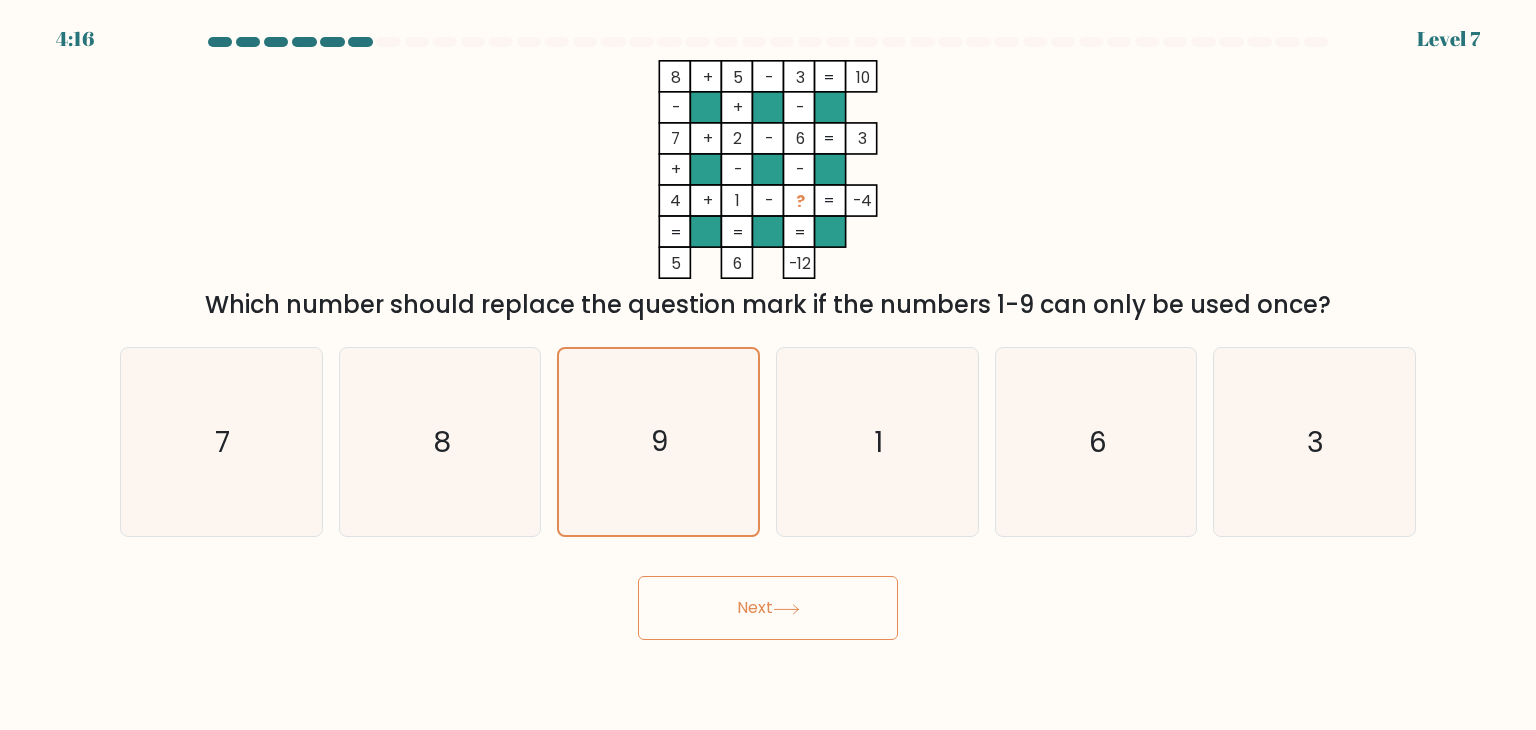 click on "Next" at bounding box center [768, 608] 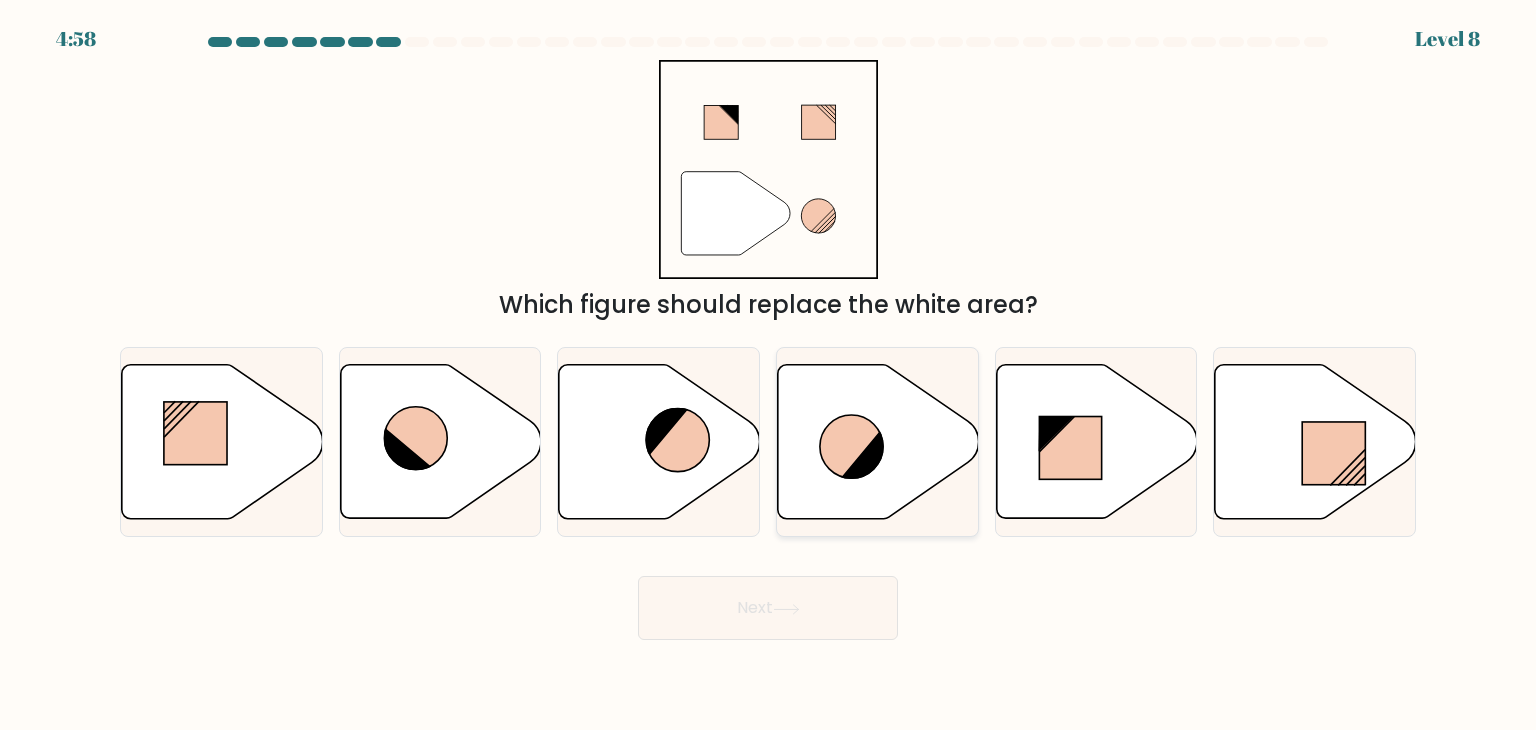 click 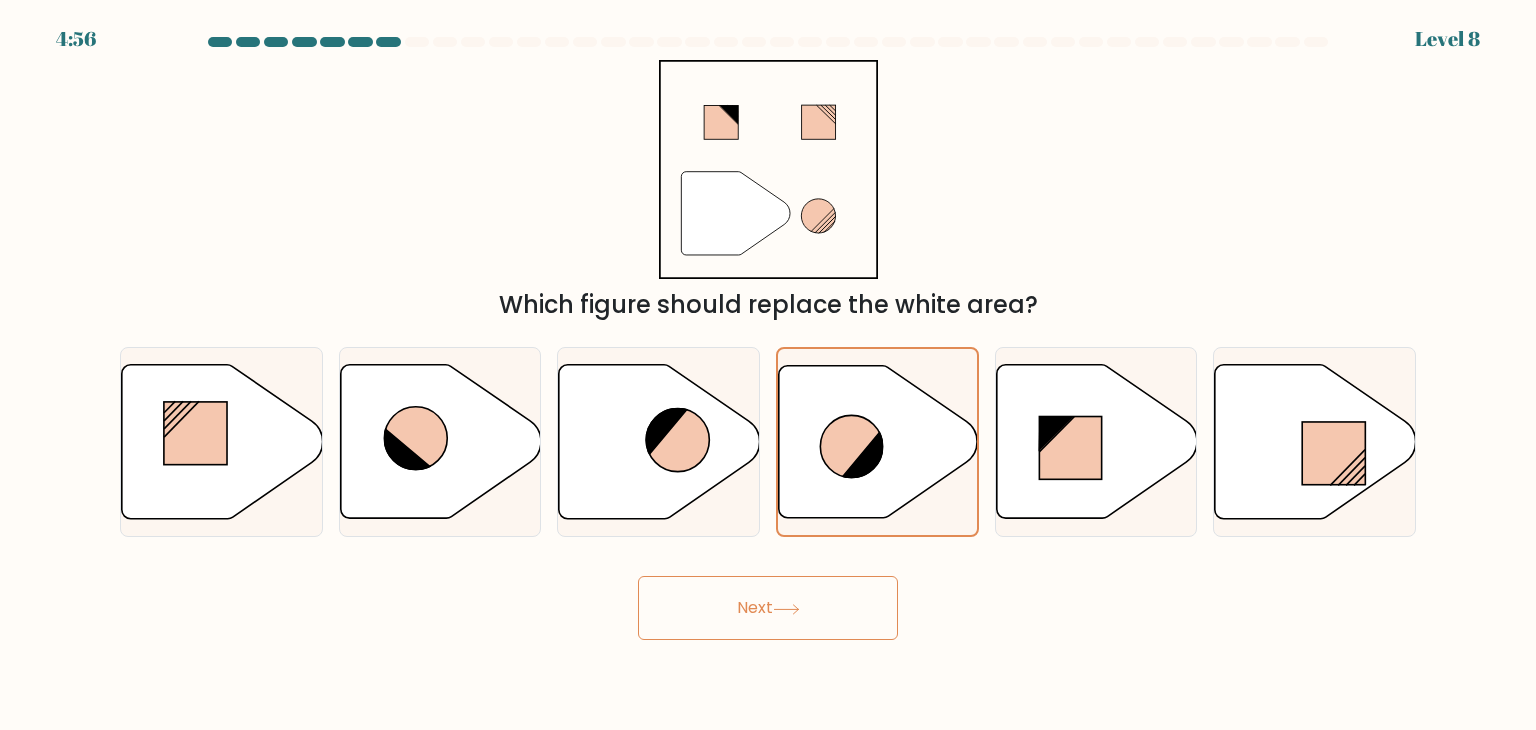 click on "Next" at bounding box center [768, 608] 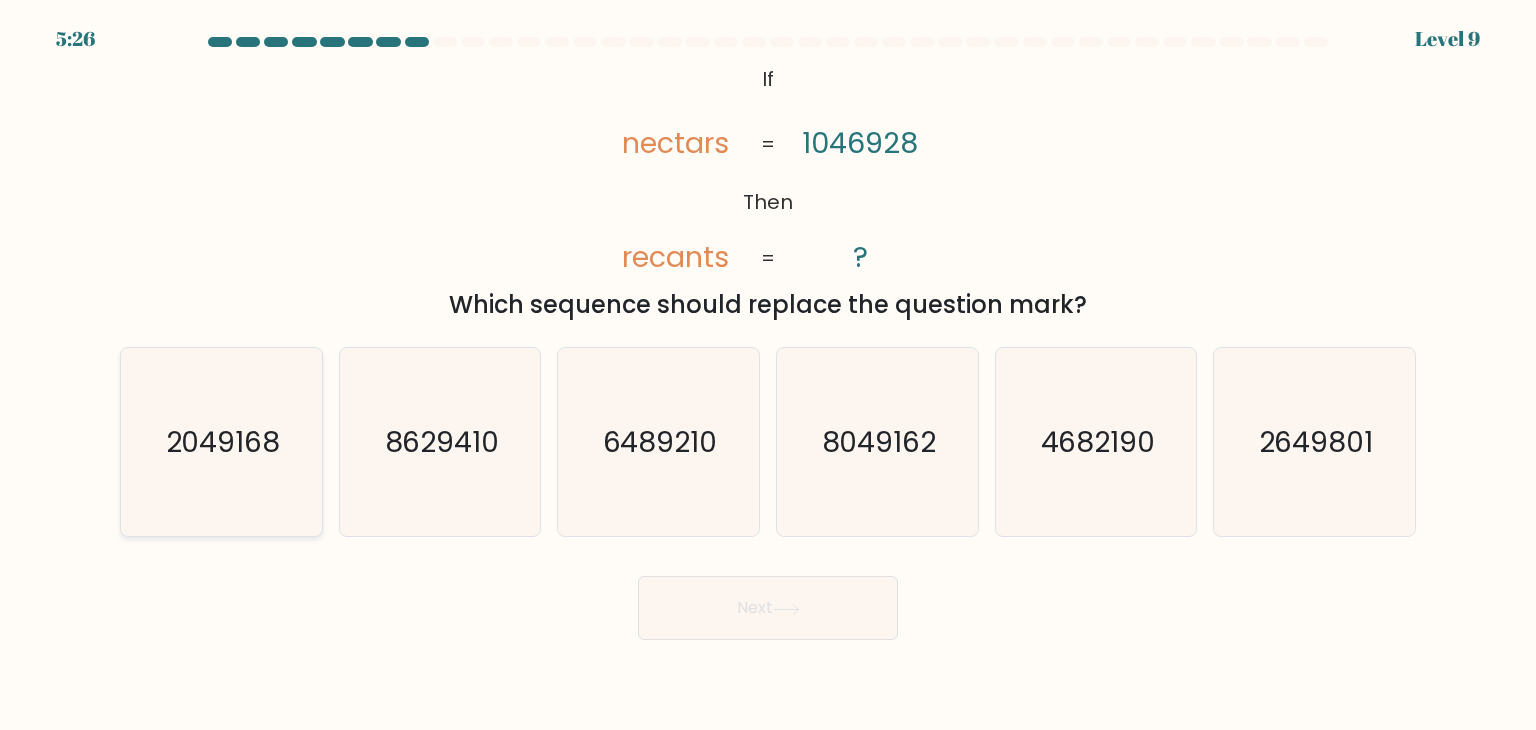 click on "2049168" 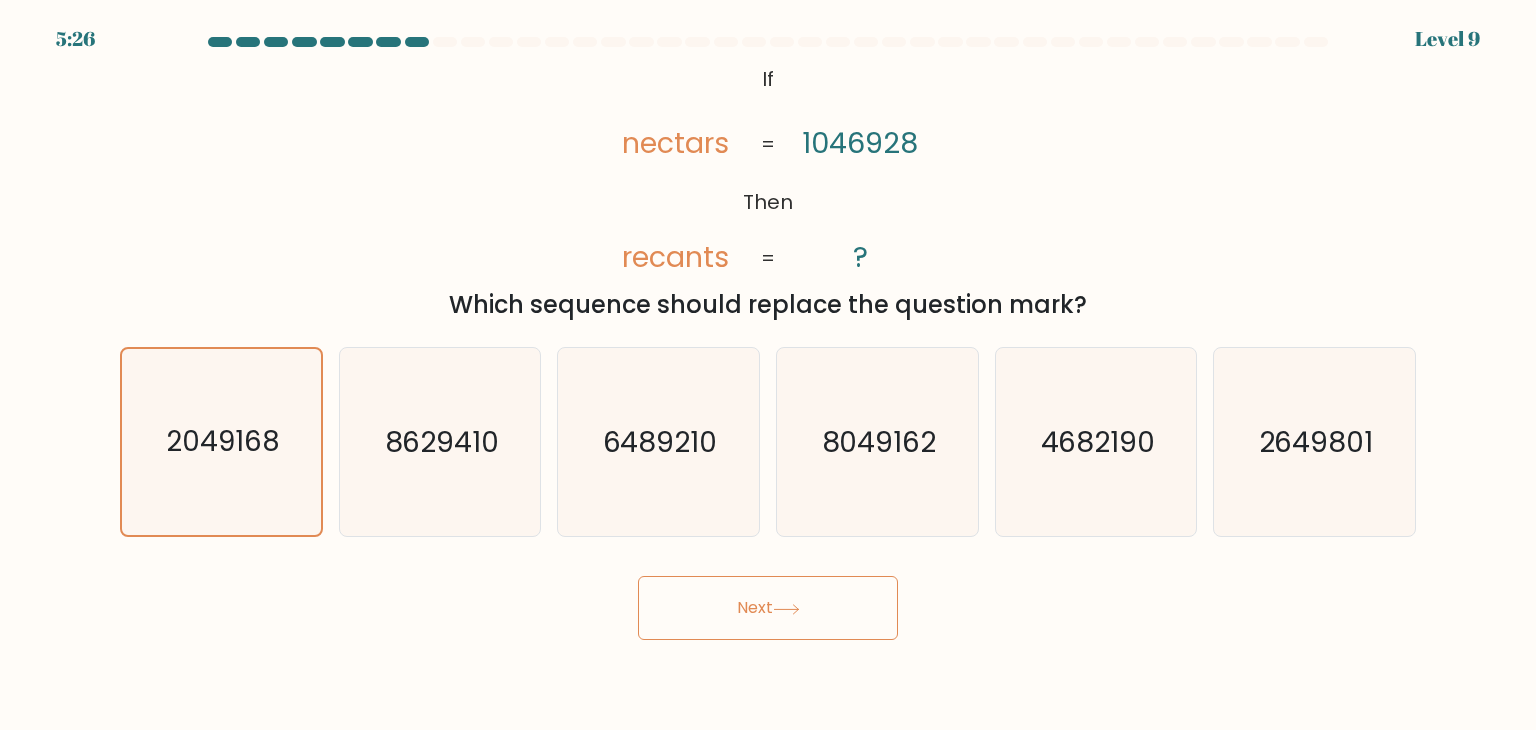 click on "Next" at bounding box center [768, 608] 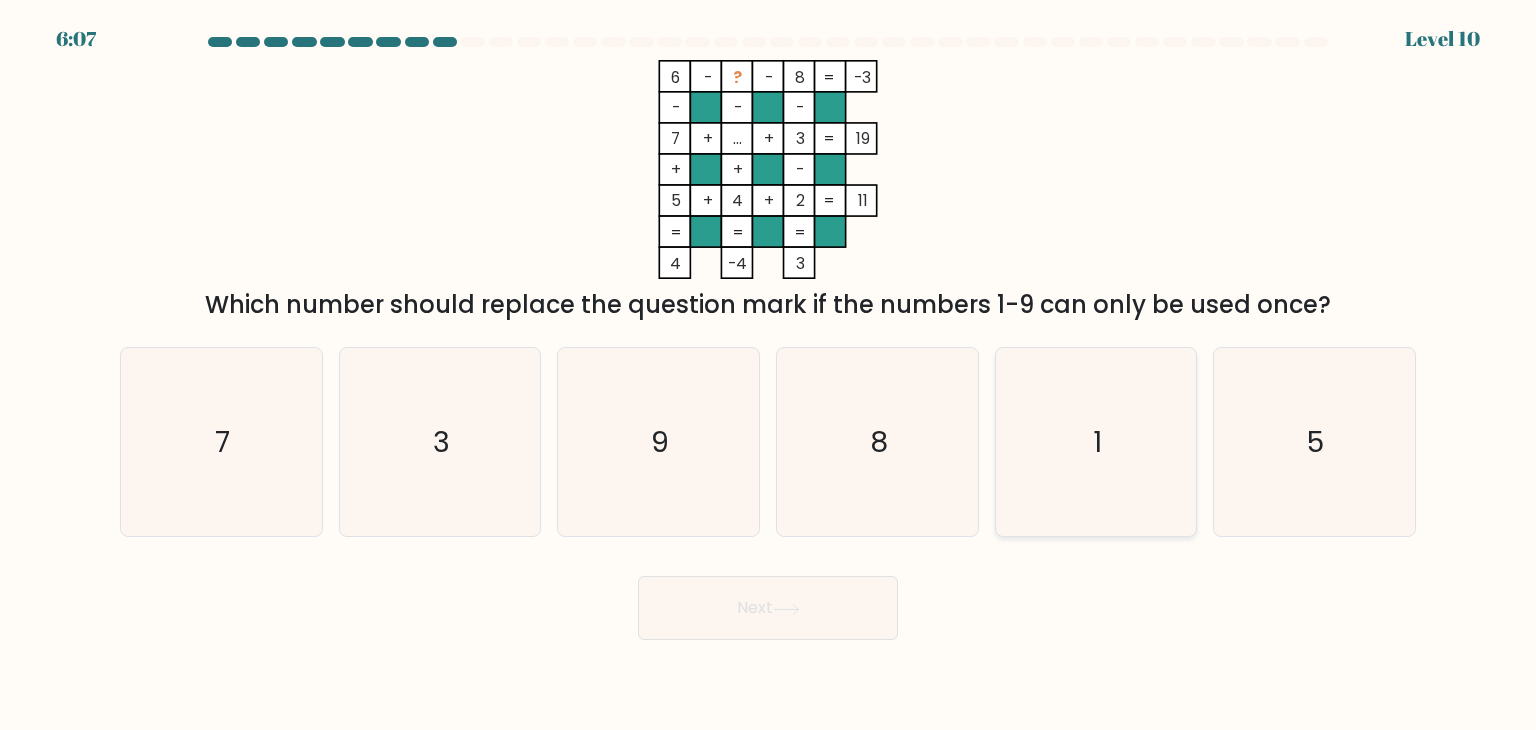 click on "1" 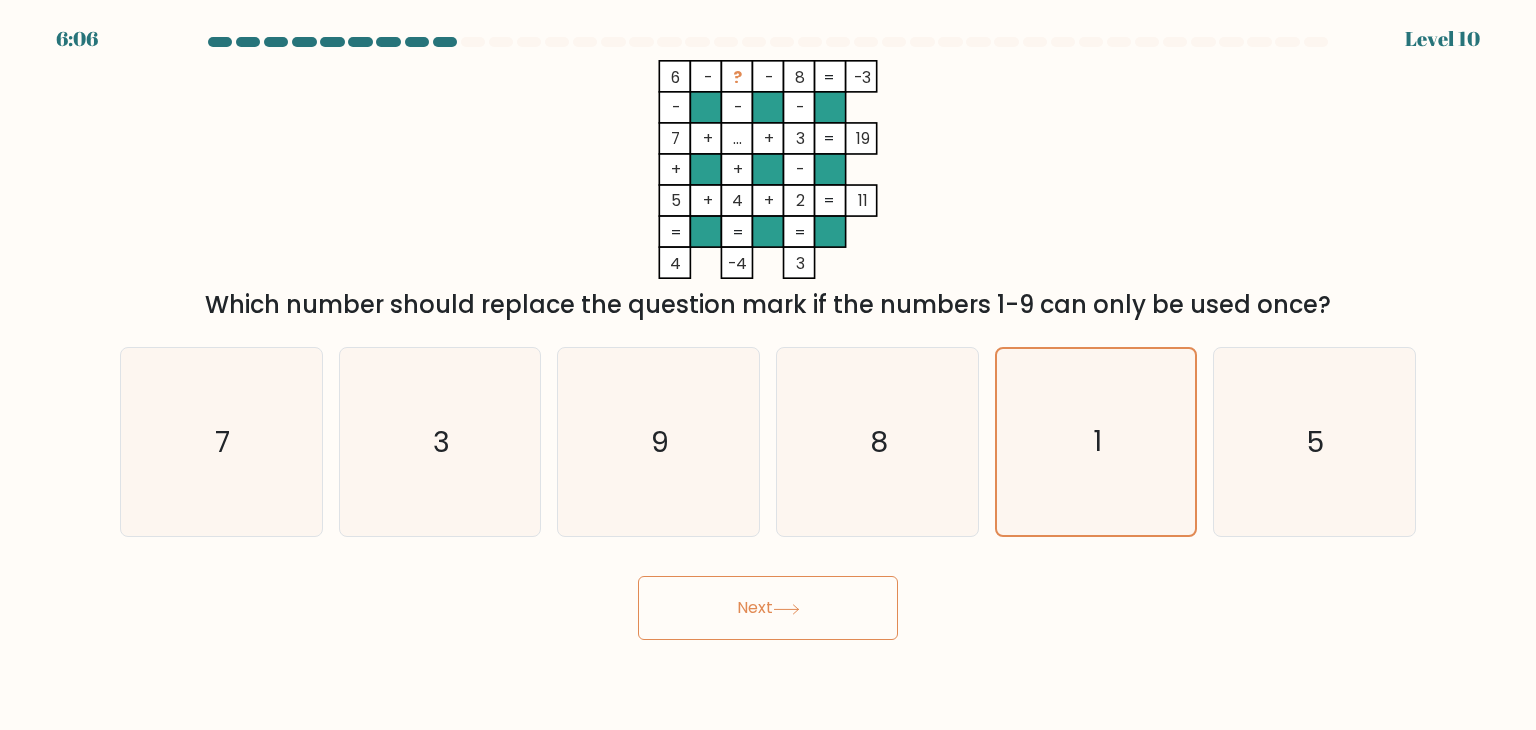 click on "Next" at bounding box center [768, 608] 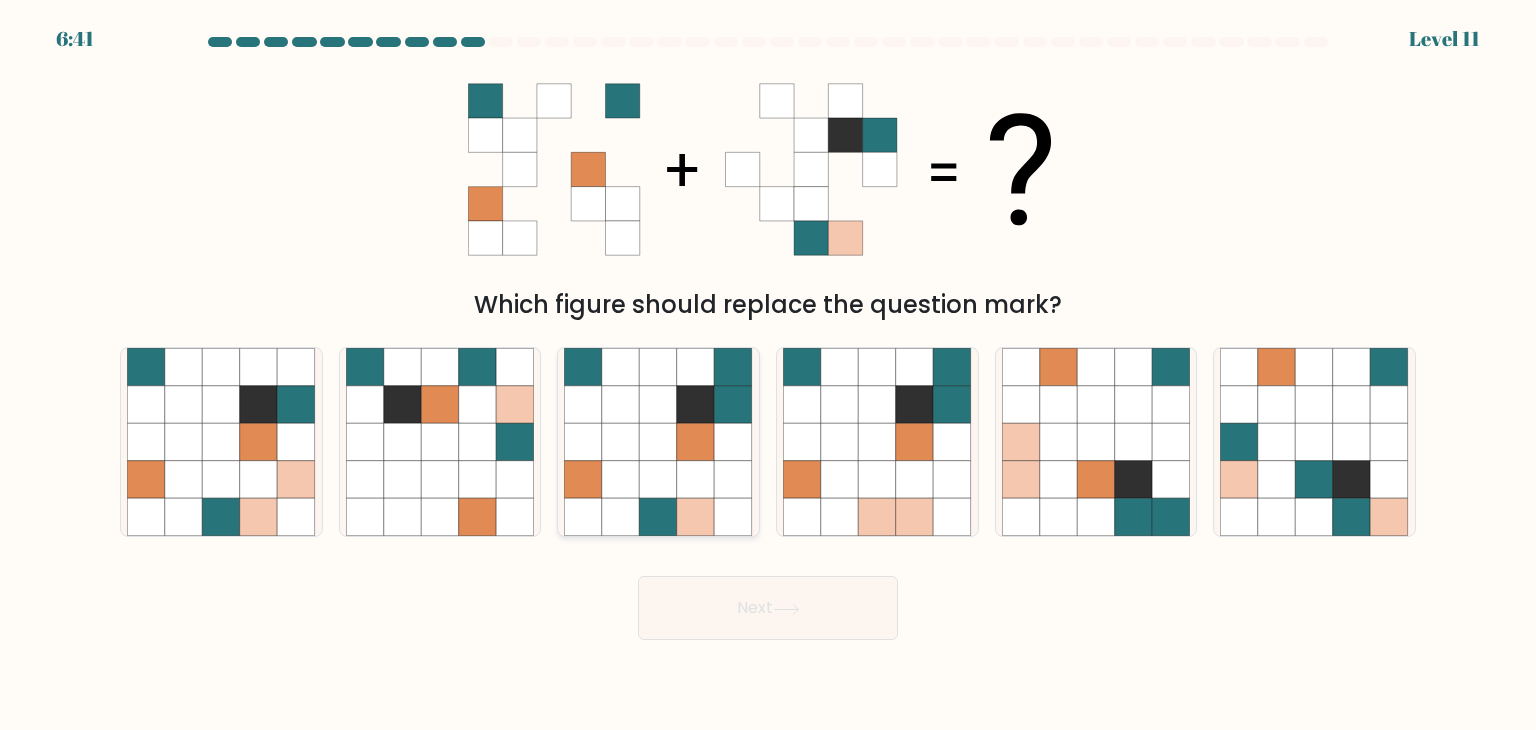 click 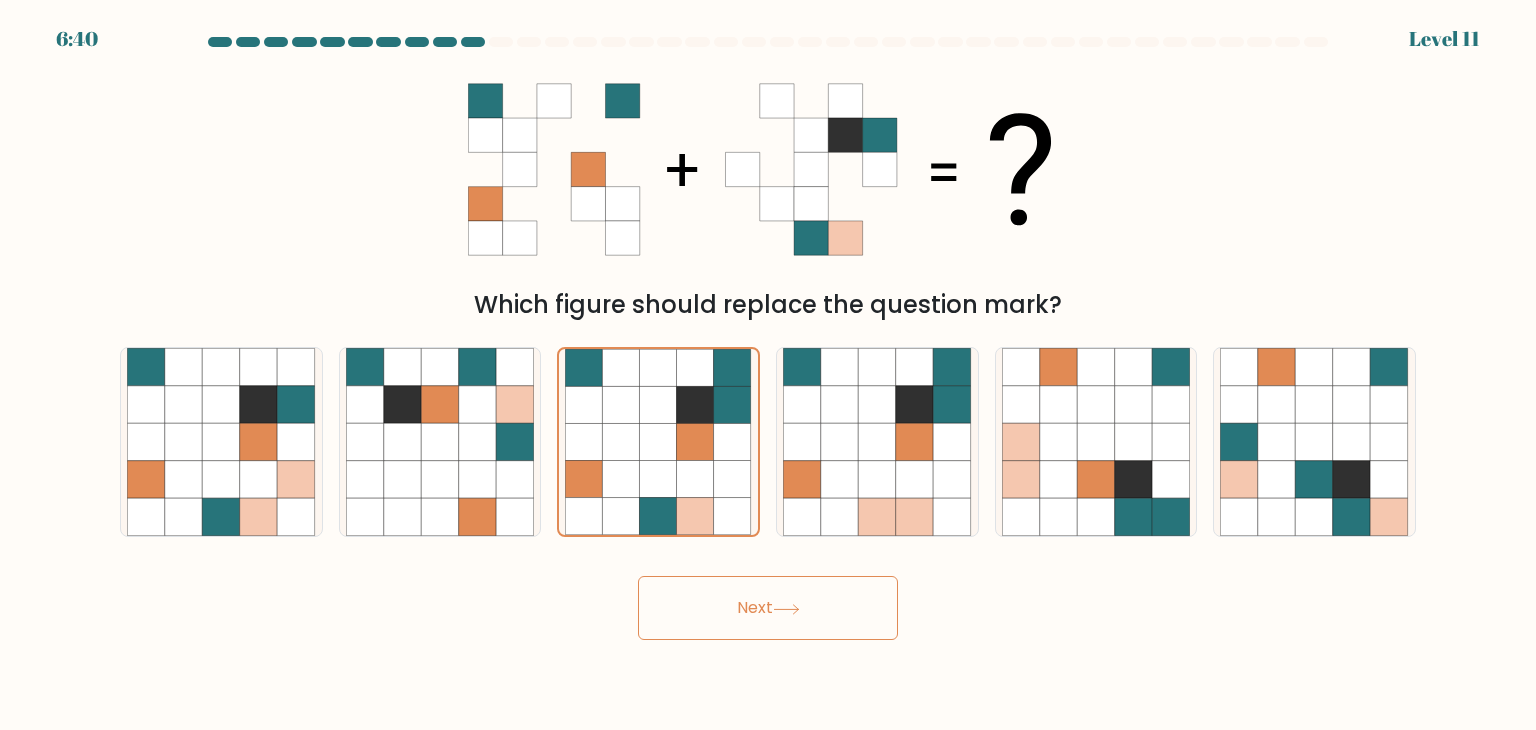 click on "Next" at bounding box center (768, 608) 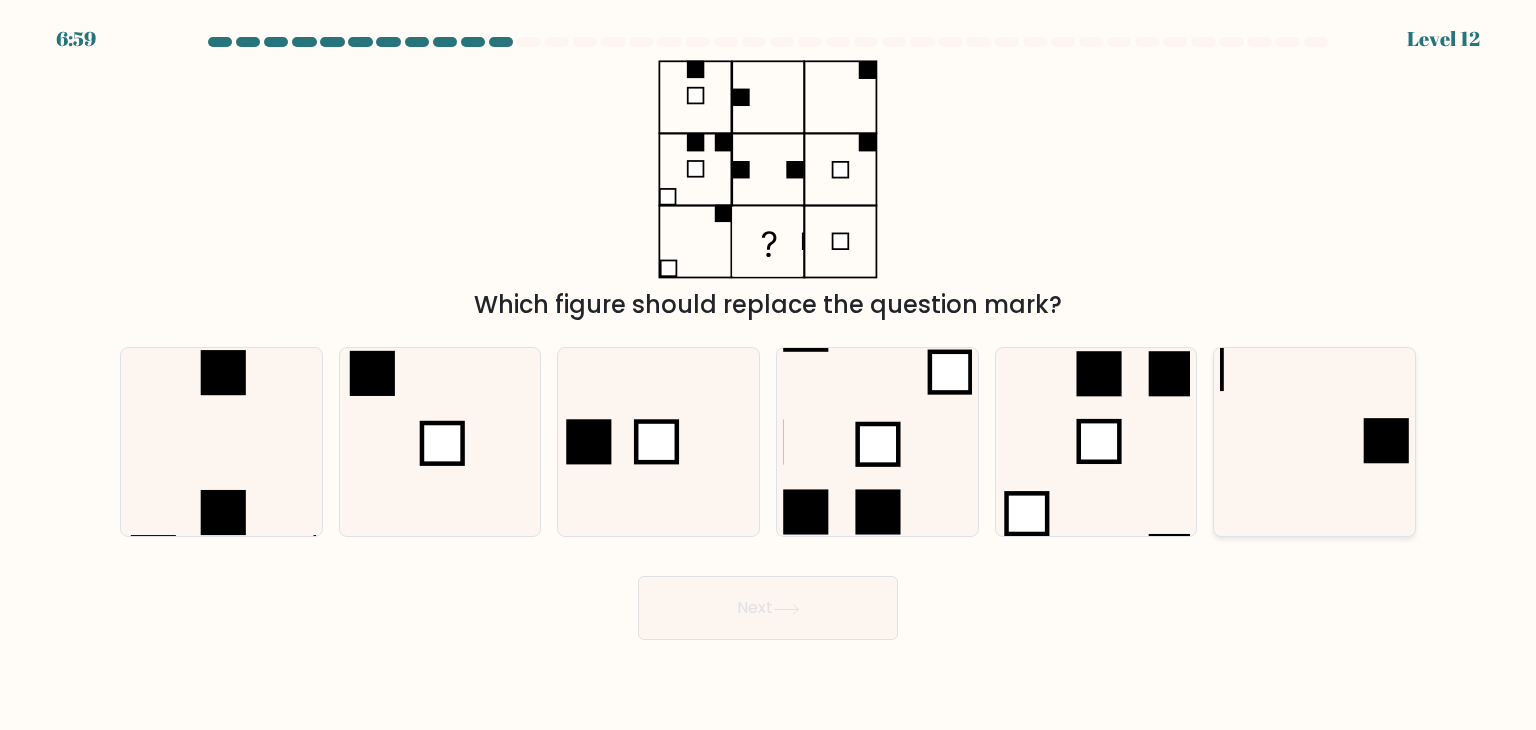 click 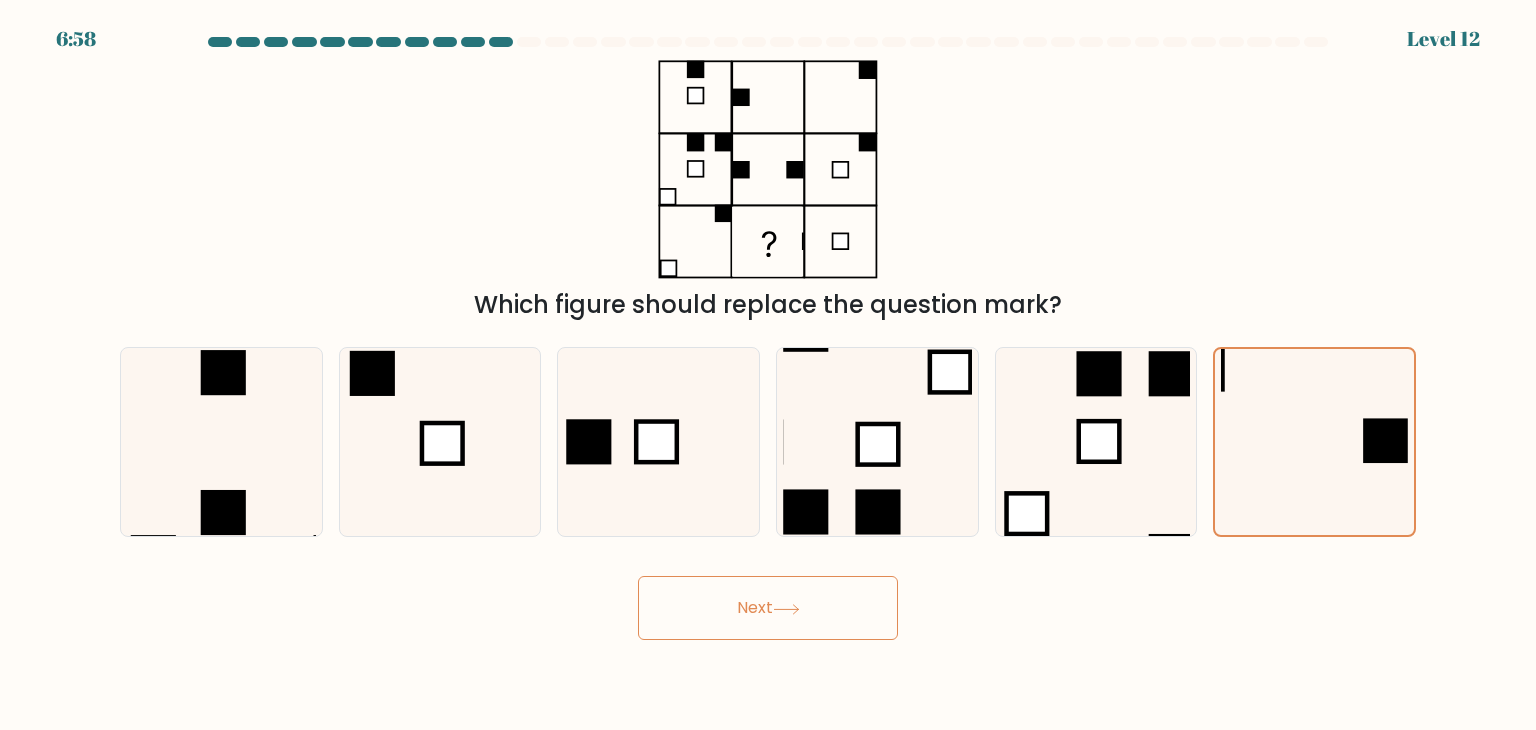 click 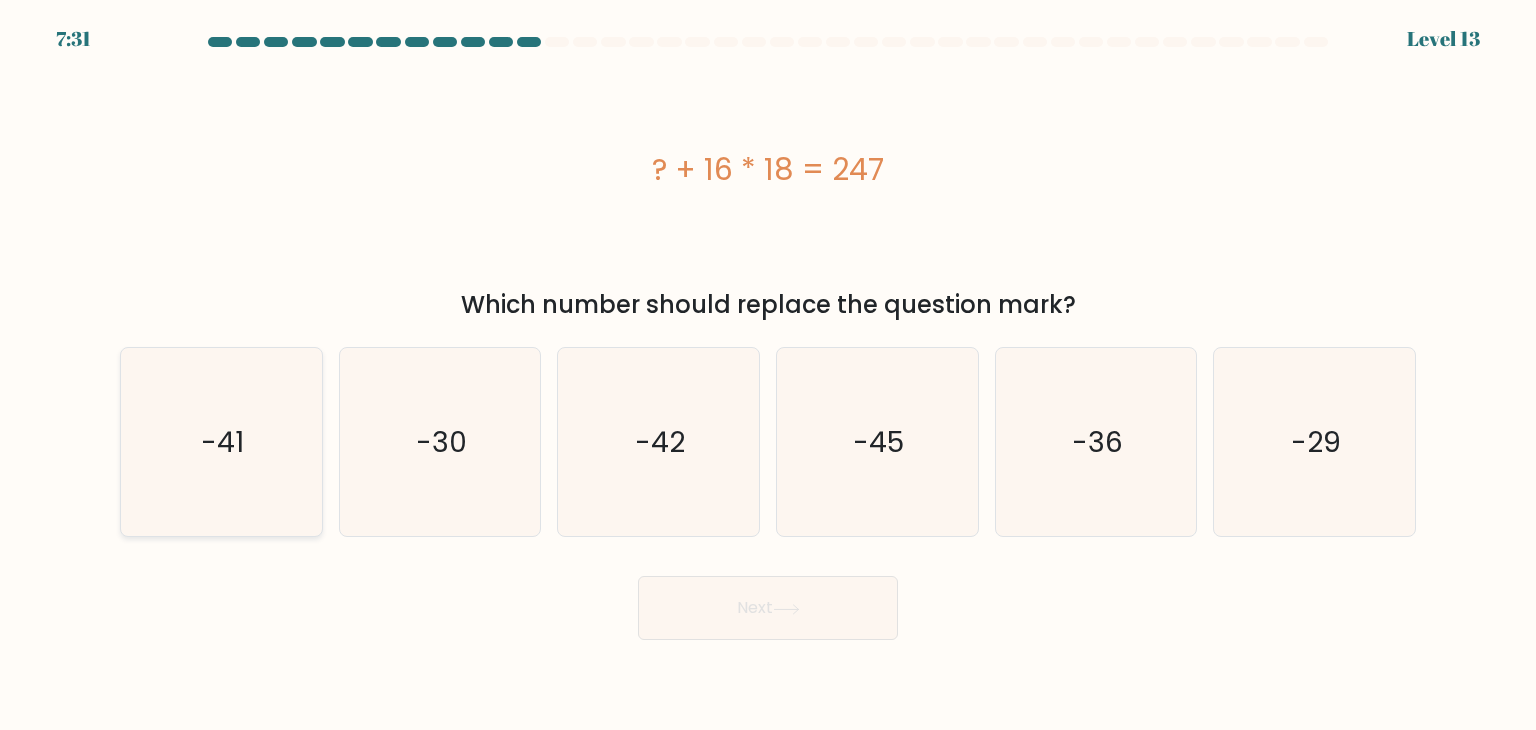 click on "-41" 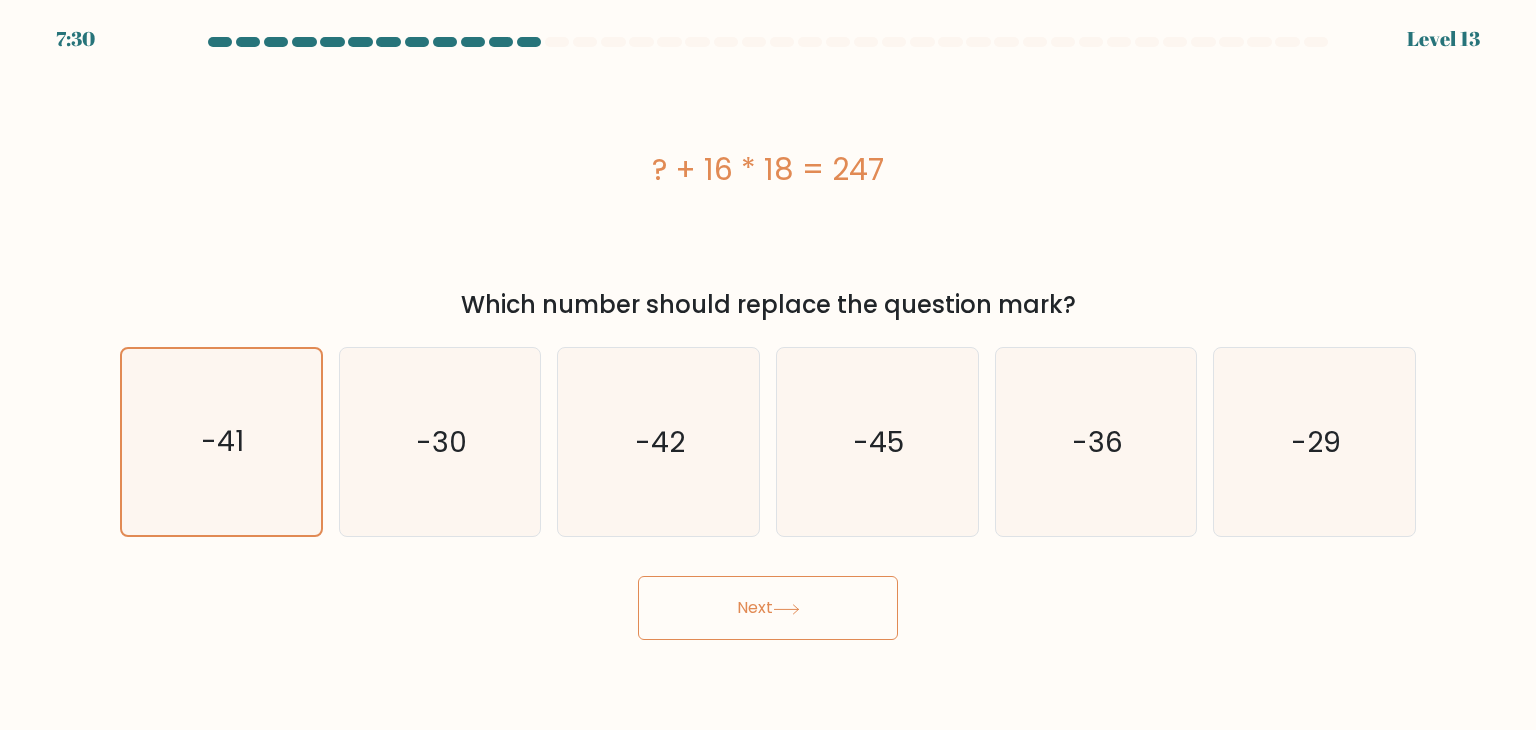 click on "Next" at bounding box center [768, 608] 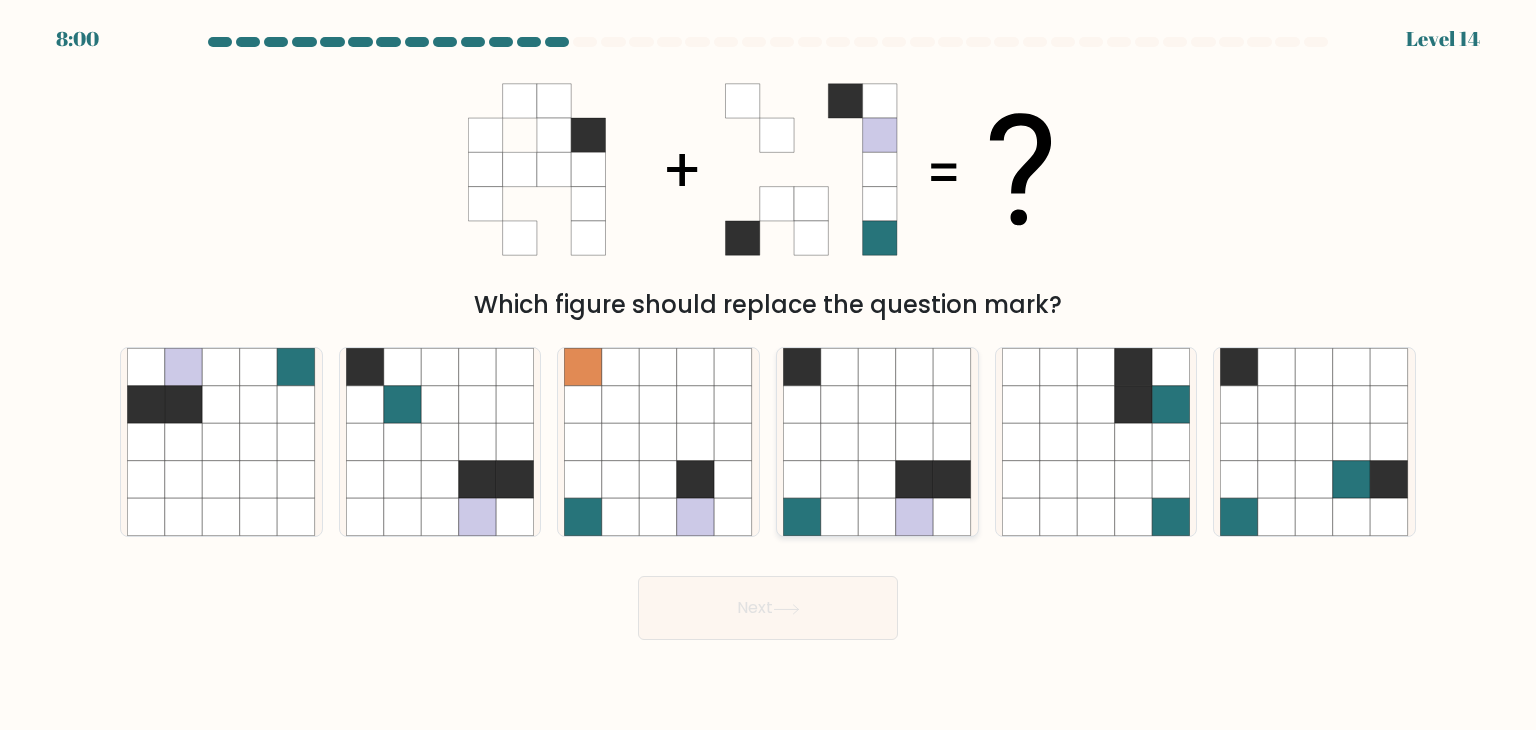 click 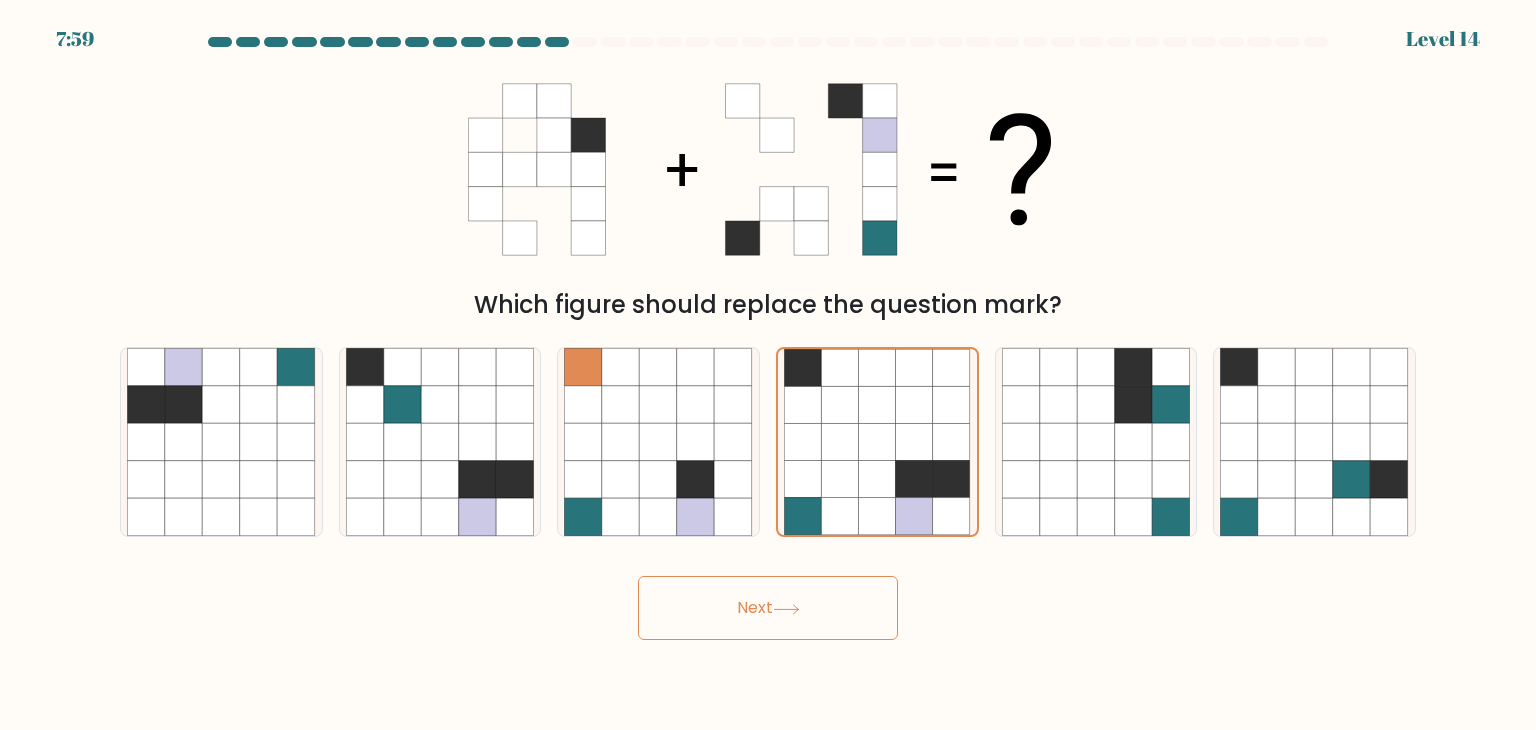 click on "Next" at bounding box center [768, 608] 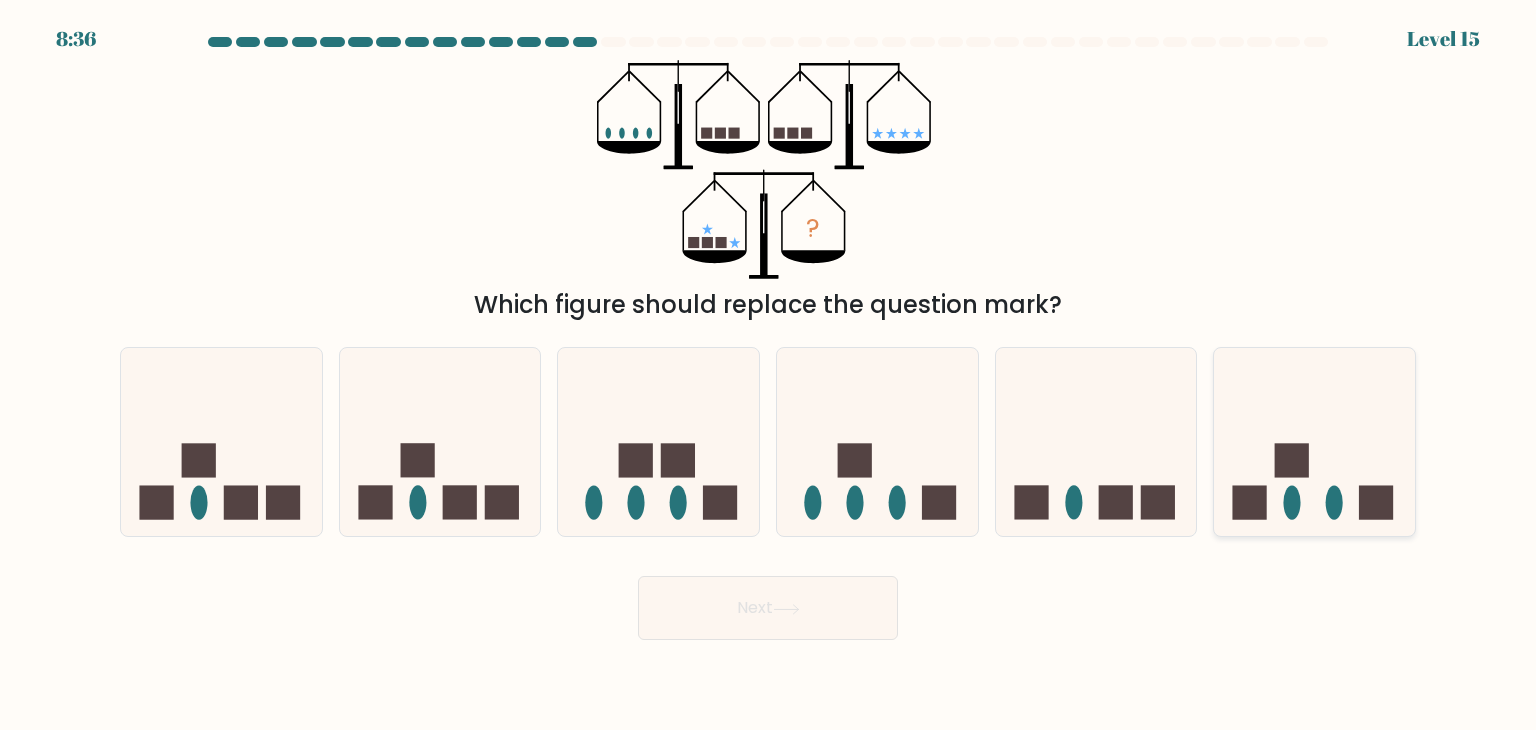 click 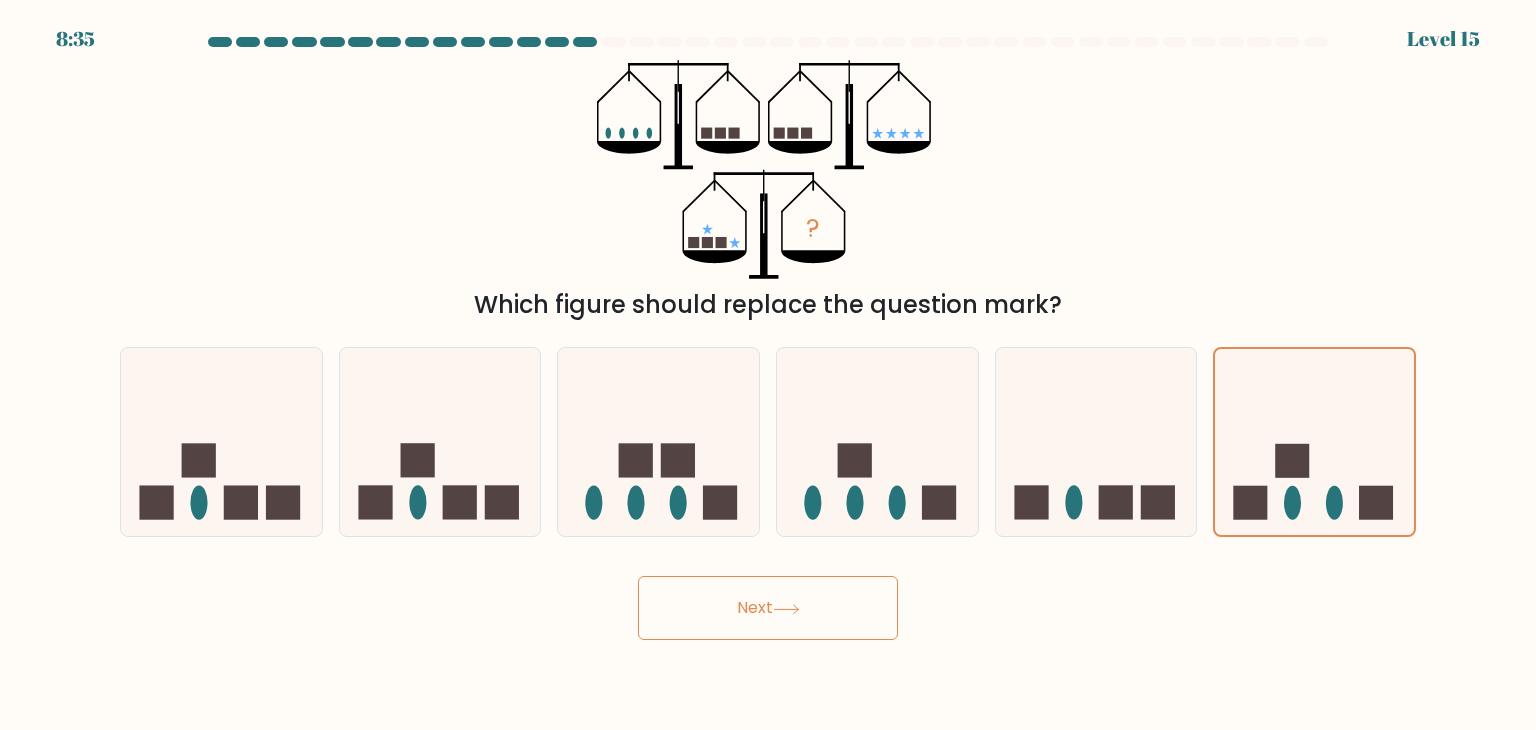 click 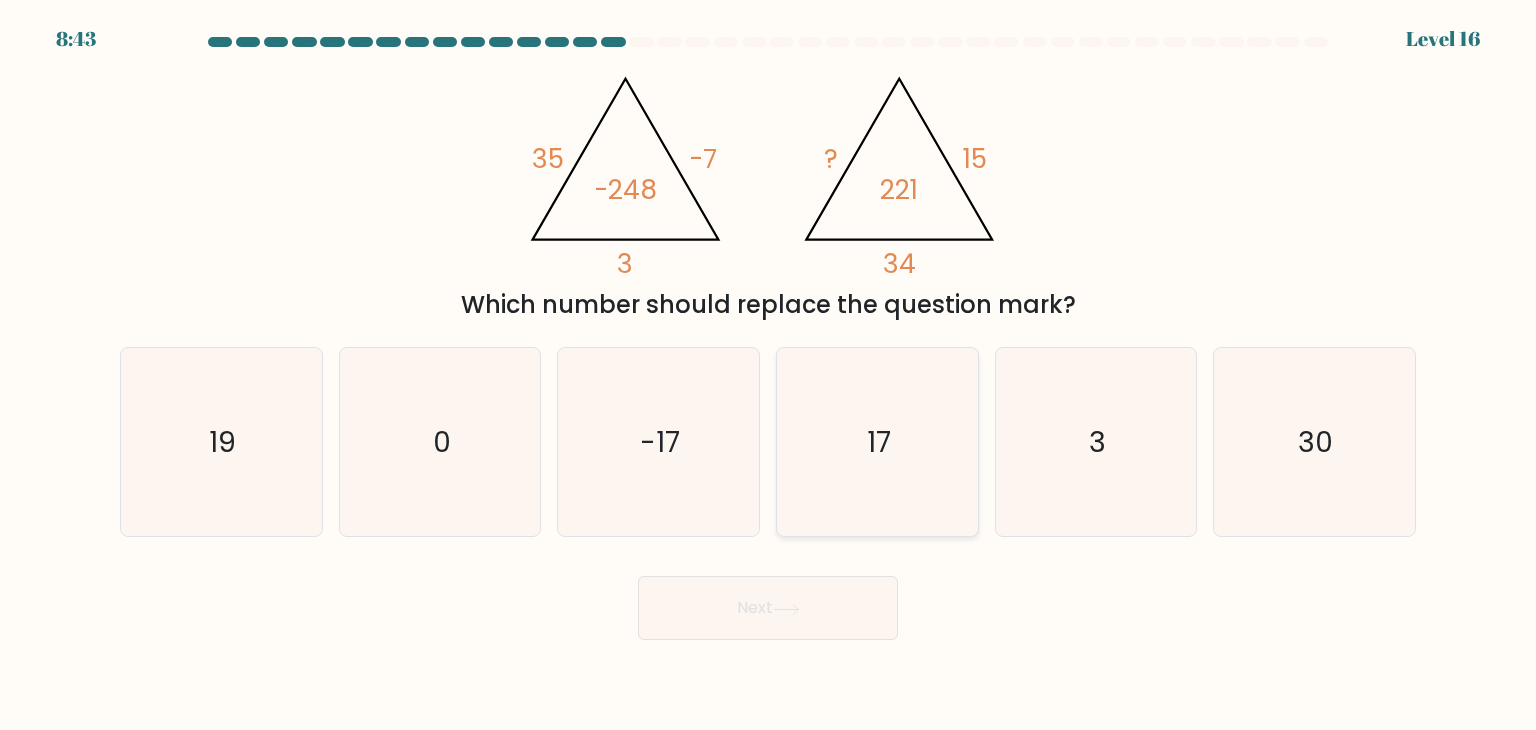 click on "17" 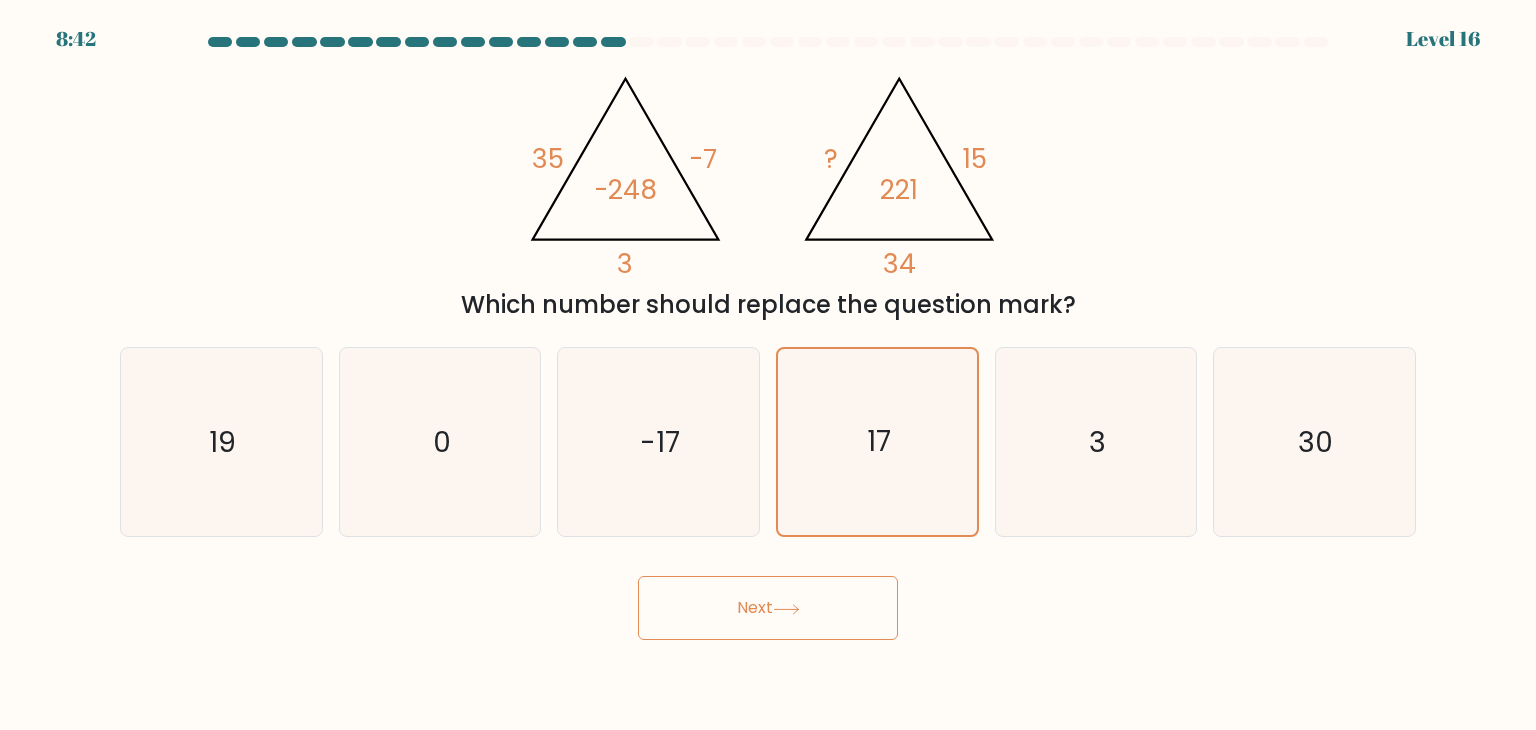 click 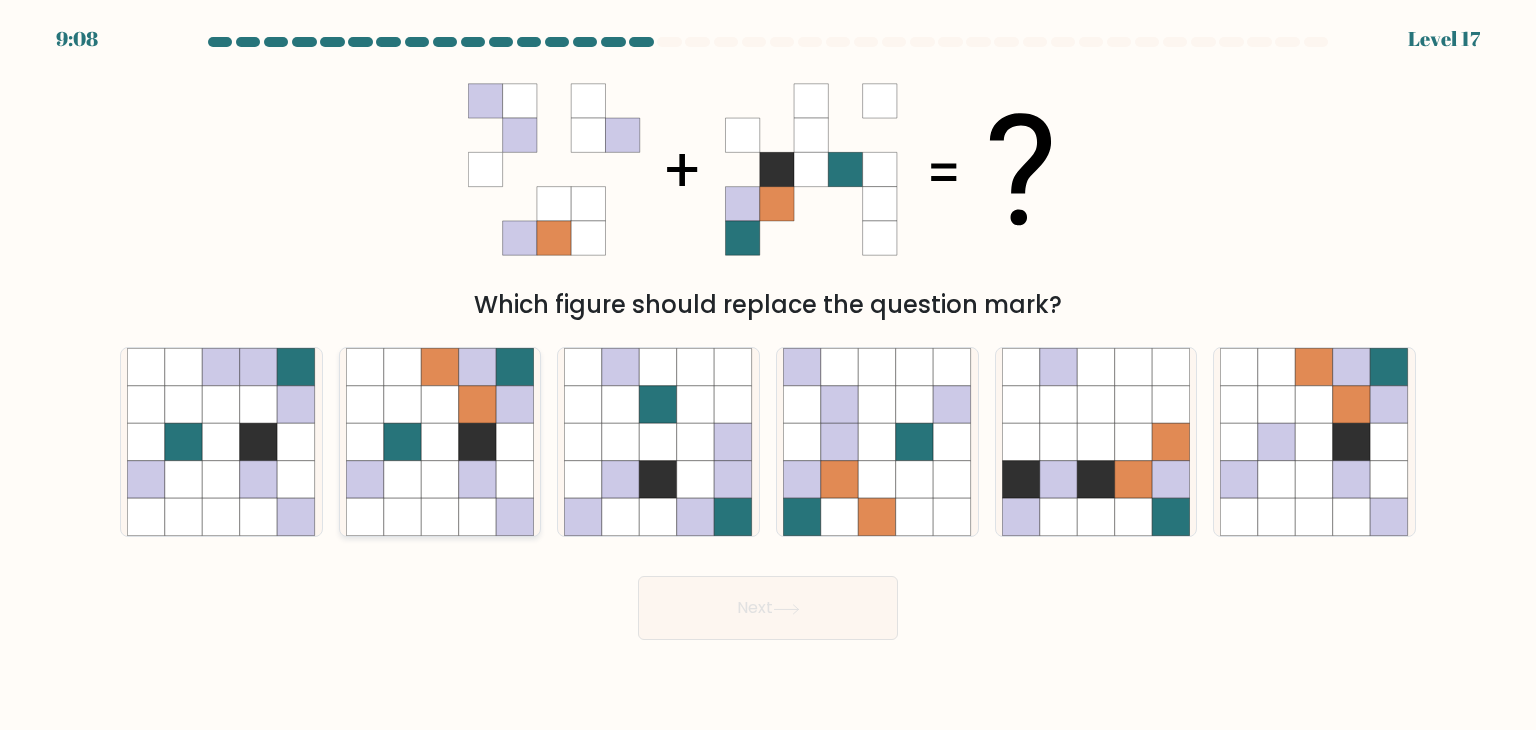 click 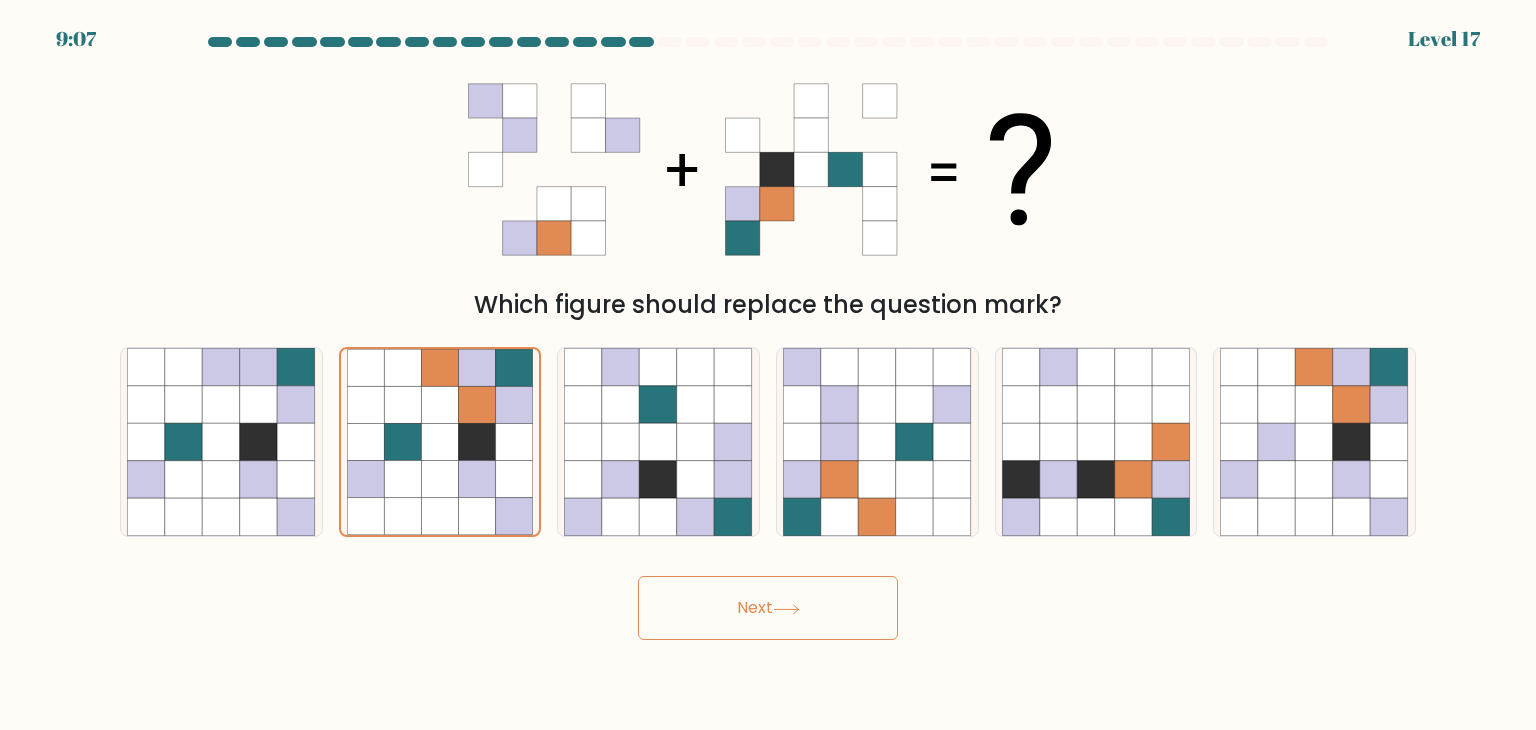 click on "Next" at bounding box center (768, 608) 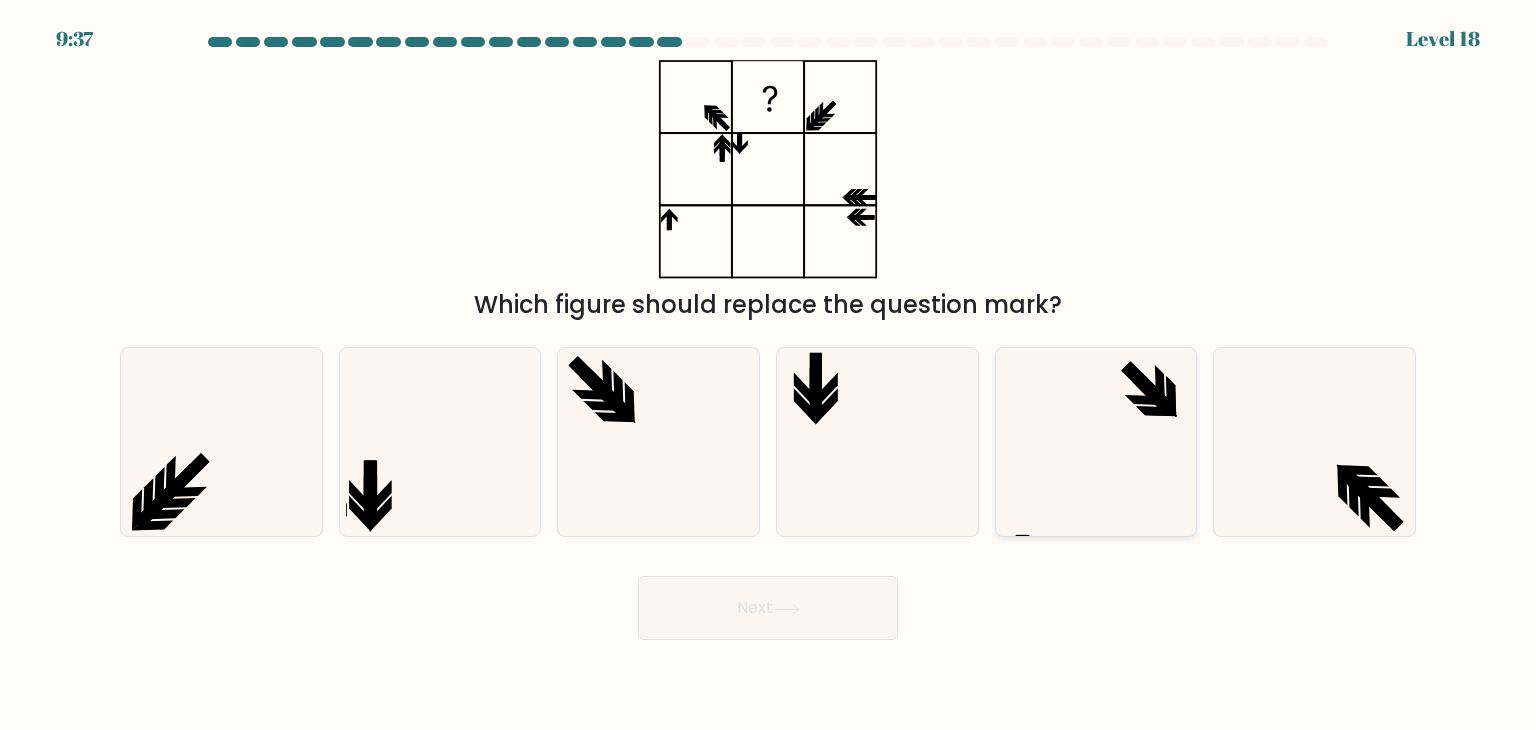 click 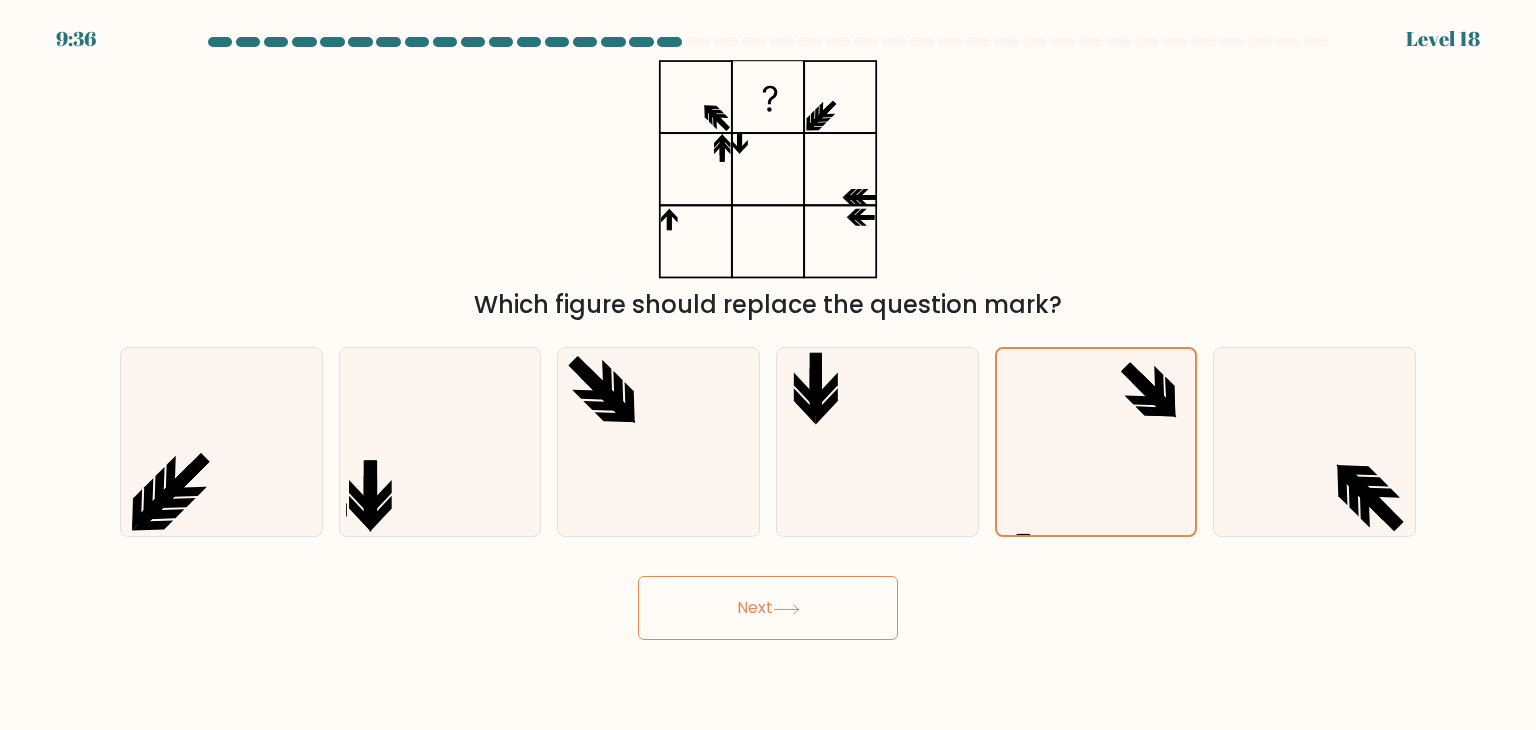 click on "Next" at bounding box center [768, 608] 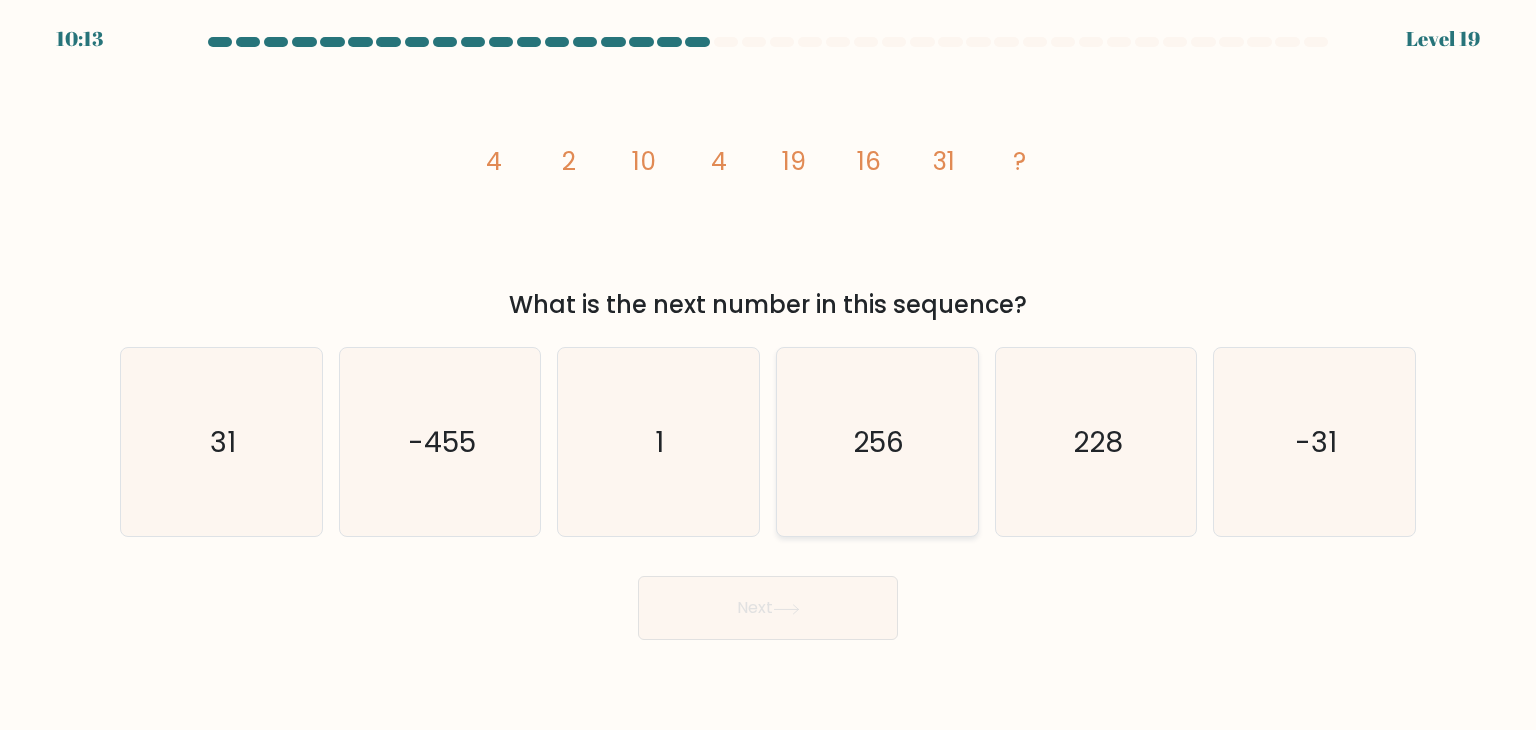 click on "256" 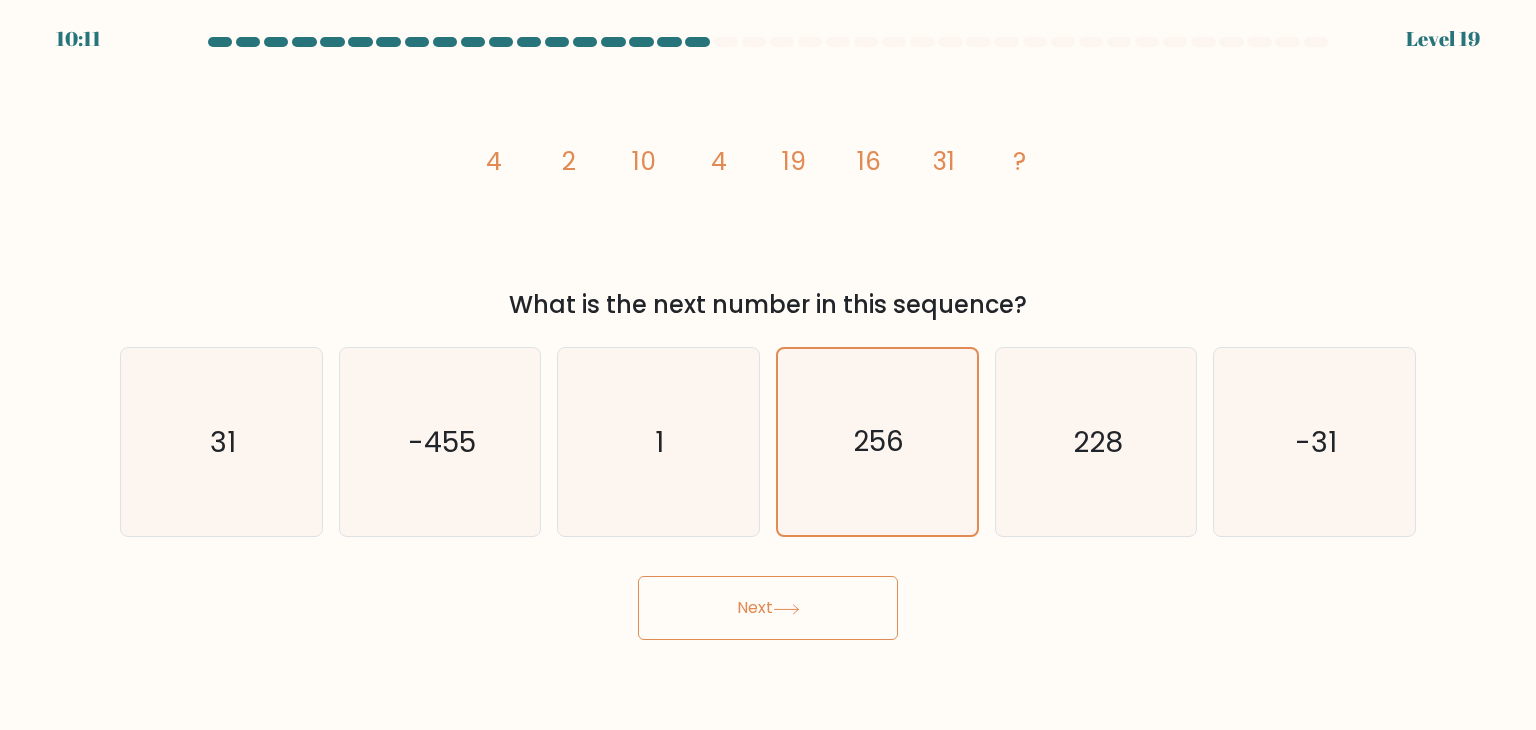 click 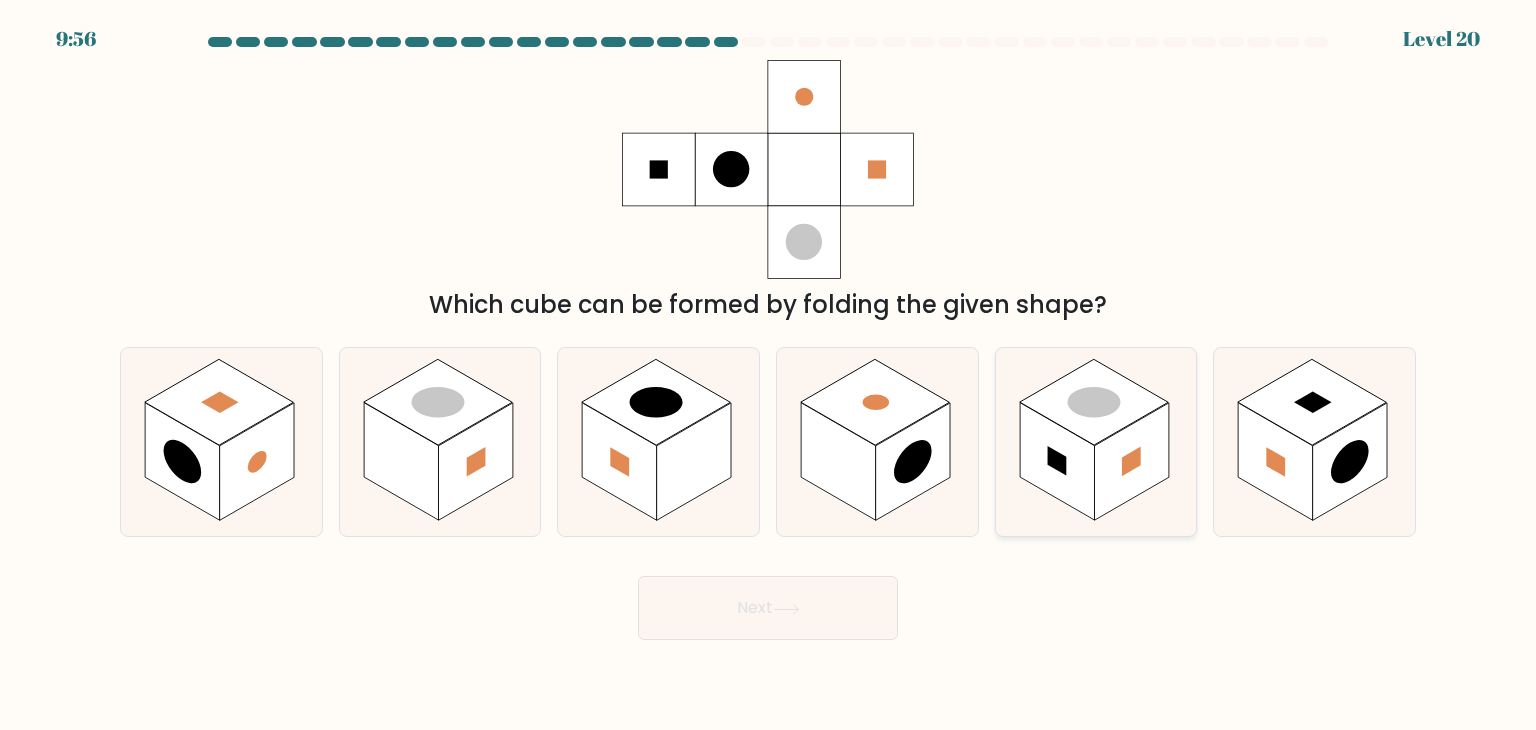 click 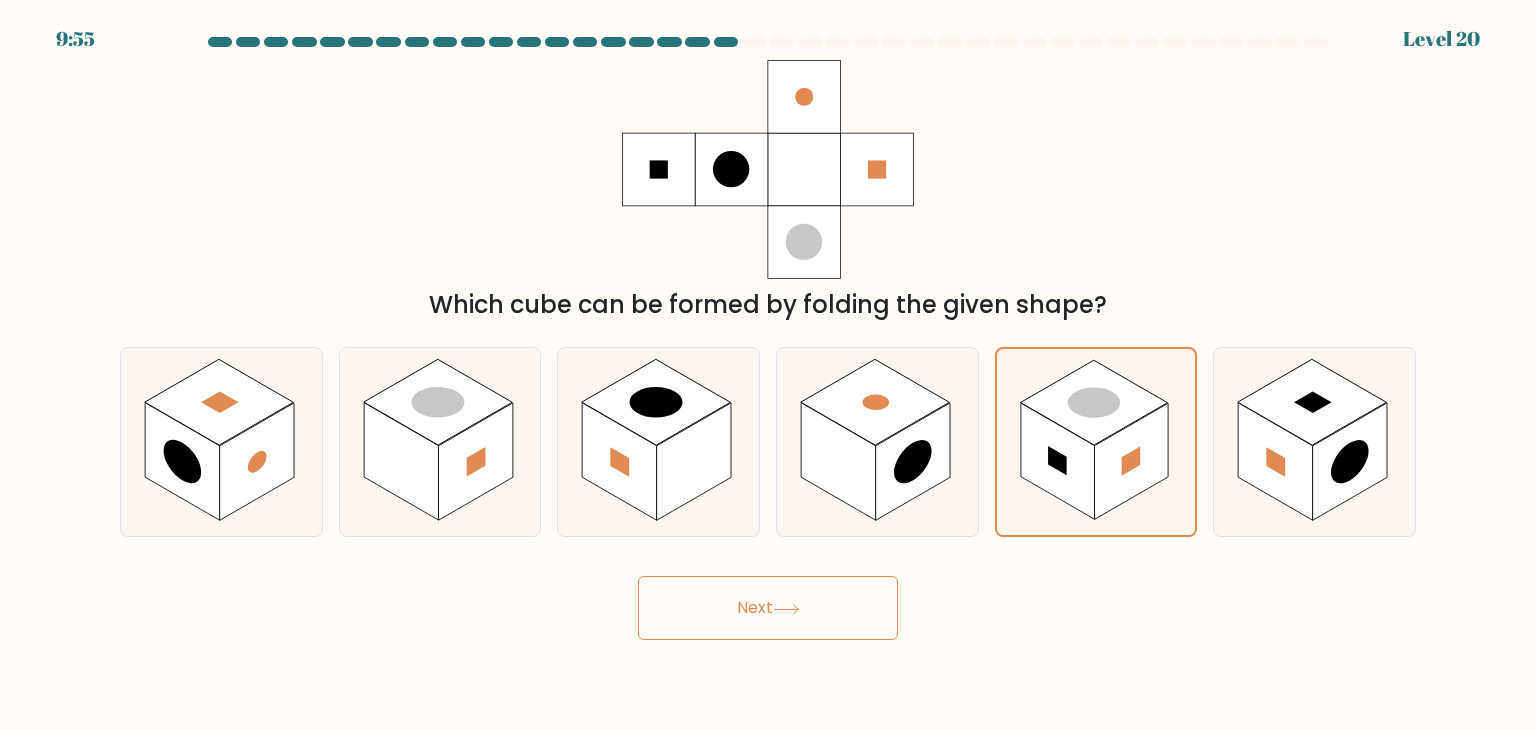click 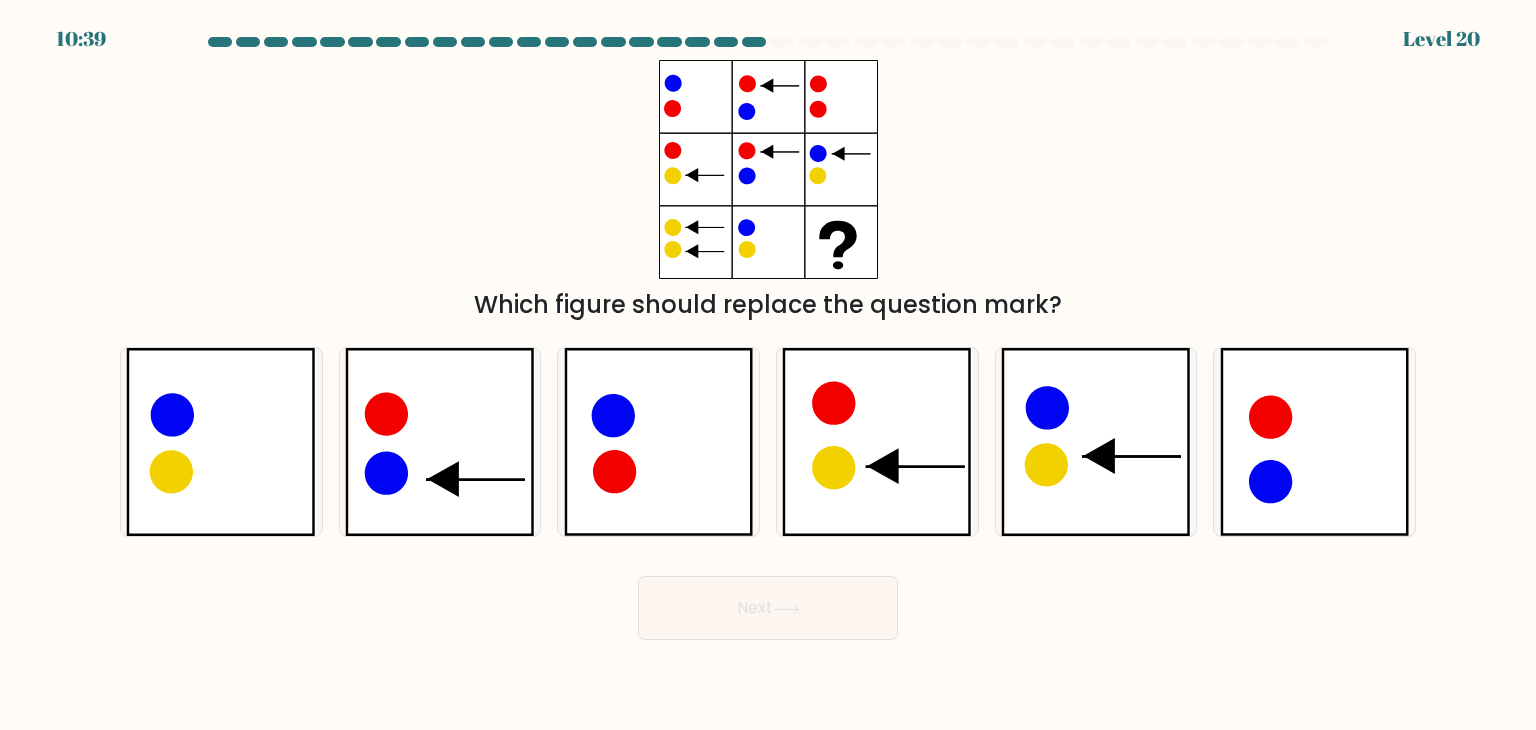 click on "Which figure should replace the question mark?" at bounding box center [768, 191] 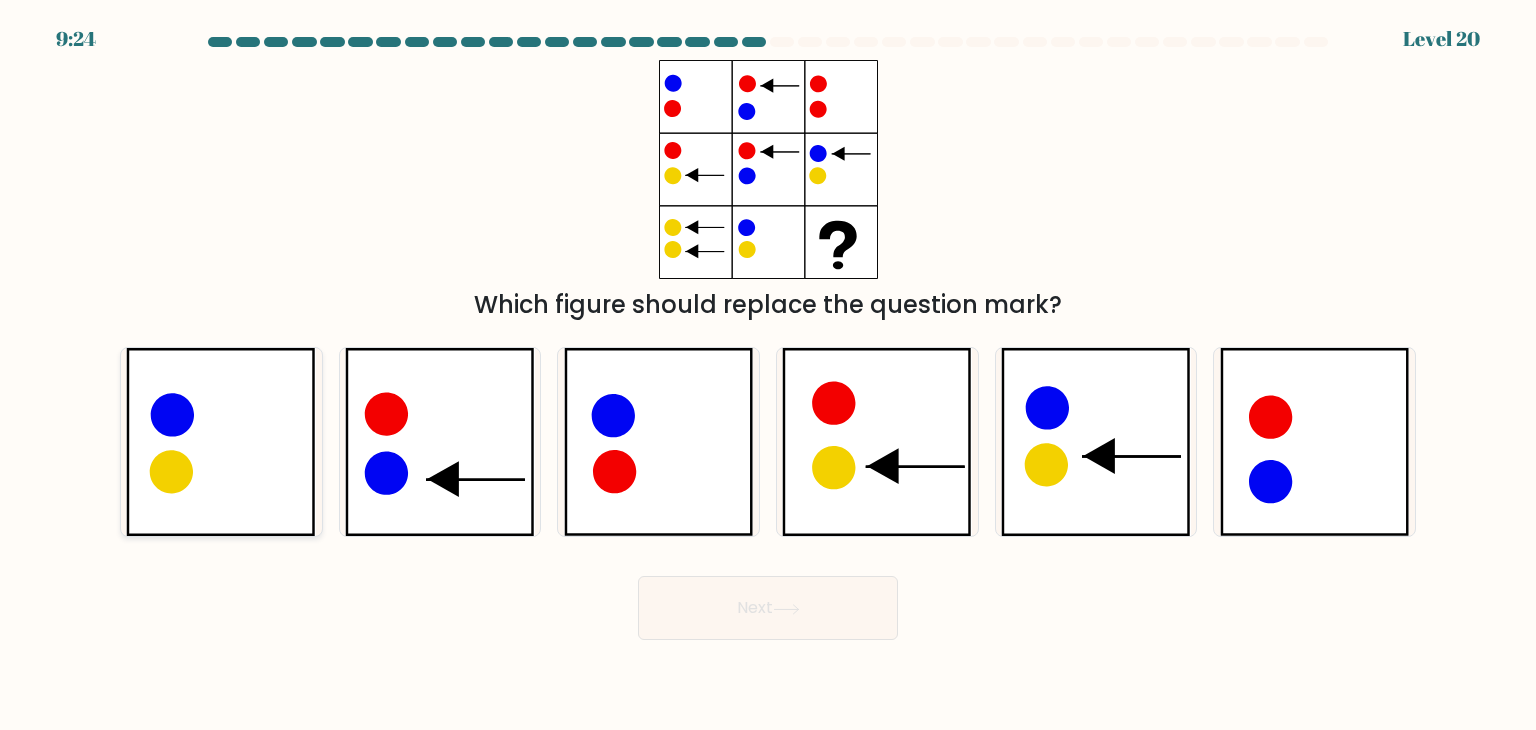 click 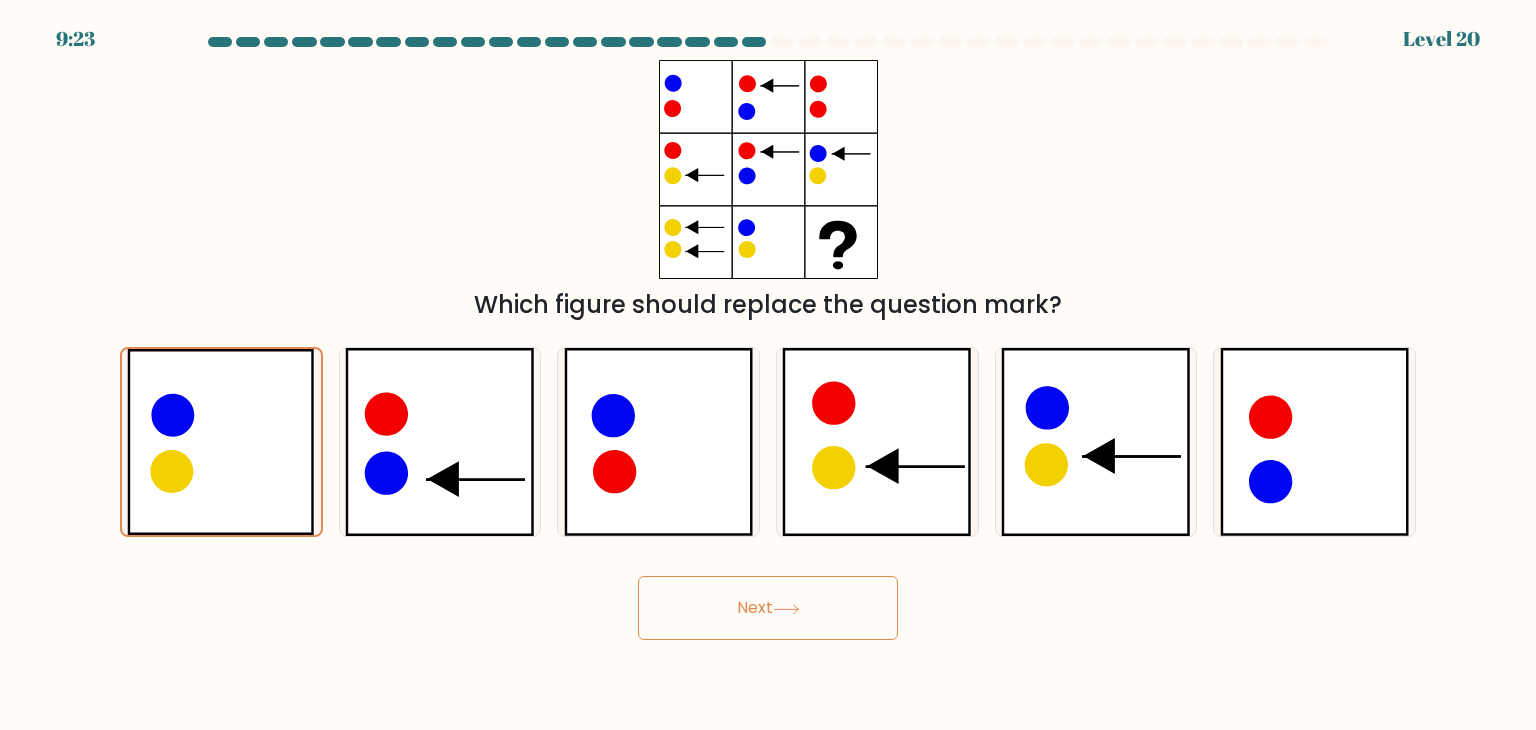 click on "Next" at bounding box center (768, 608) 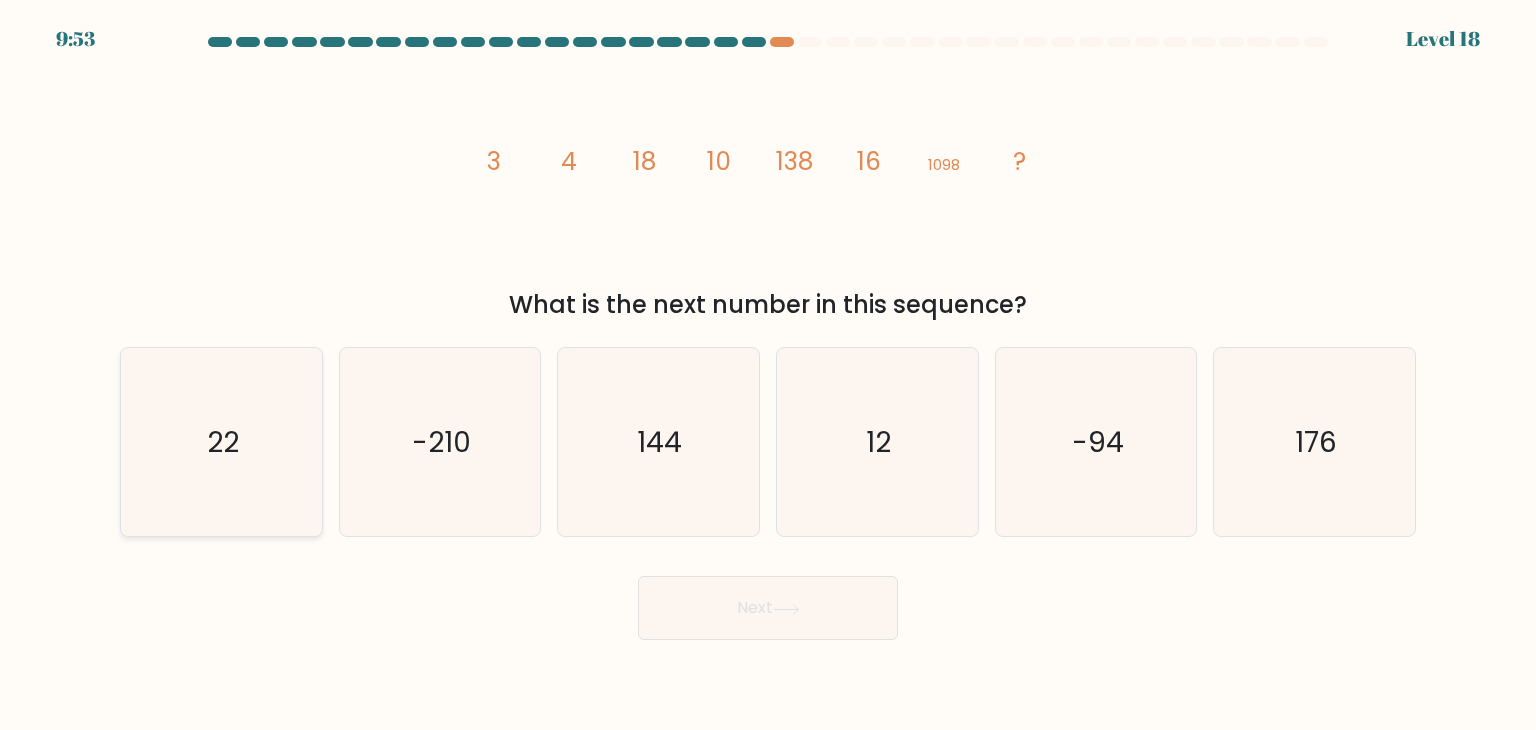 click on "22" 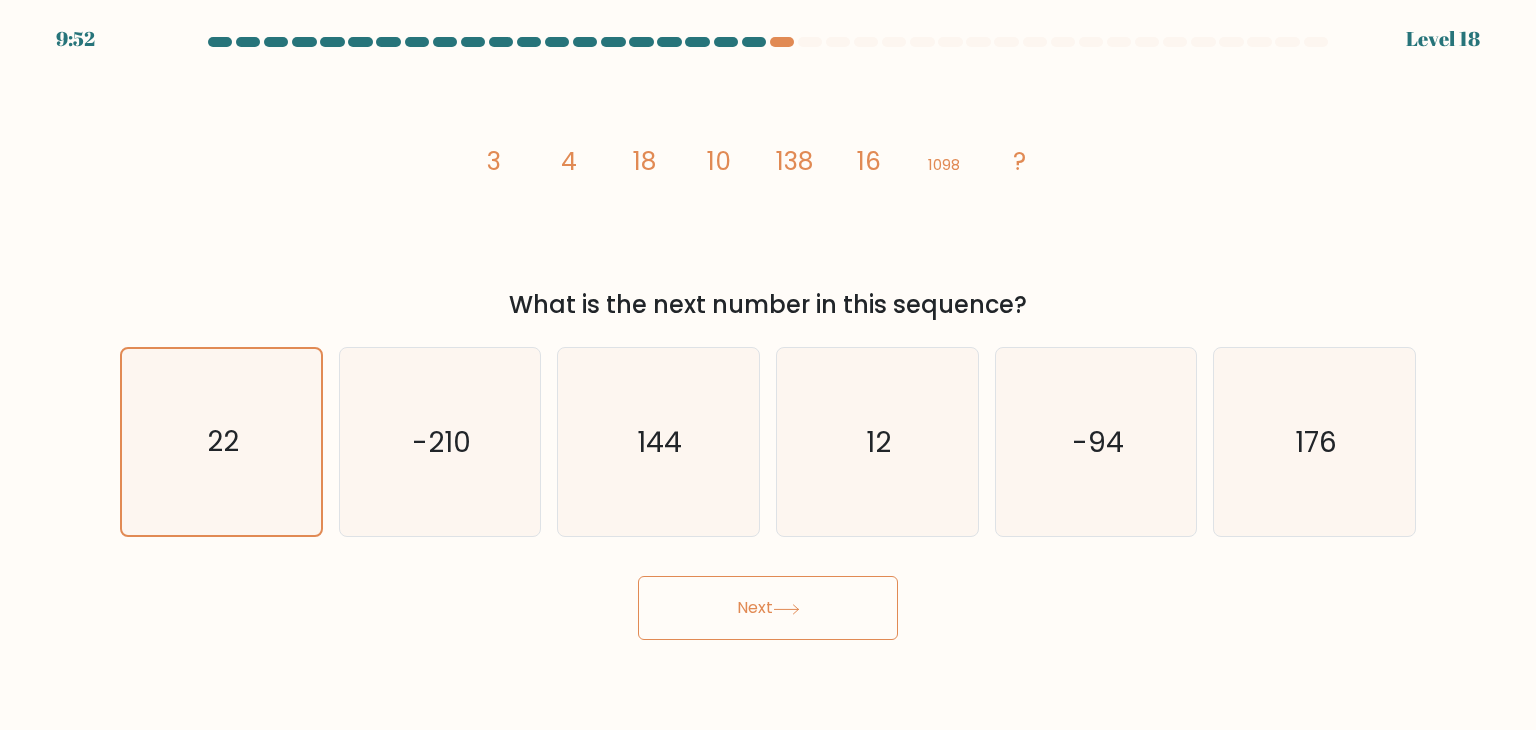 click on "Next" at bounding box center [768, 608] 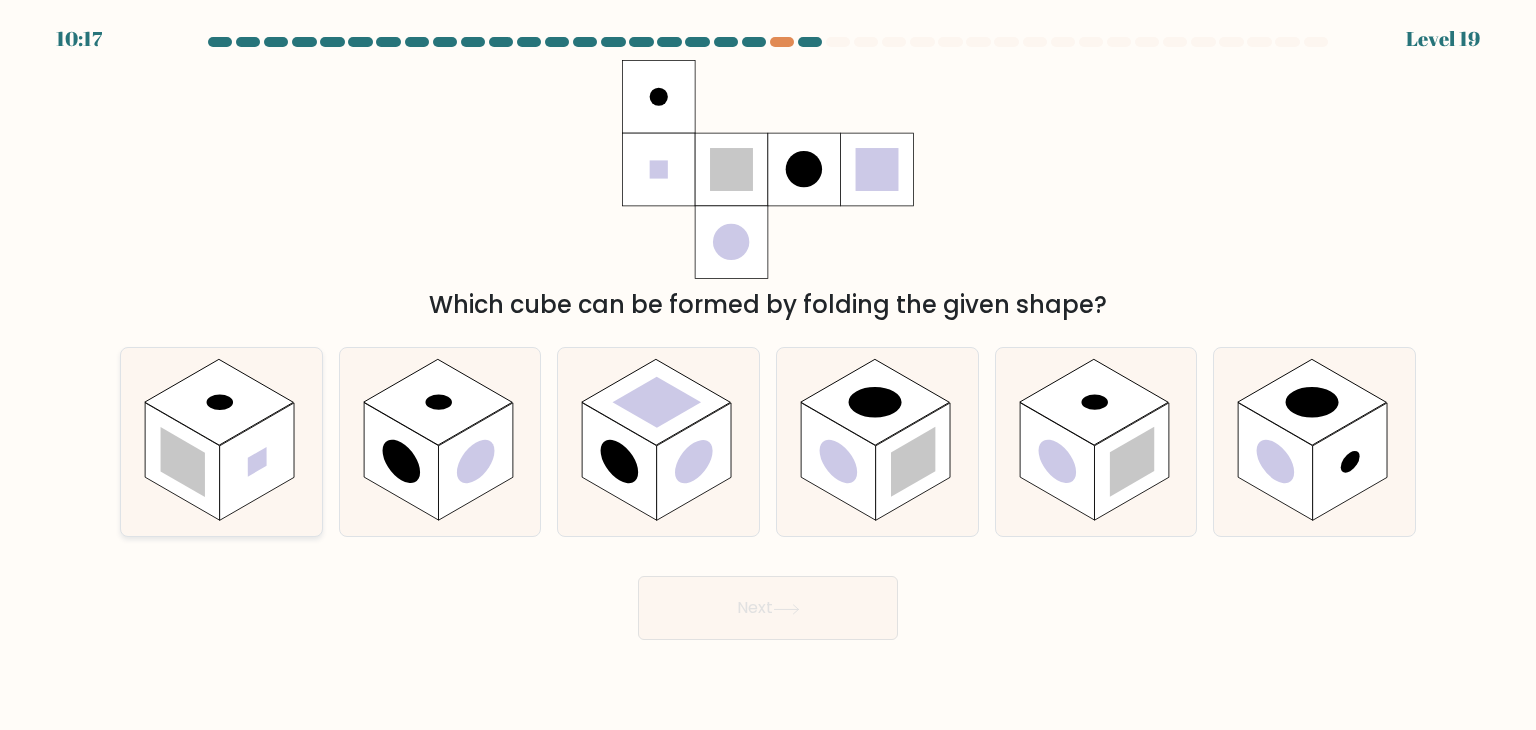 click 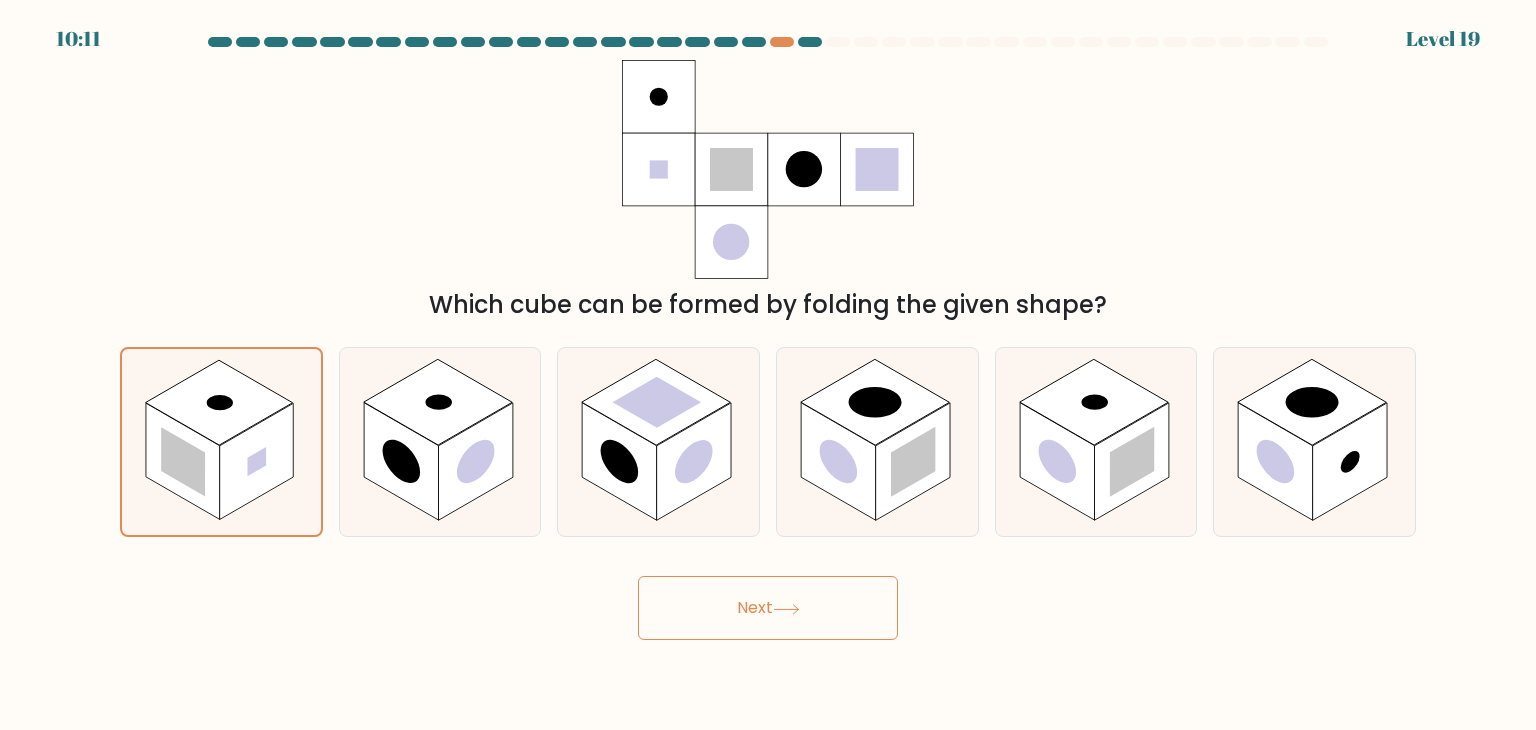 click on "Next" at bounding box center (768, 608) 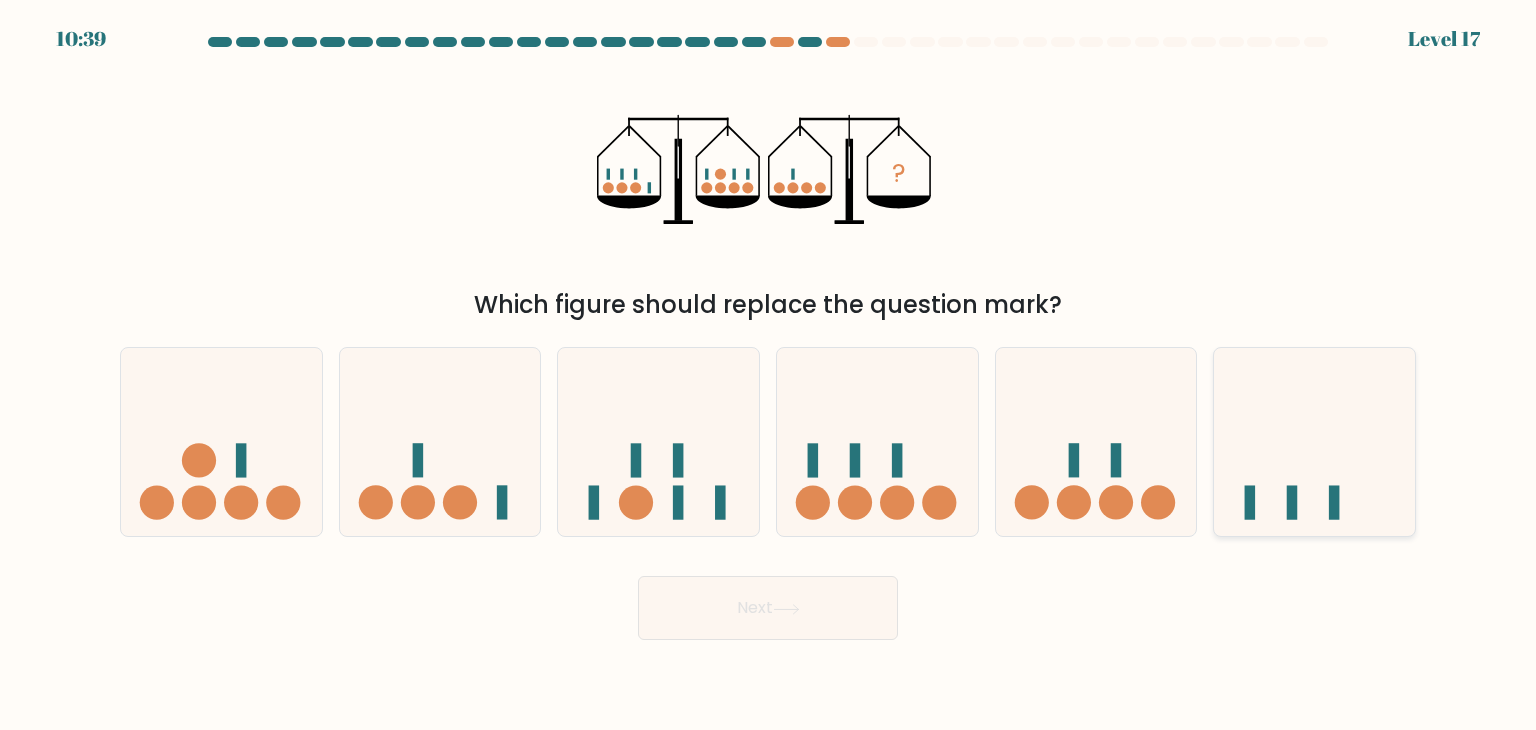 click 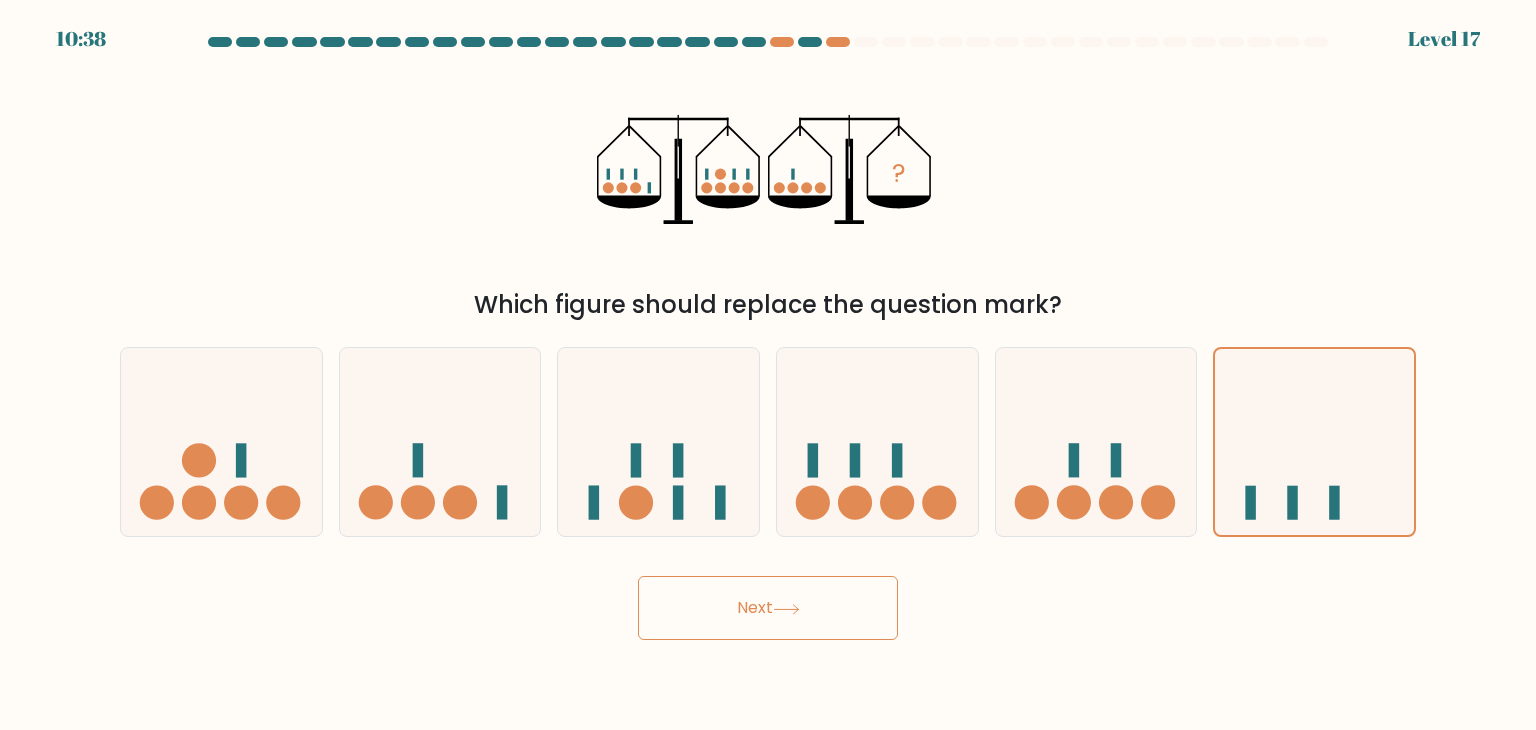 click on "Next" at bounding box center [768, 608] 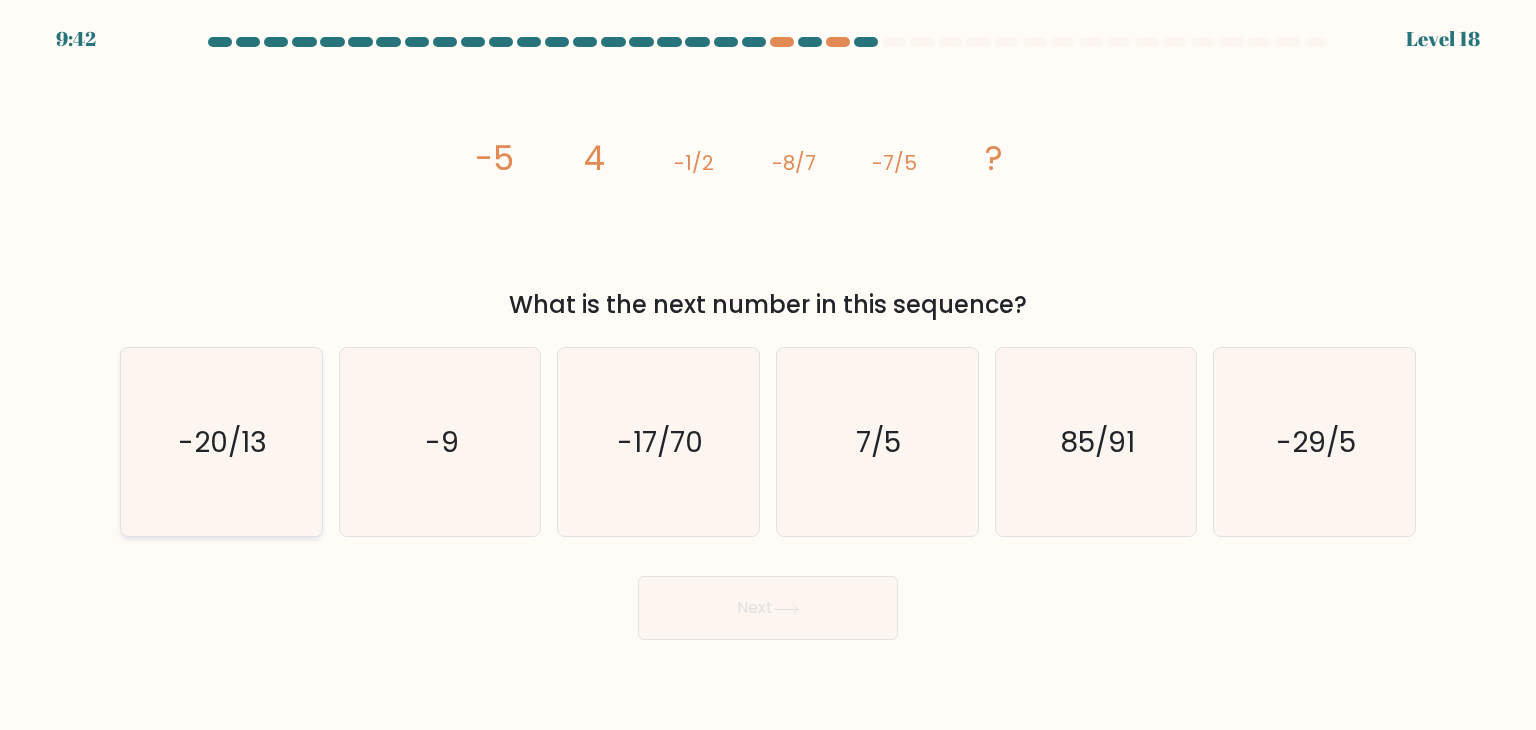 click on "-20/13" 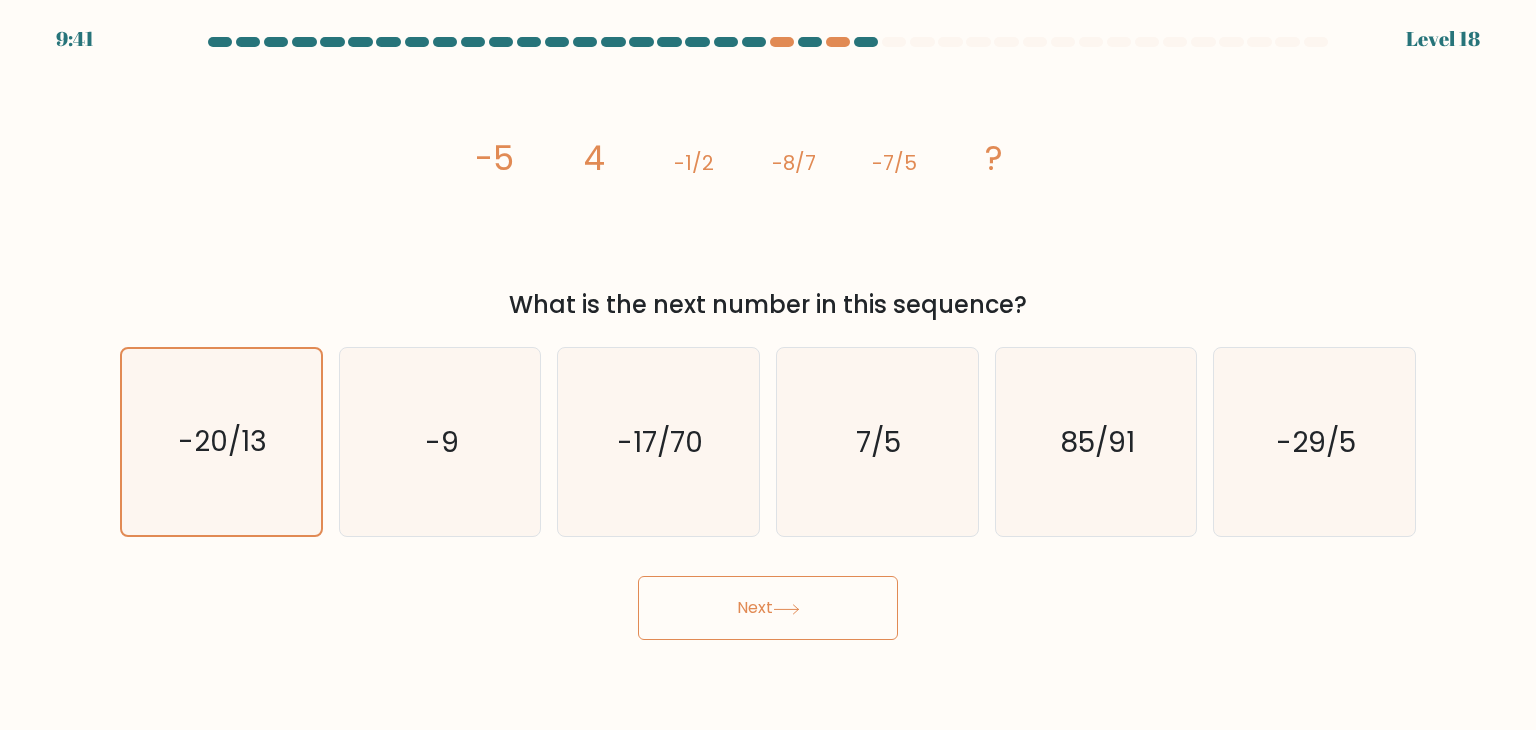 click on "Next" at bounding box center [768, 608] 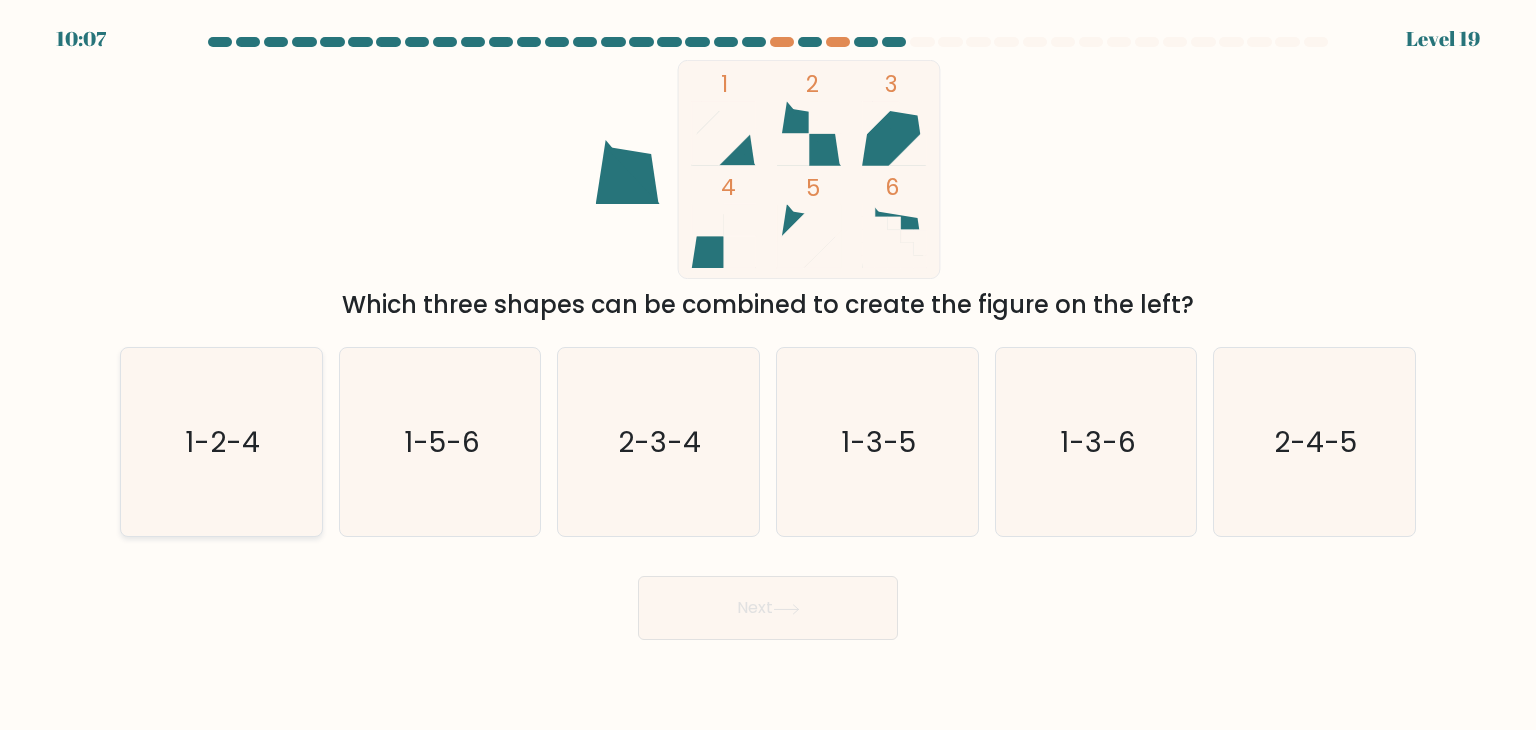 click on "1-2-4" 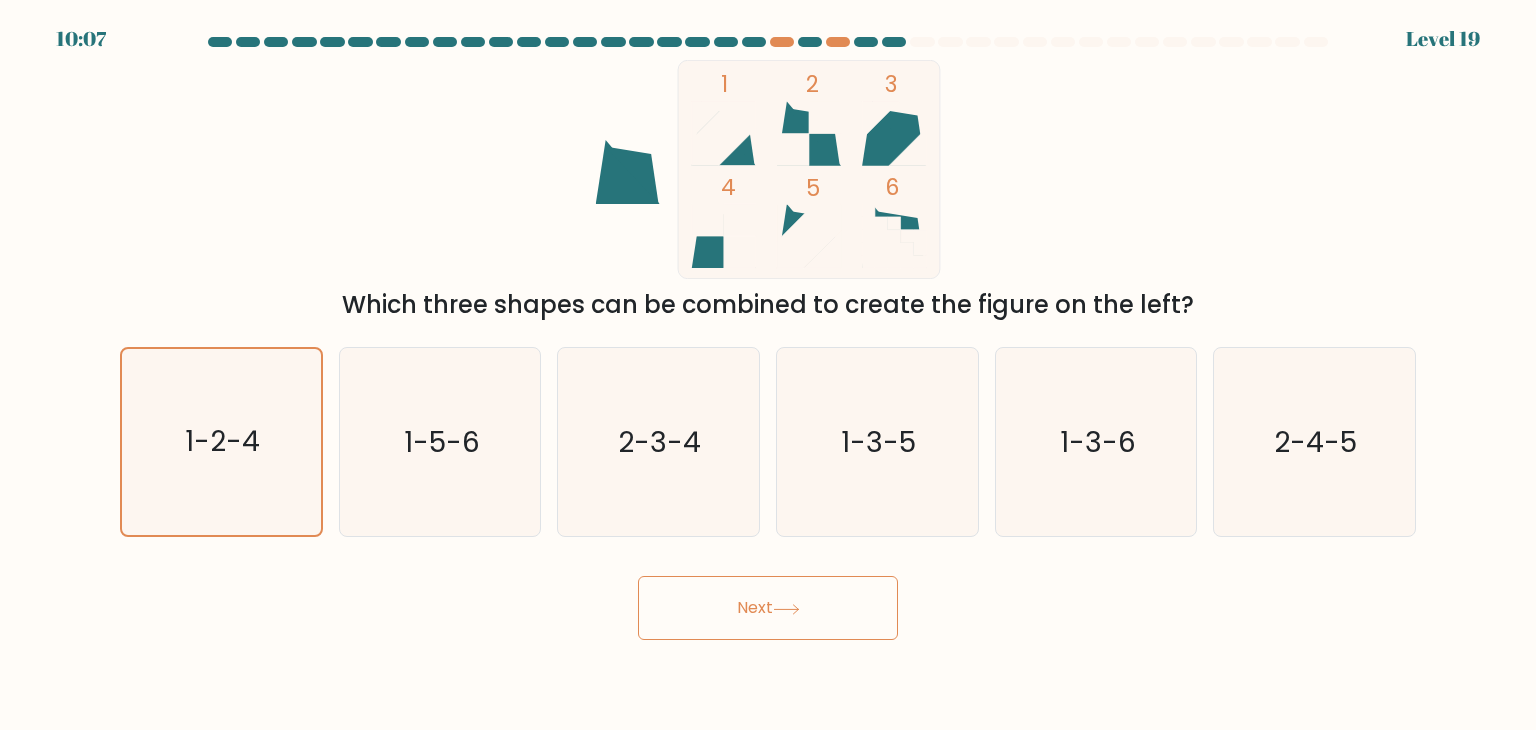 click on "Next" at bounding box center (768, 608) 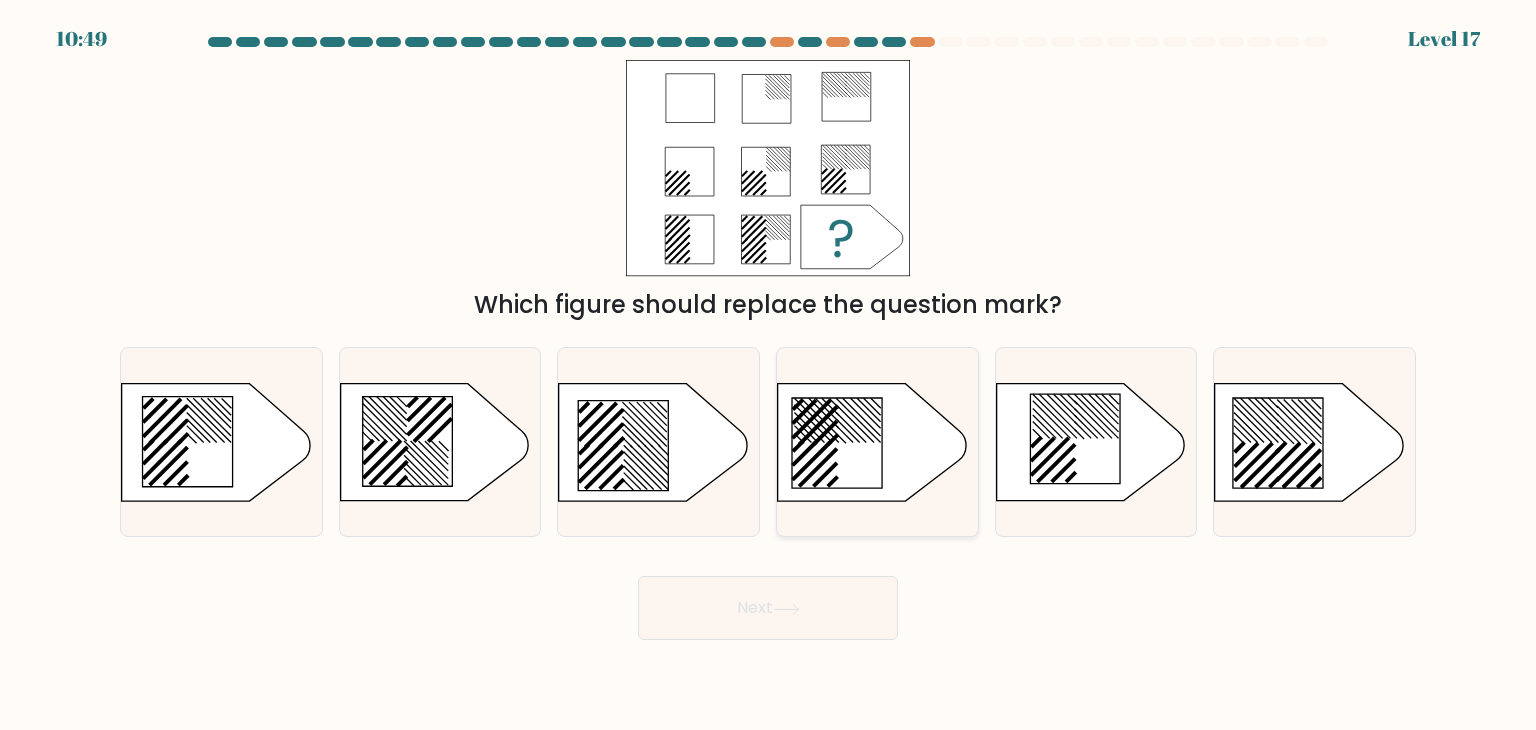 click 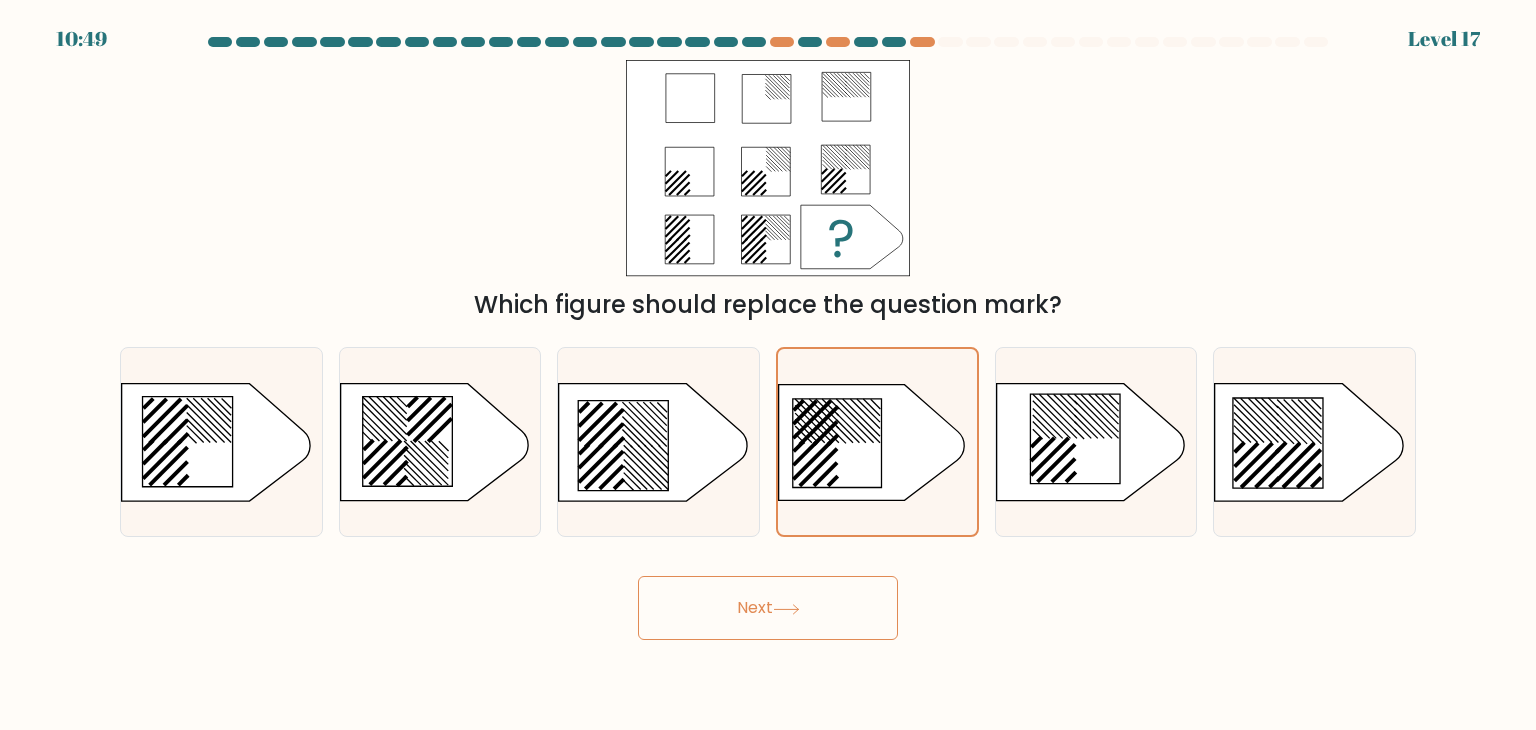 click on "Next" at bounding box center [768, 608] 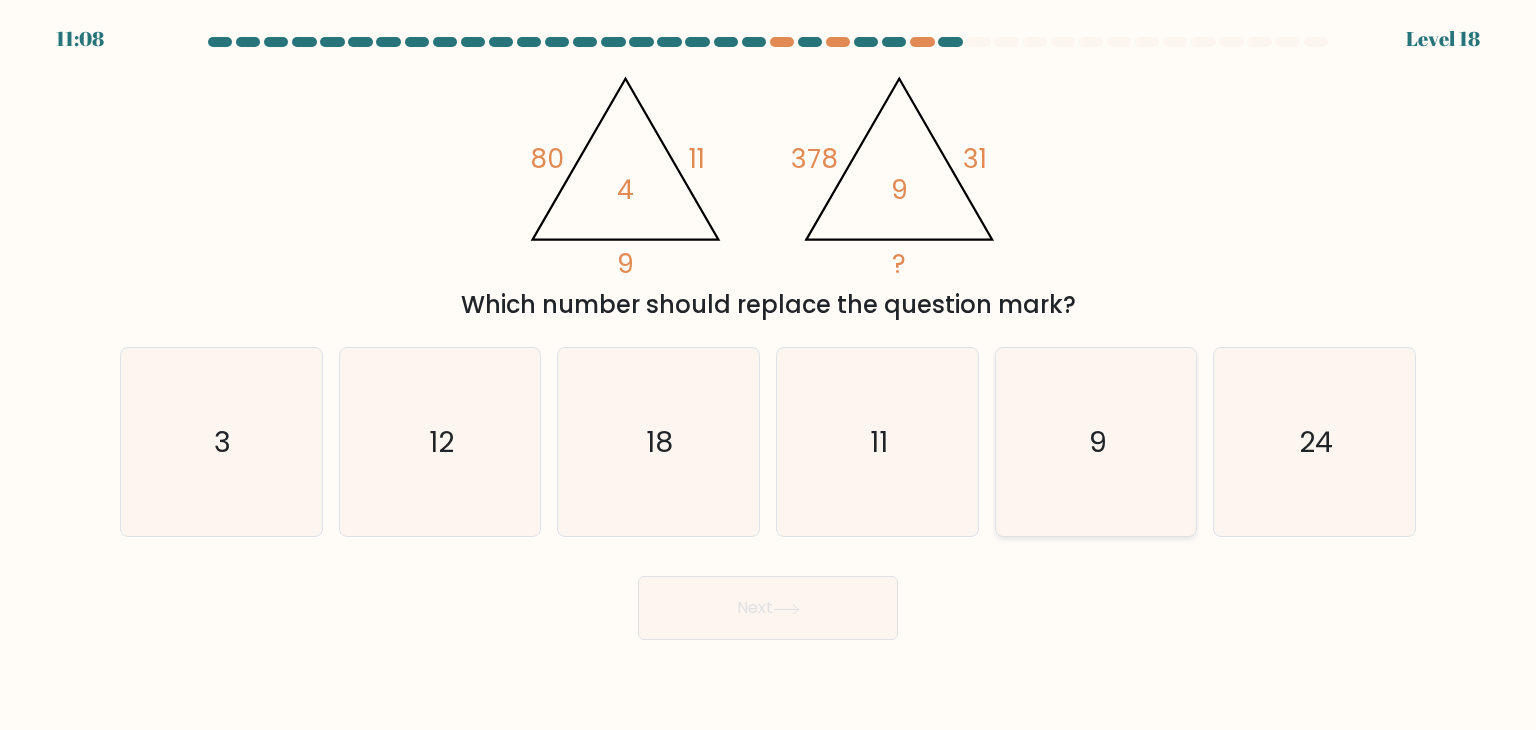 click on "9" 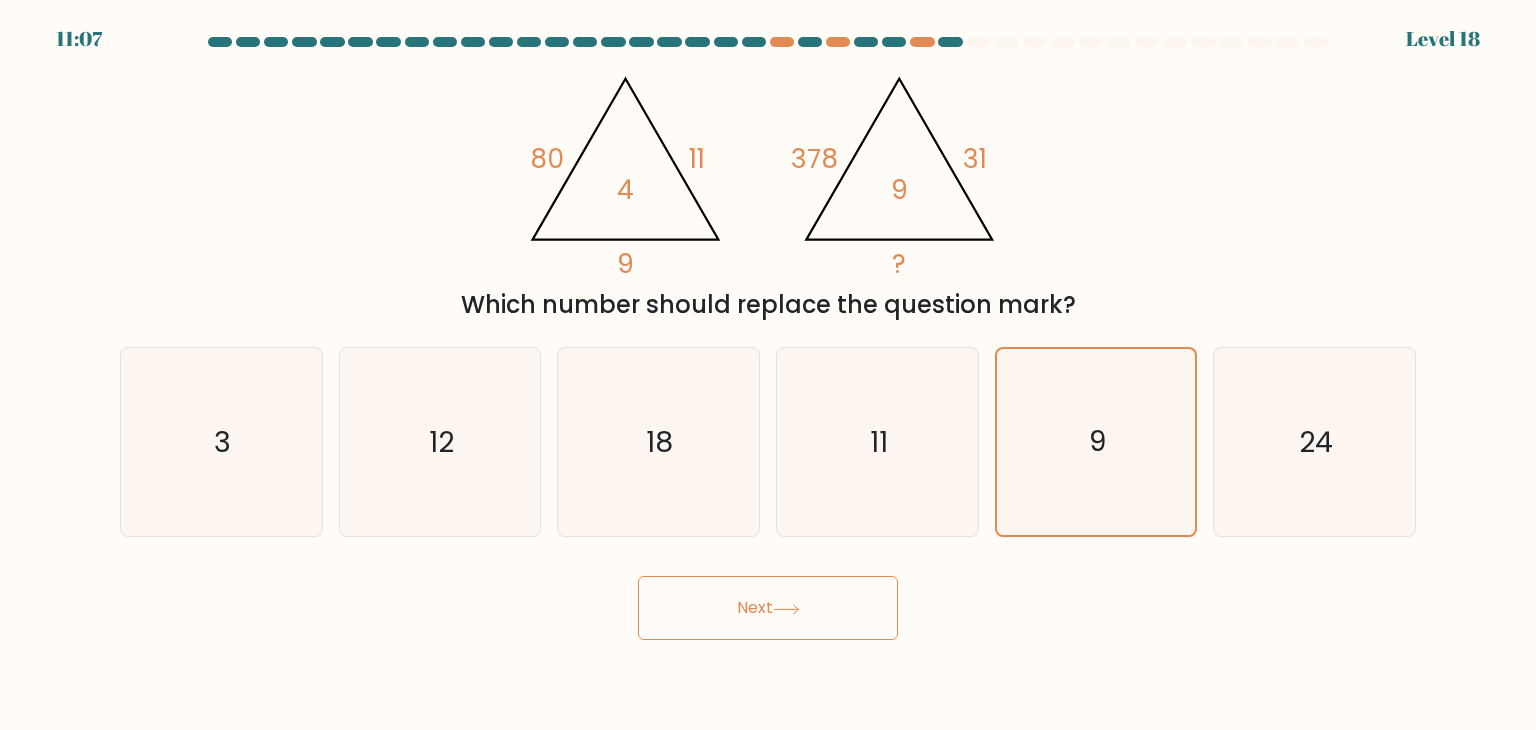 click on "Next" at bounding box center (768, 608) 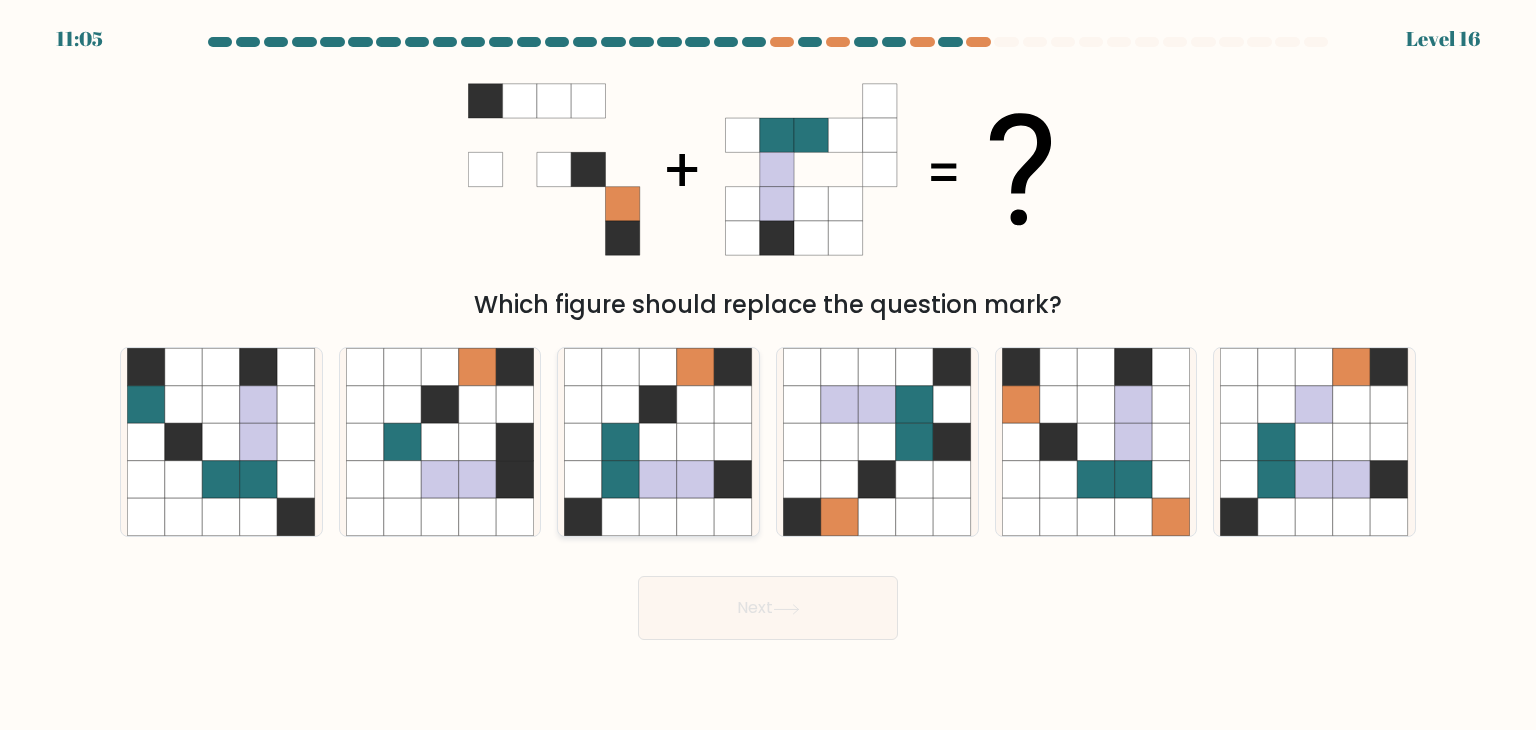 click 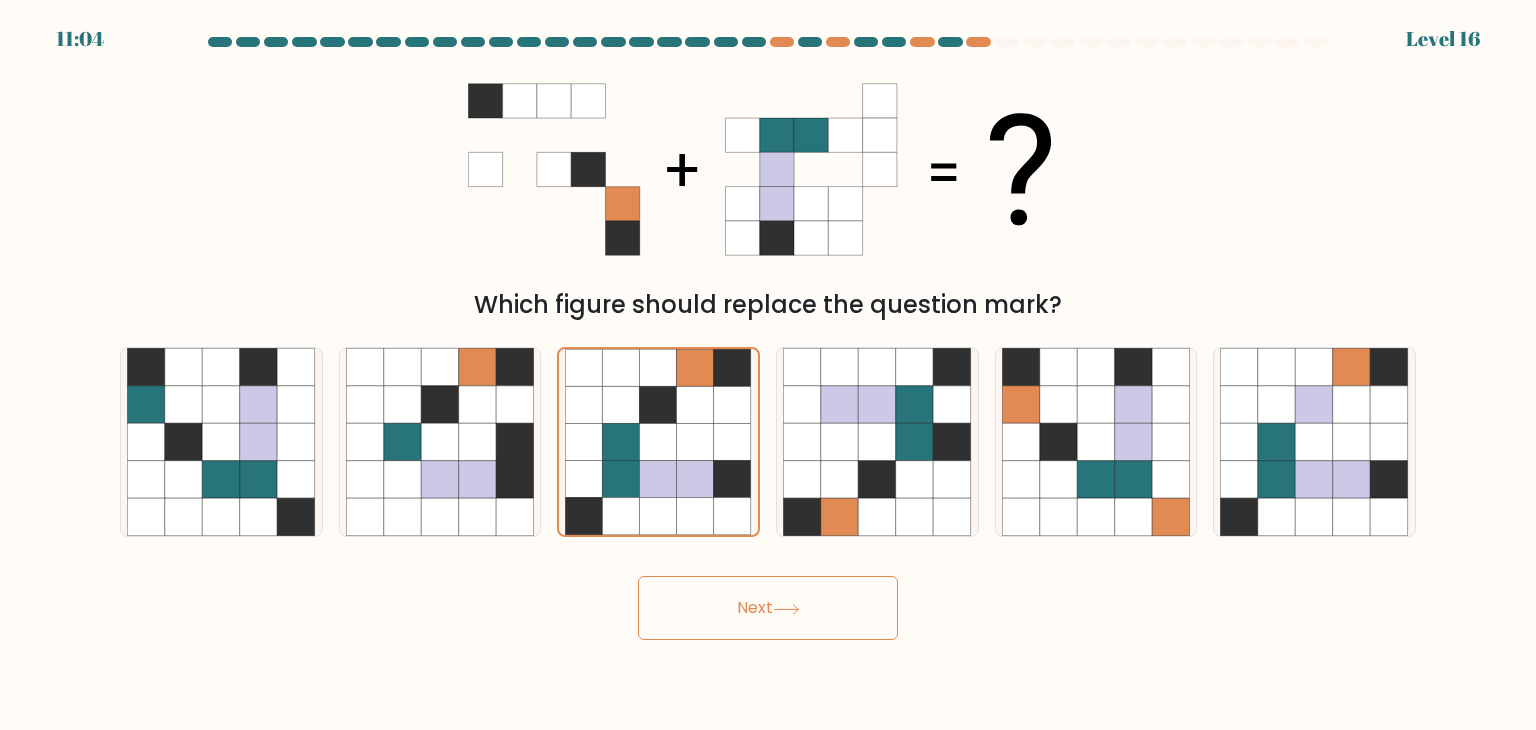 click on "Next" at bounding box center (768, 608) 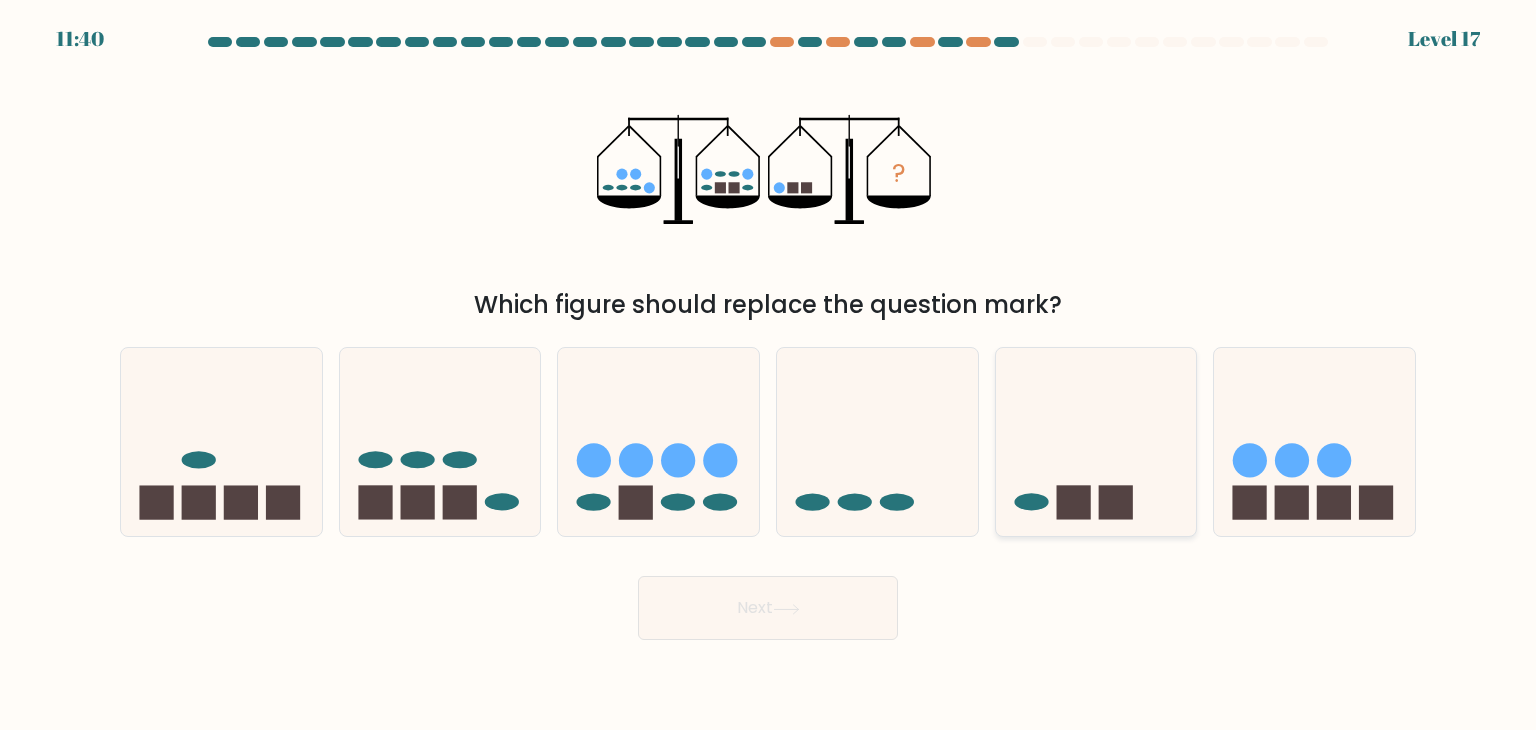 click 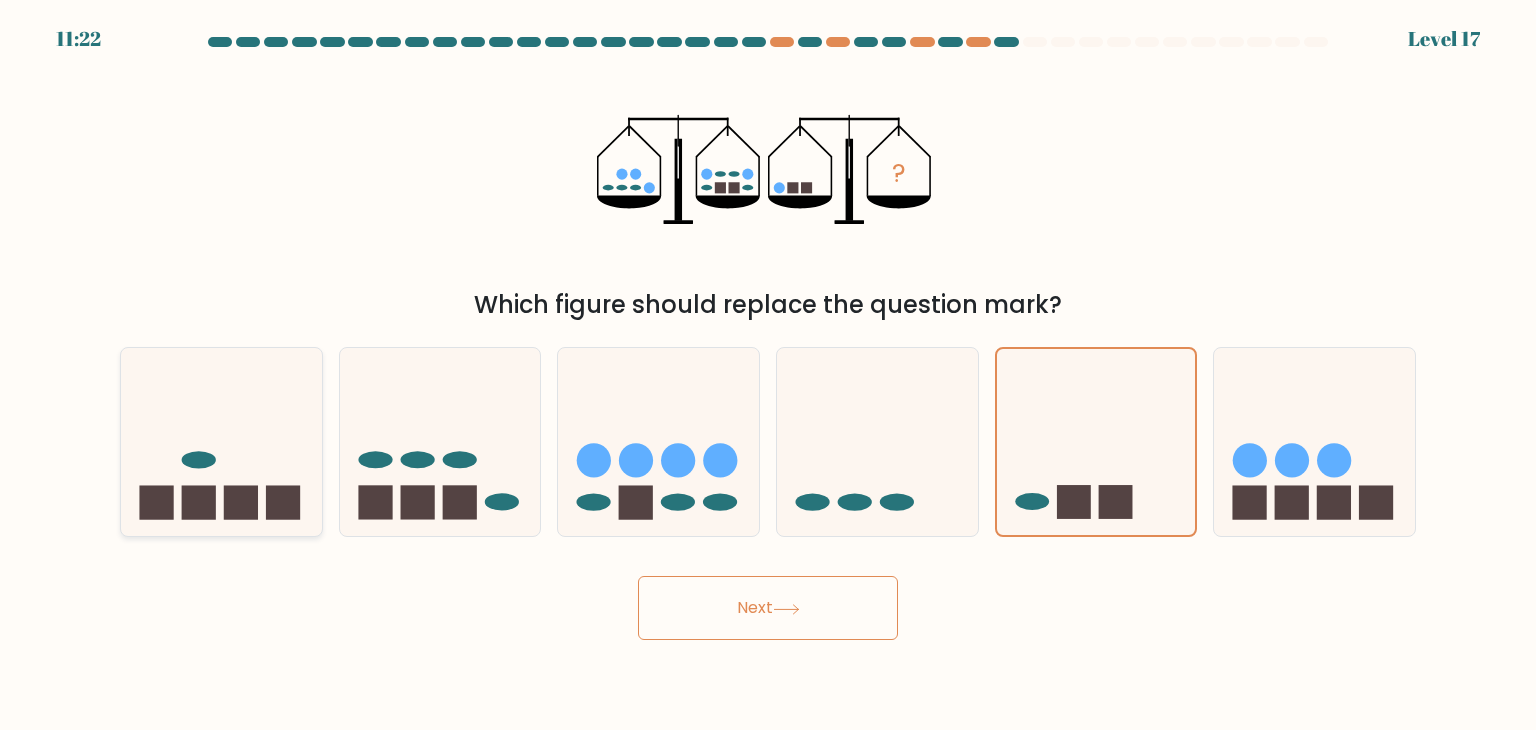 click 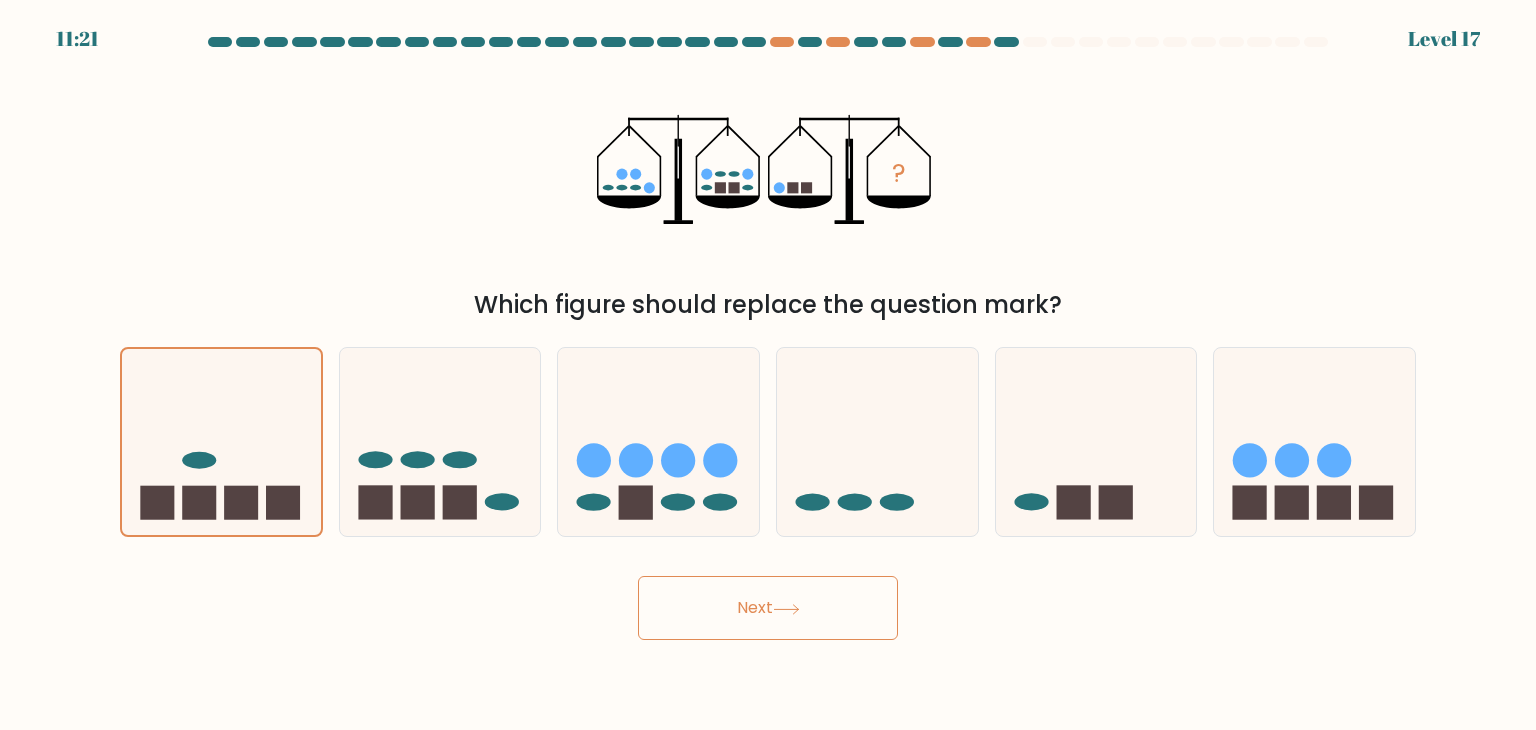 click on "Next" at bounding box center (768, 608) 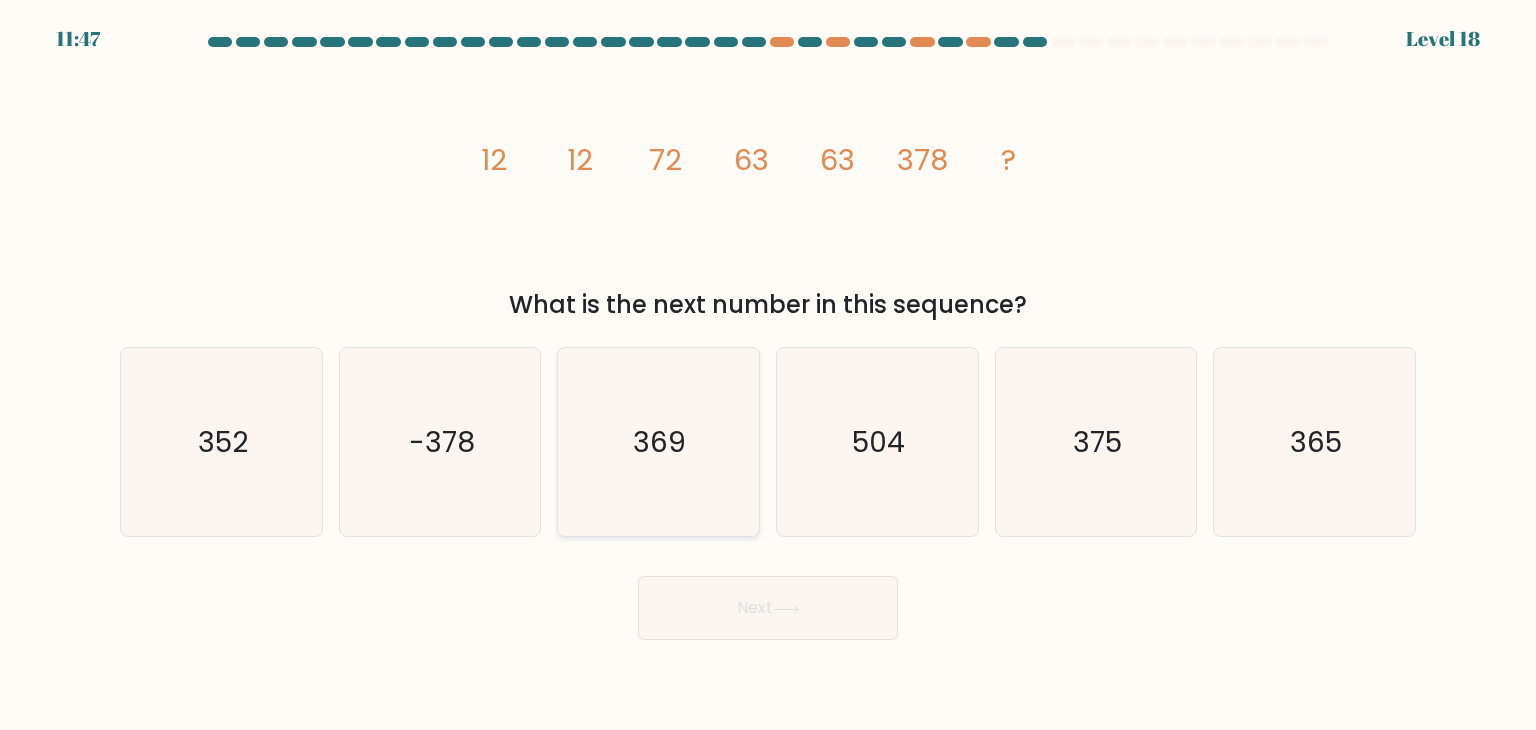click on "369" 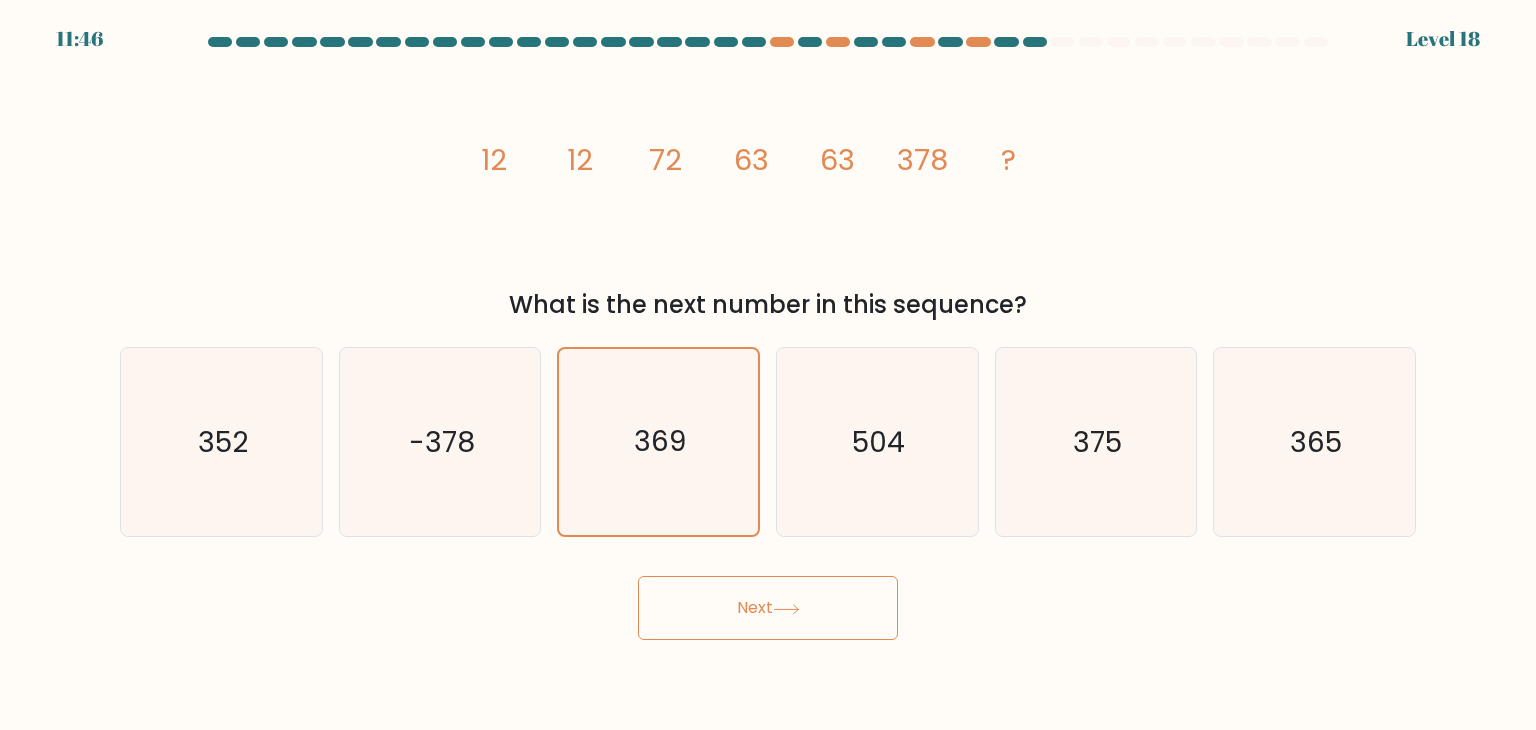 click on "Next" at bounding box center [768, 608] 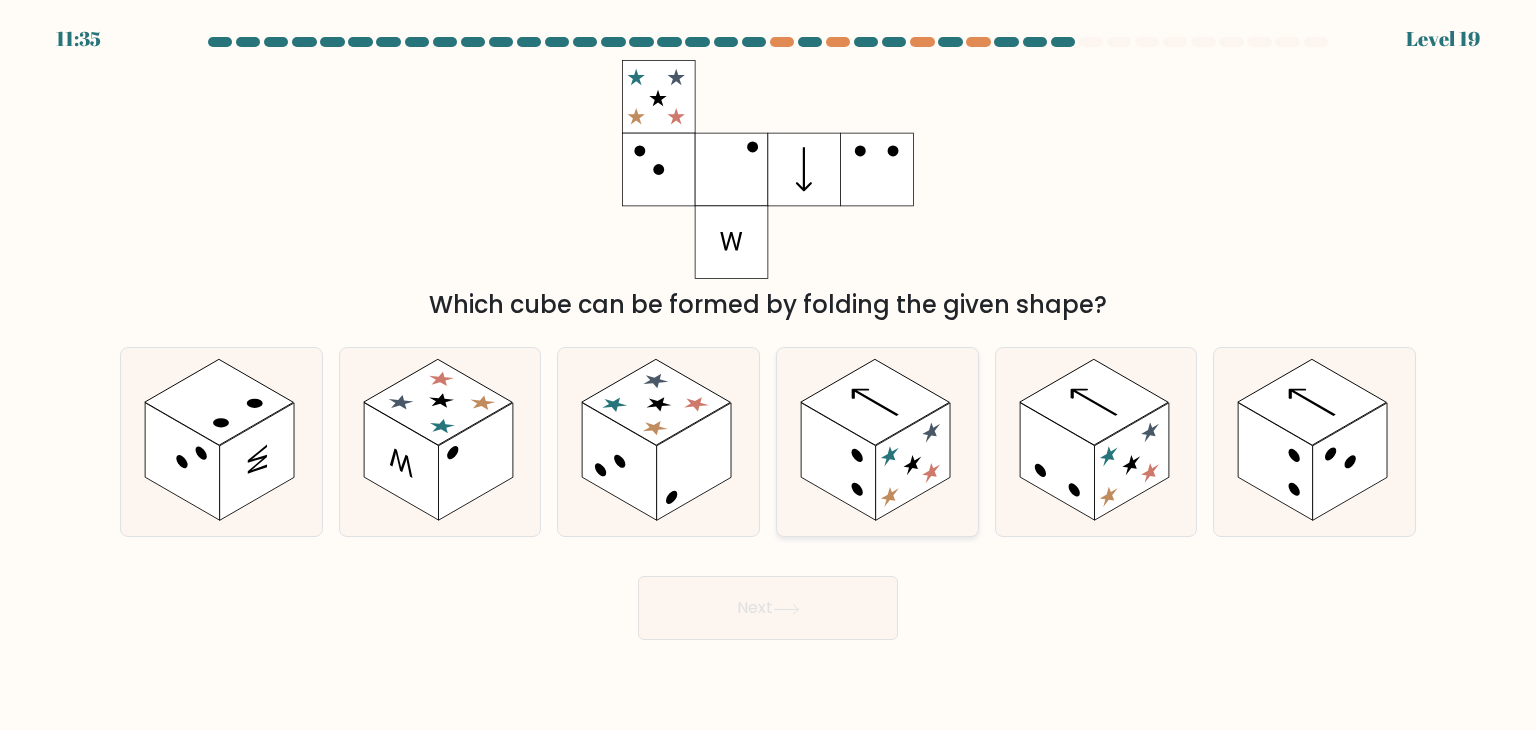 click 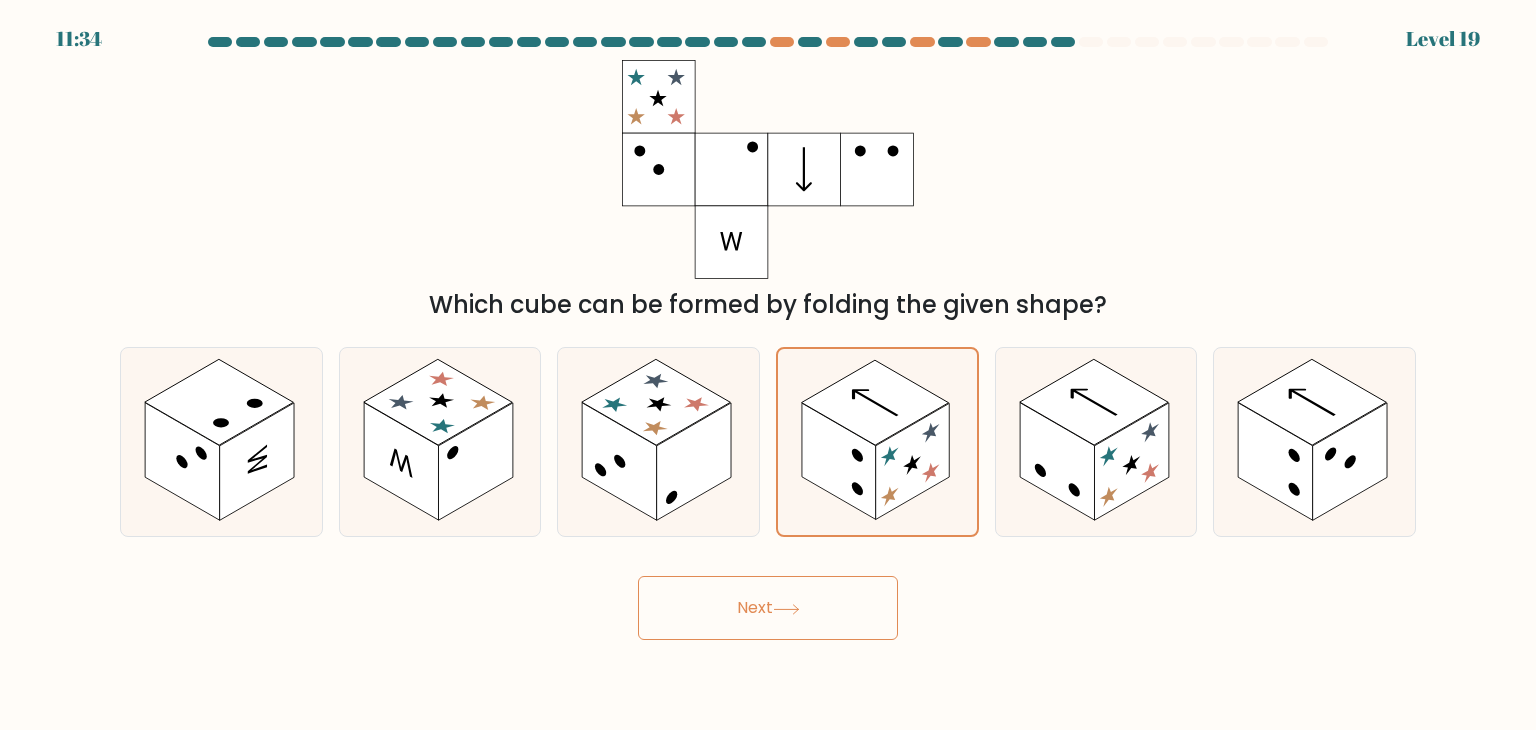 click on "Next" at bounding box center [768, 608] 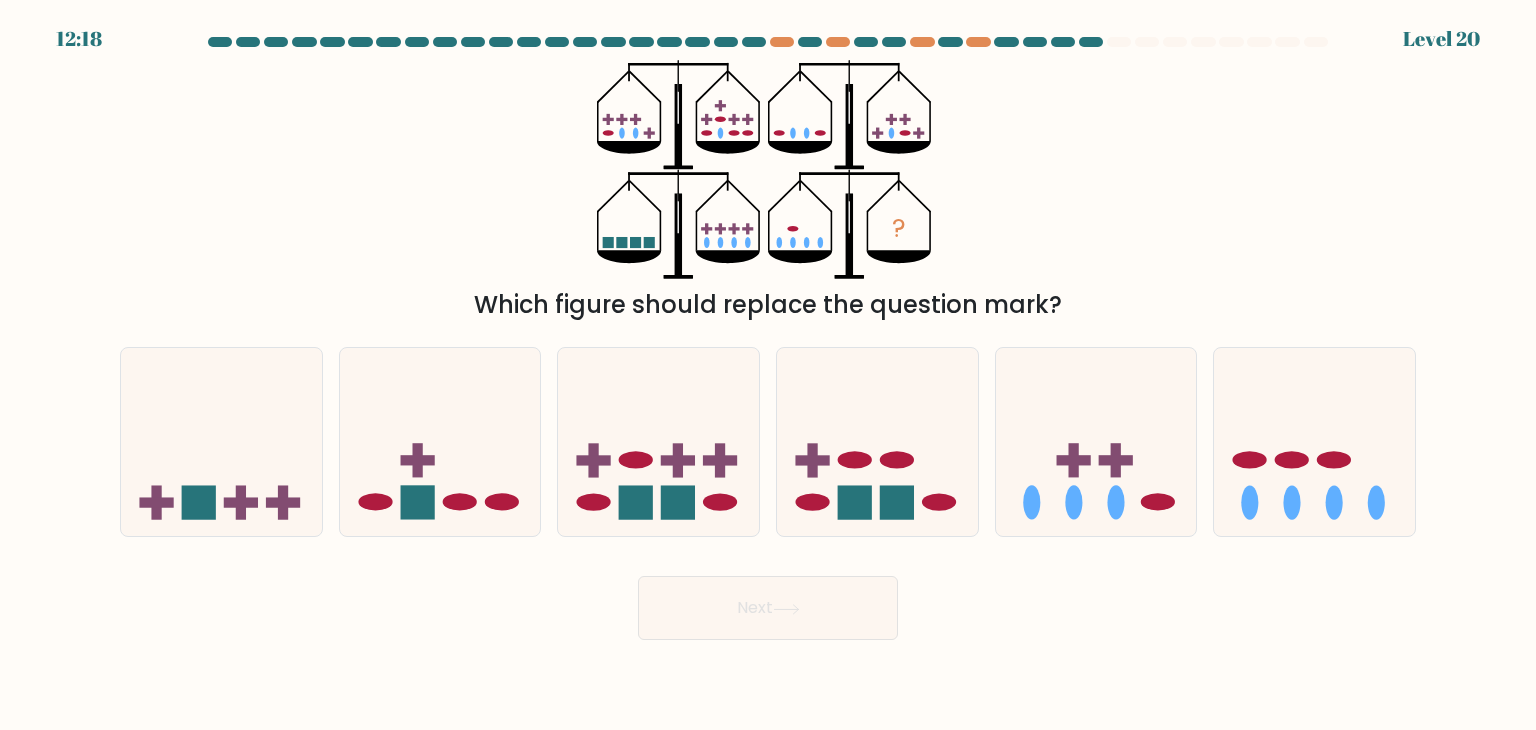 click on "?
Which figure should replace the question mark?" at bounding box center [768, 191] 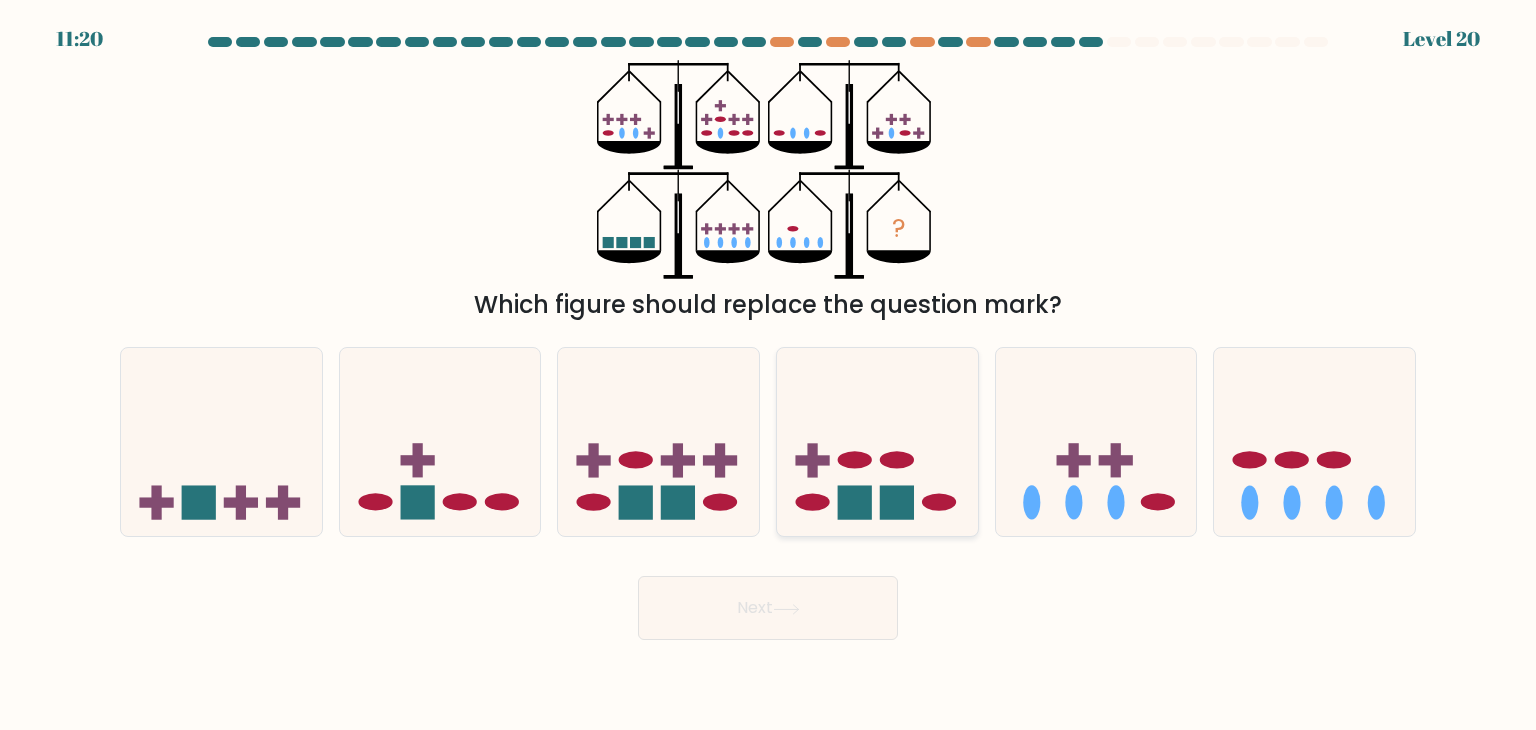 click 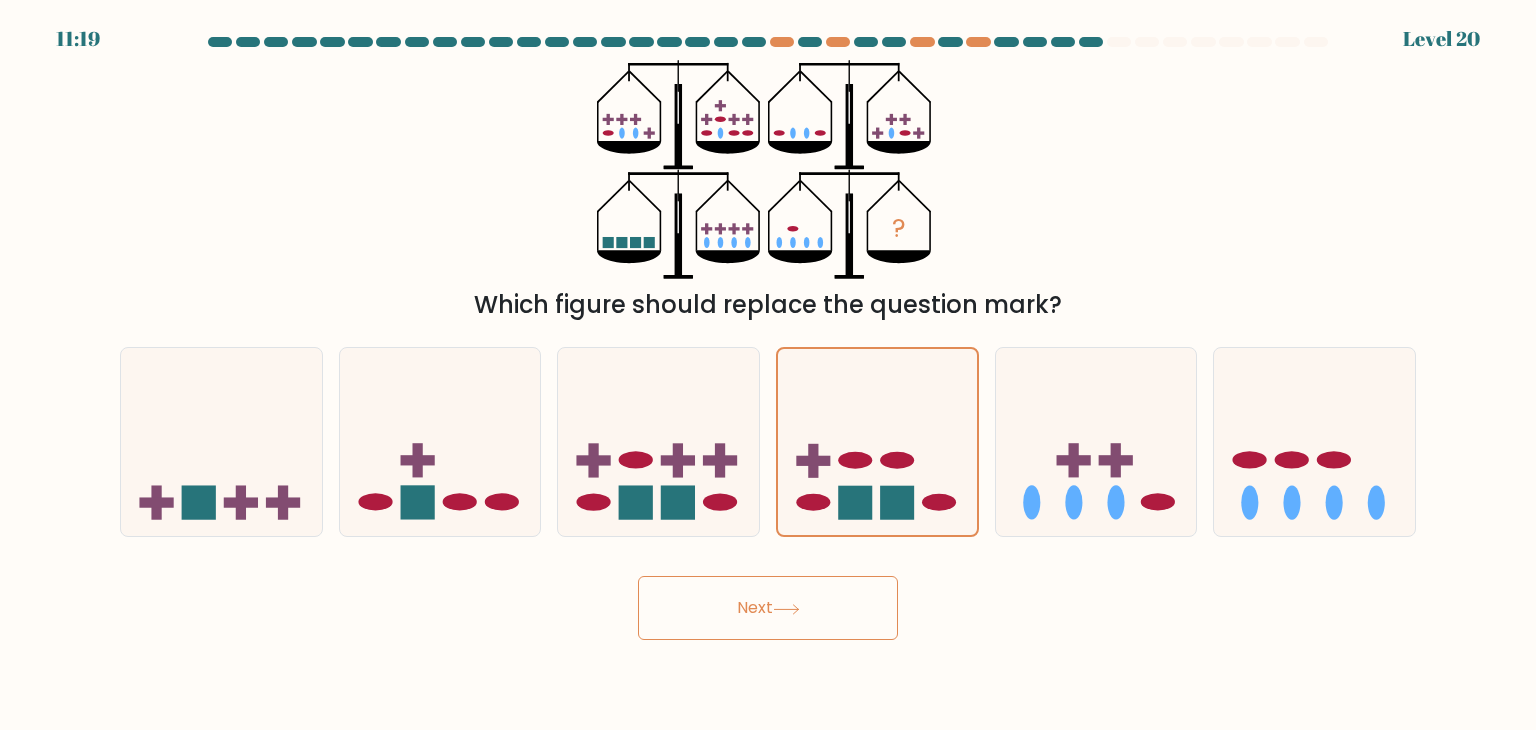 click on "Next" at bounding box center [768, 608] 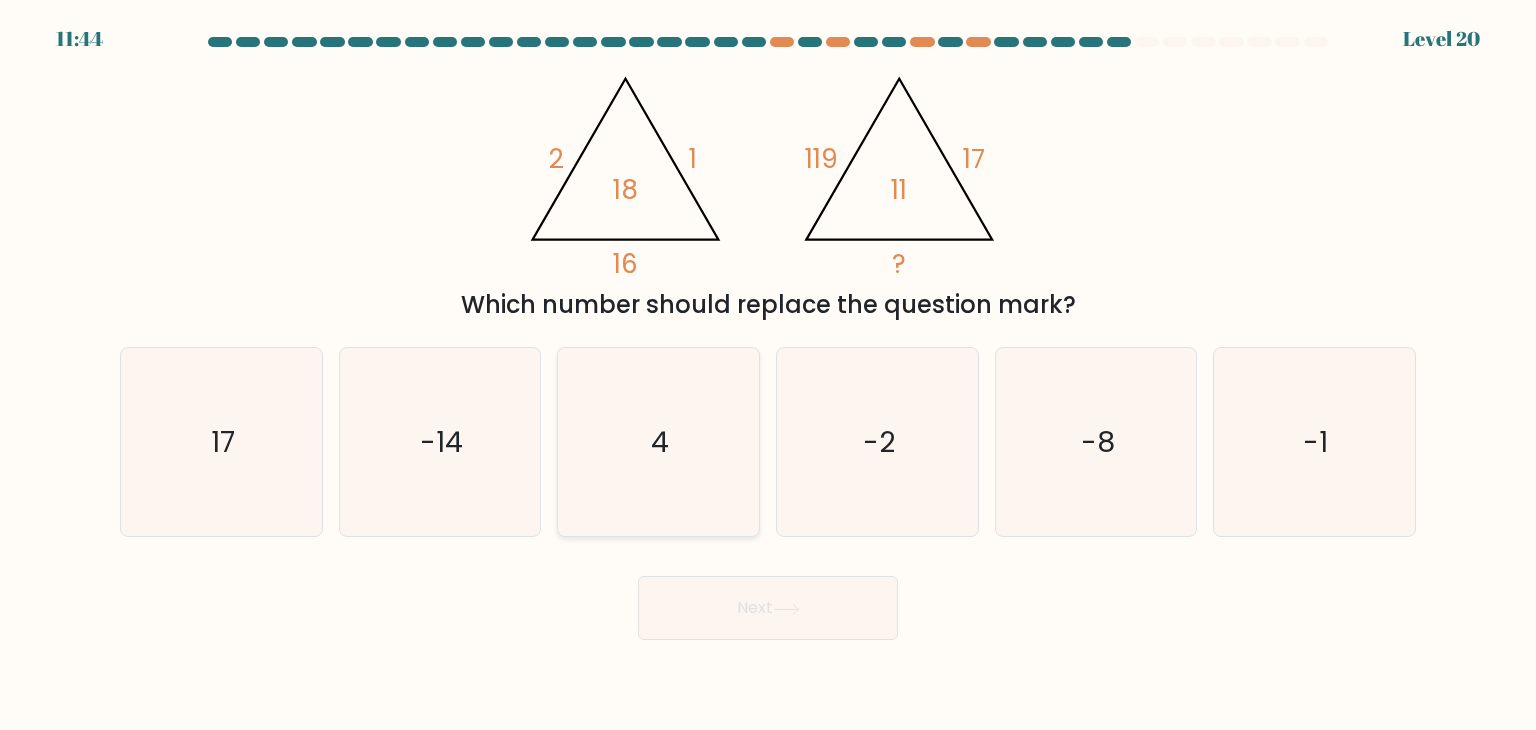 click on "4" 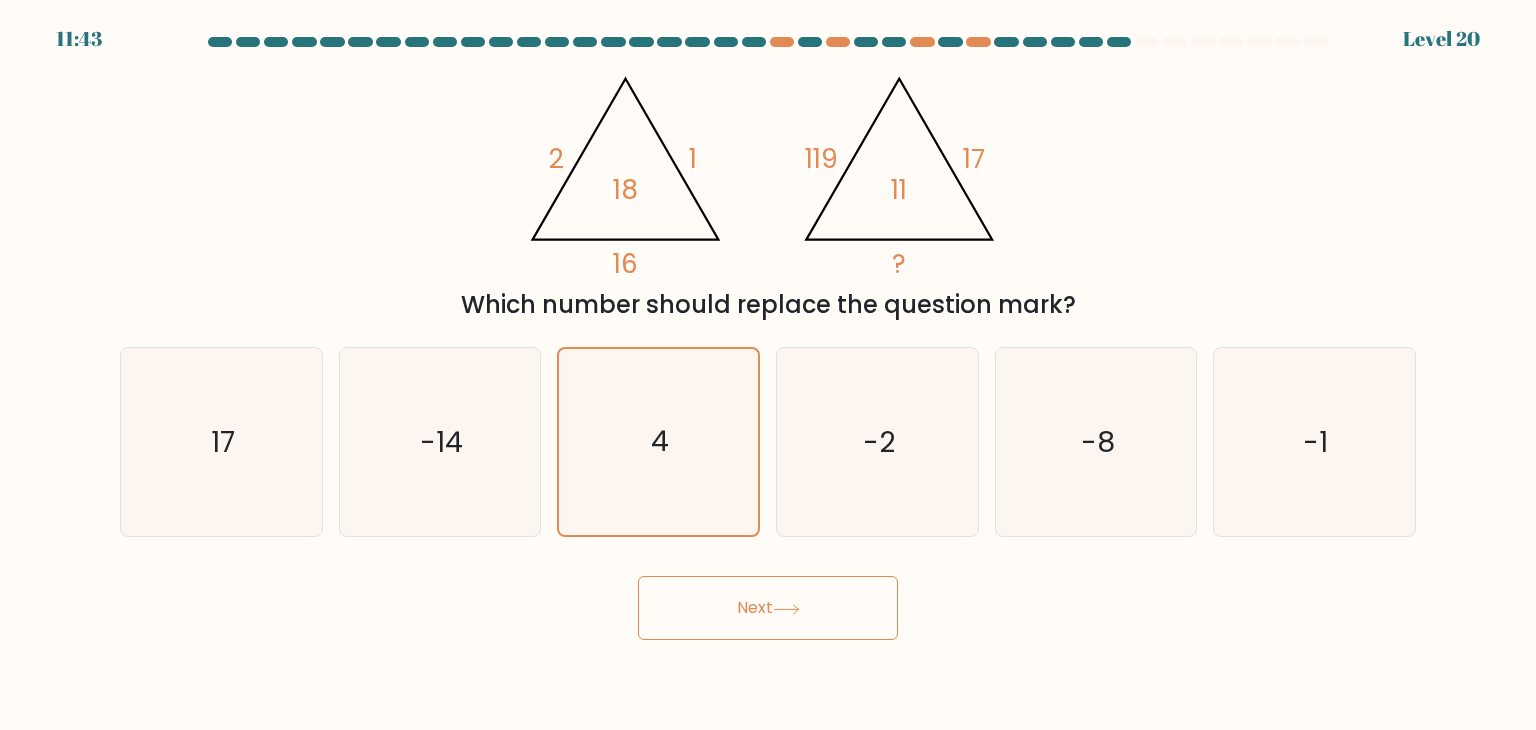 click on "Next" at bounding box center [768, 608] 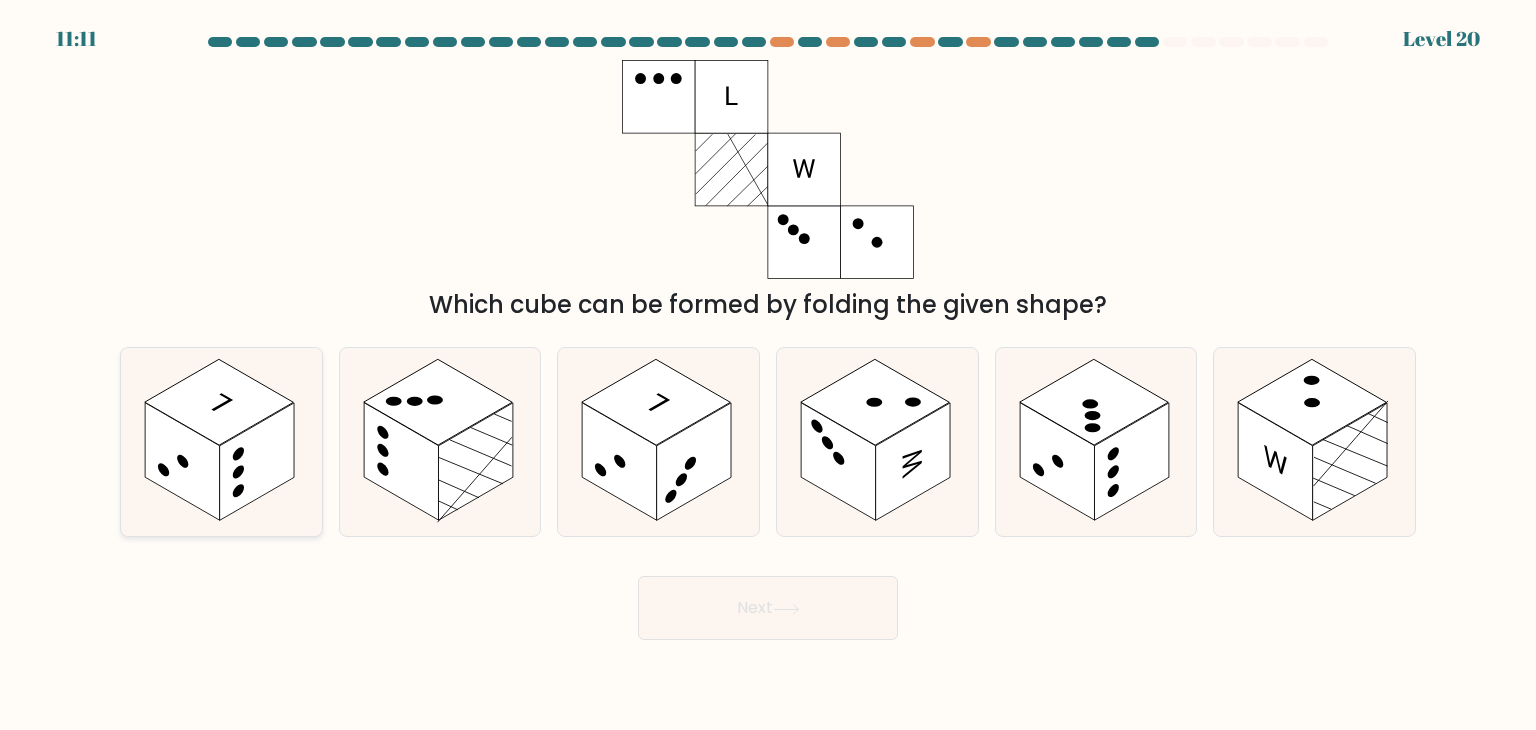 click 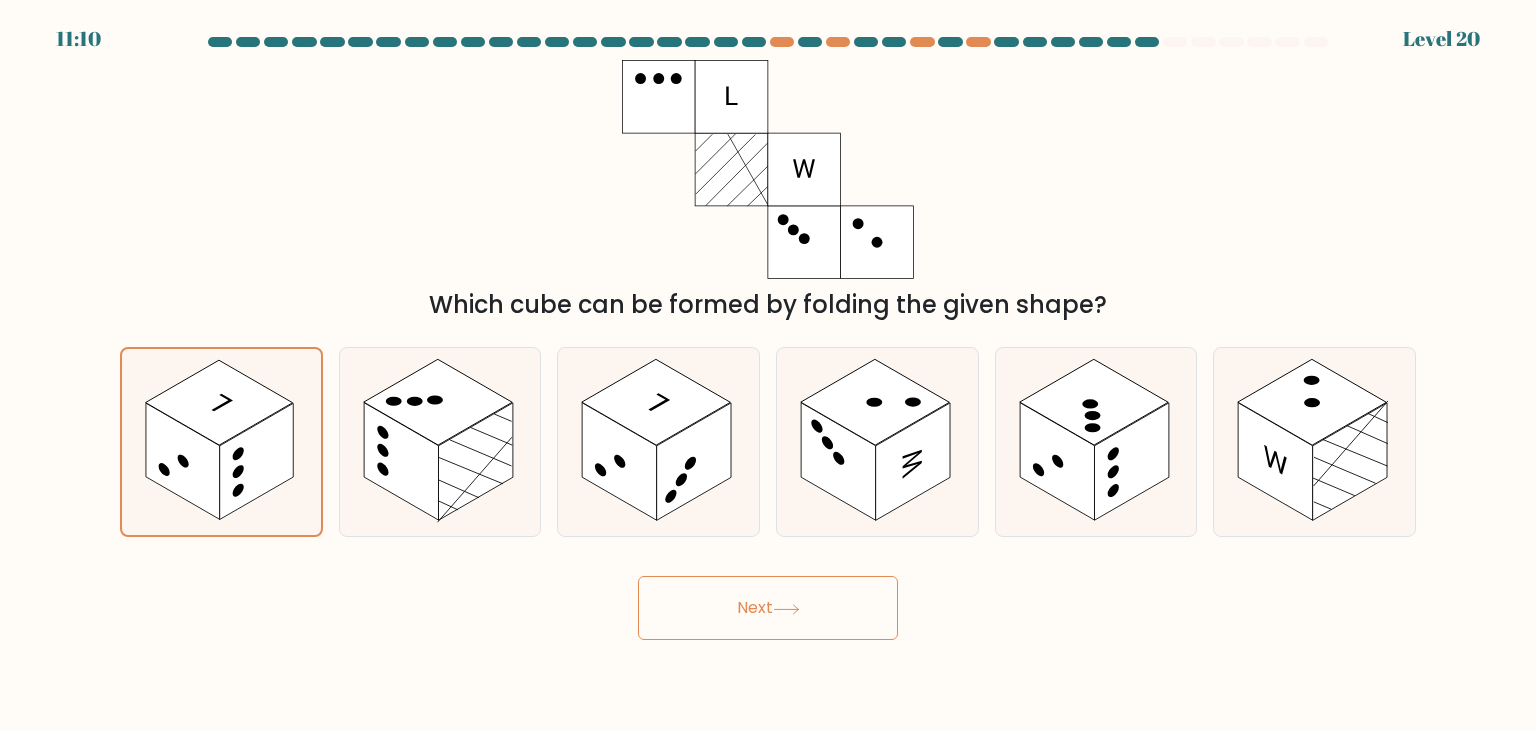 click on "Next" at bounding box center (768, 608) 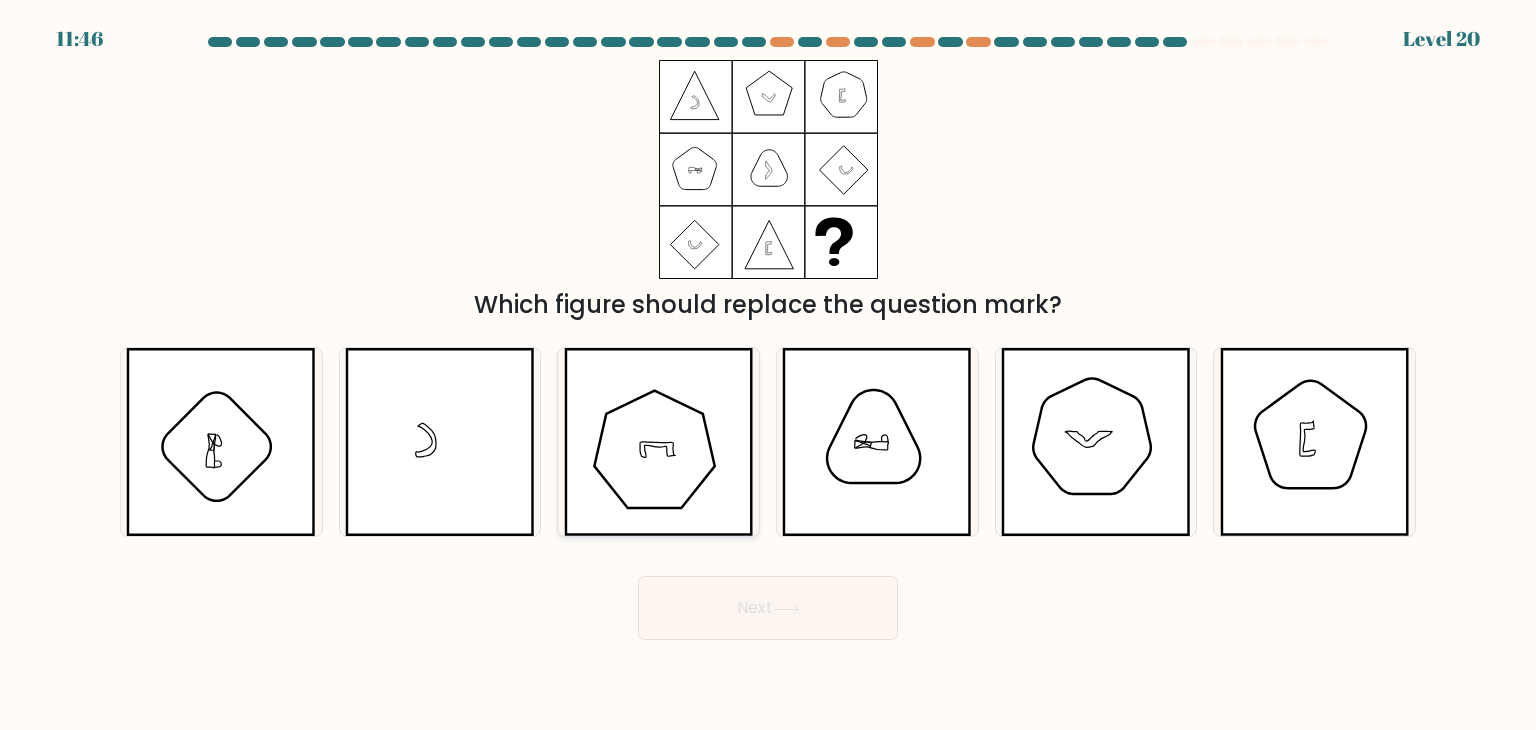 click 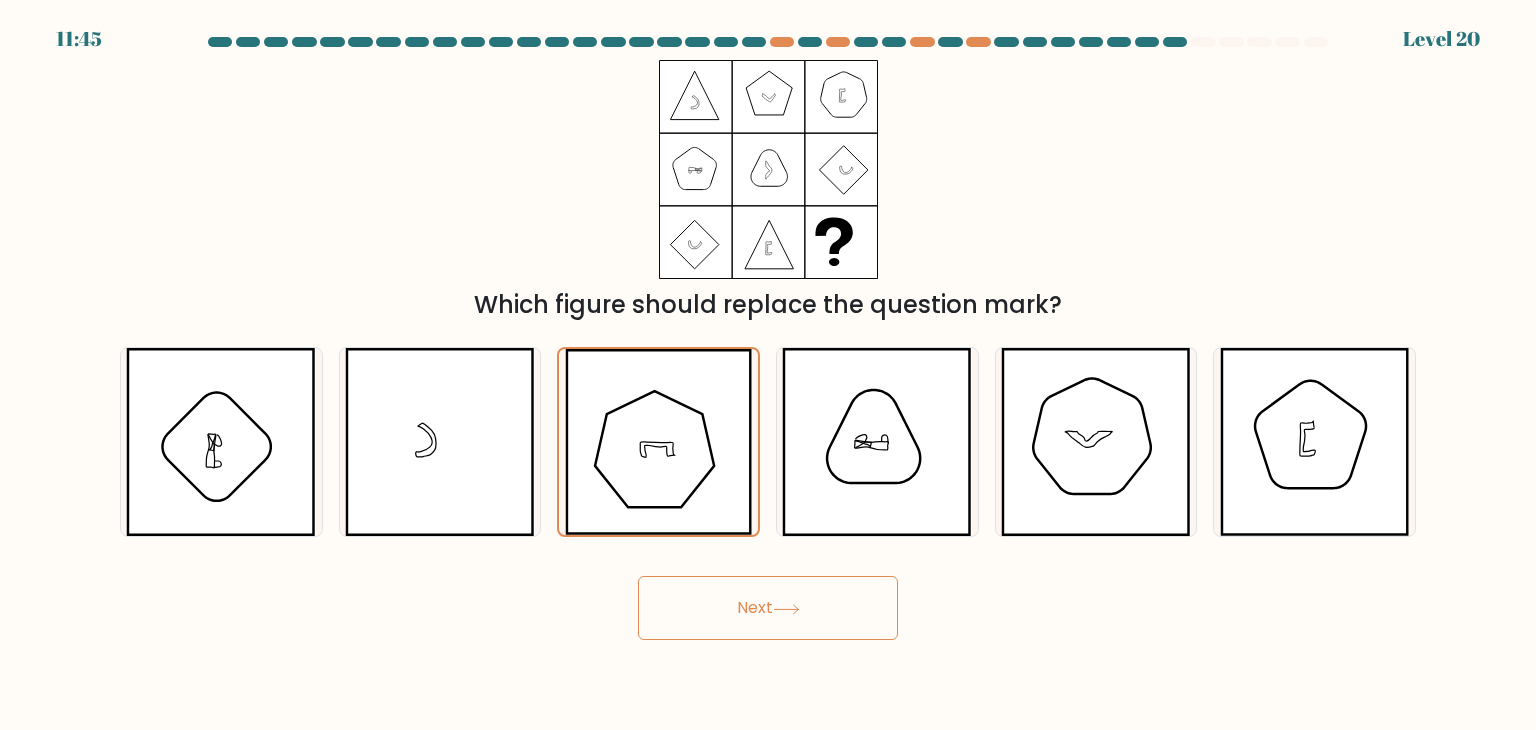 click on "Next" at bounding box center [768, 608] 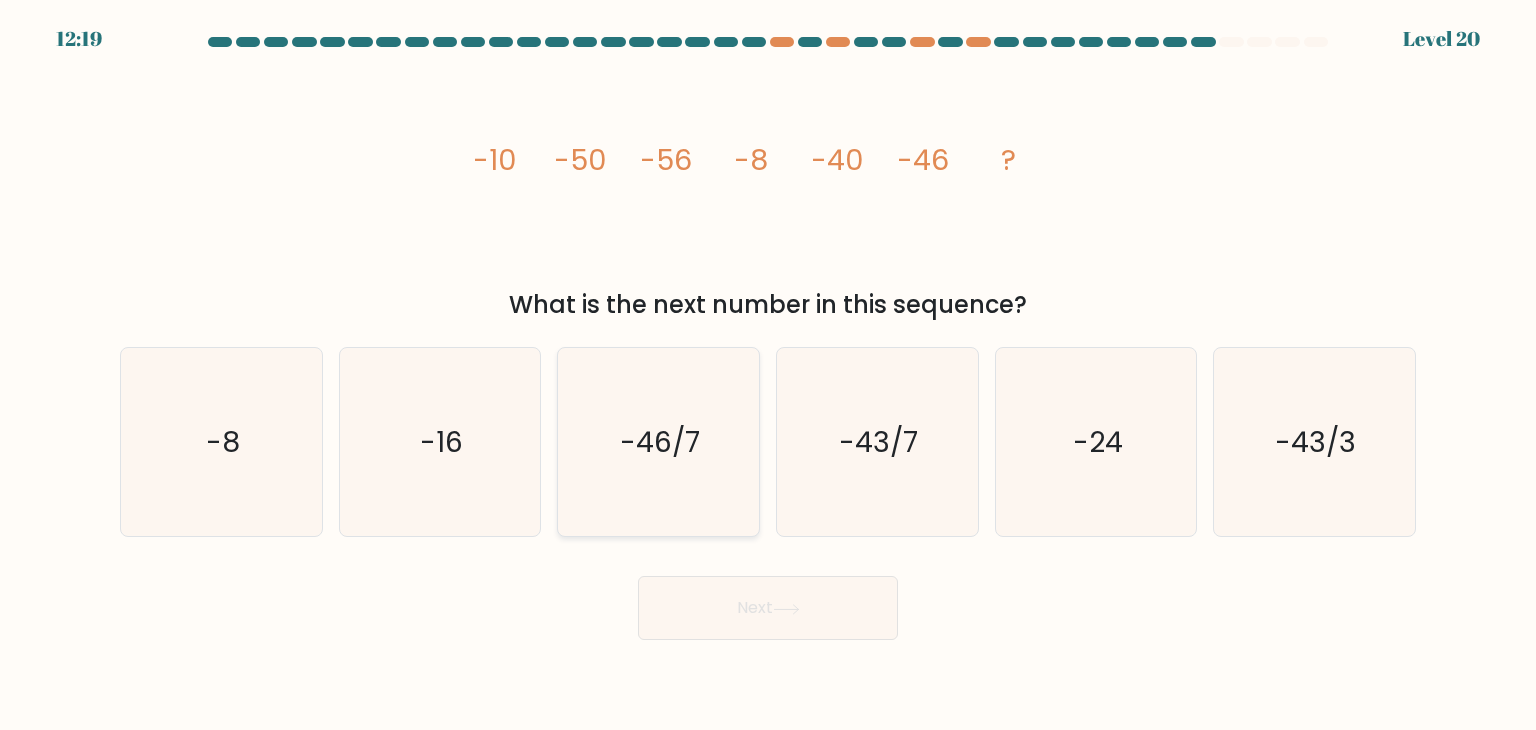 click on "-46/7" 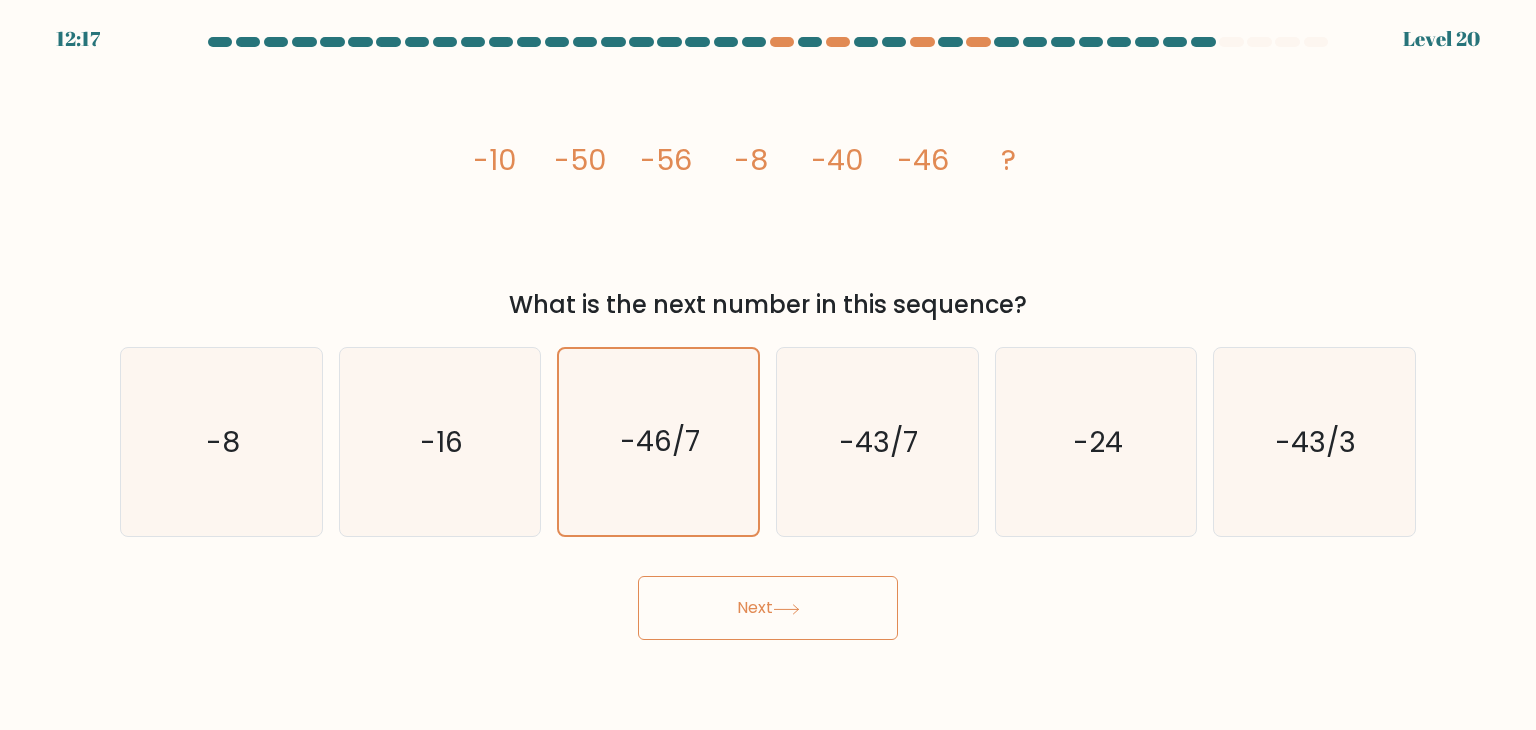 click 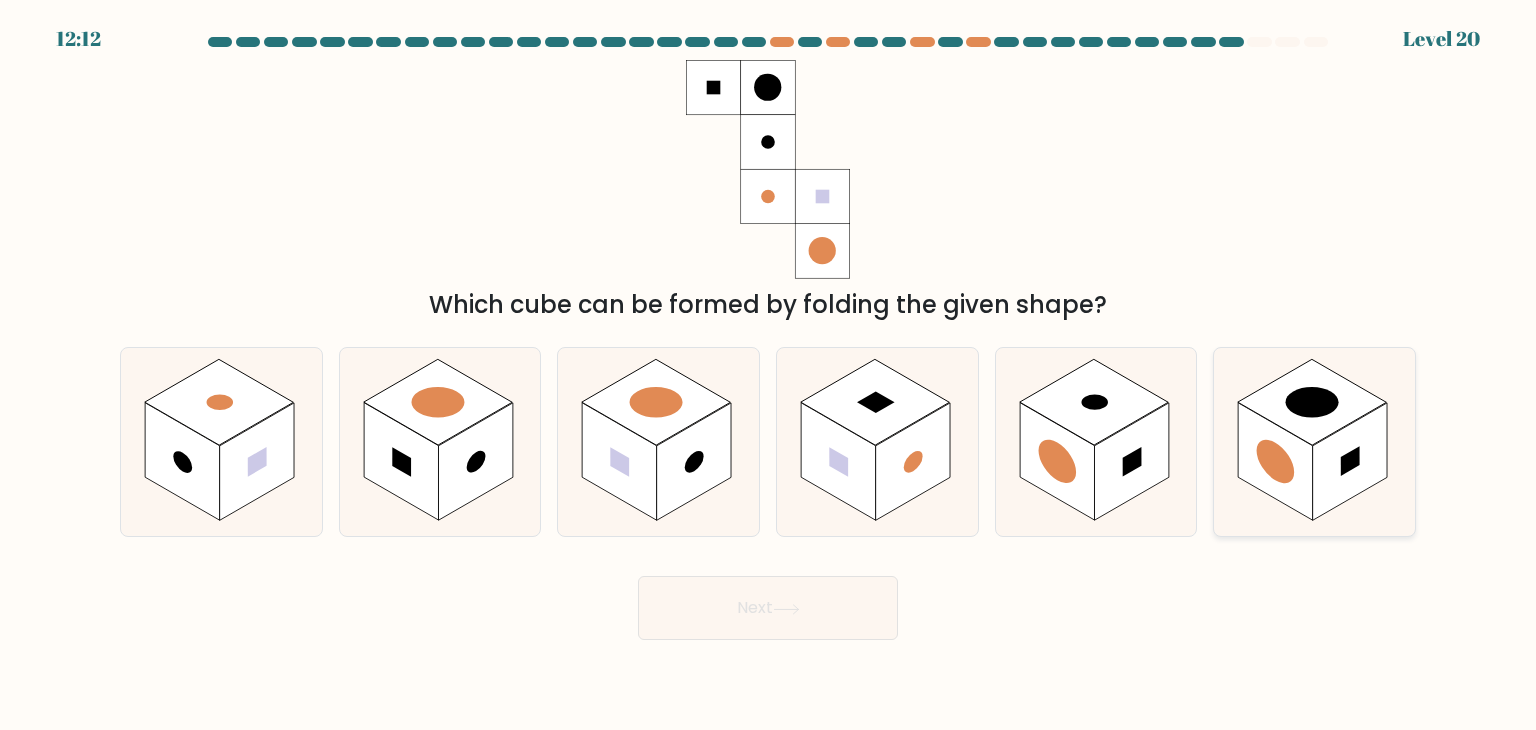 click 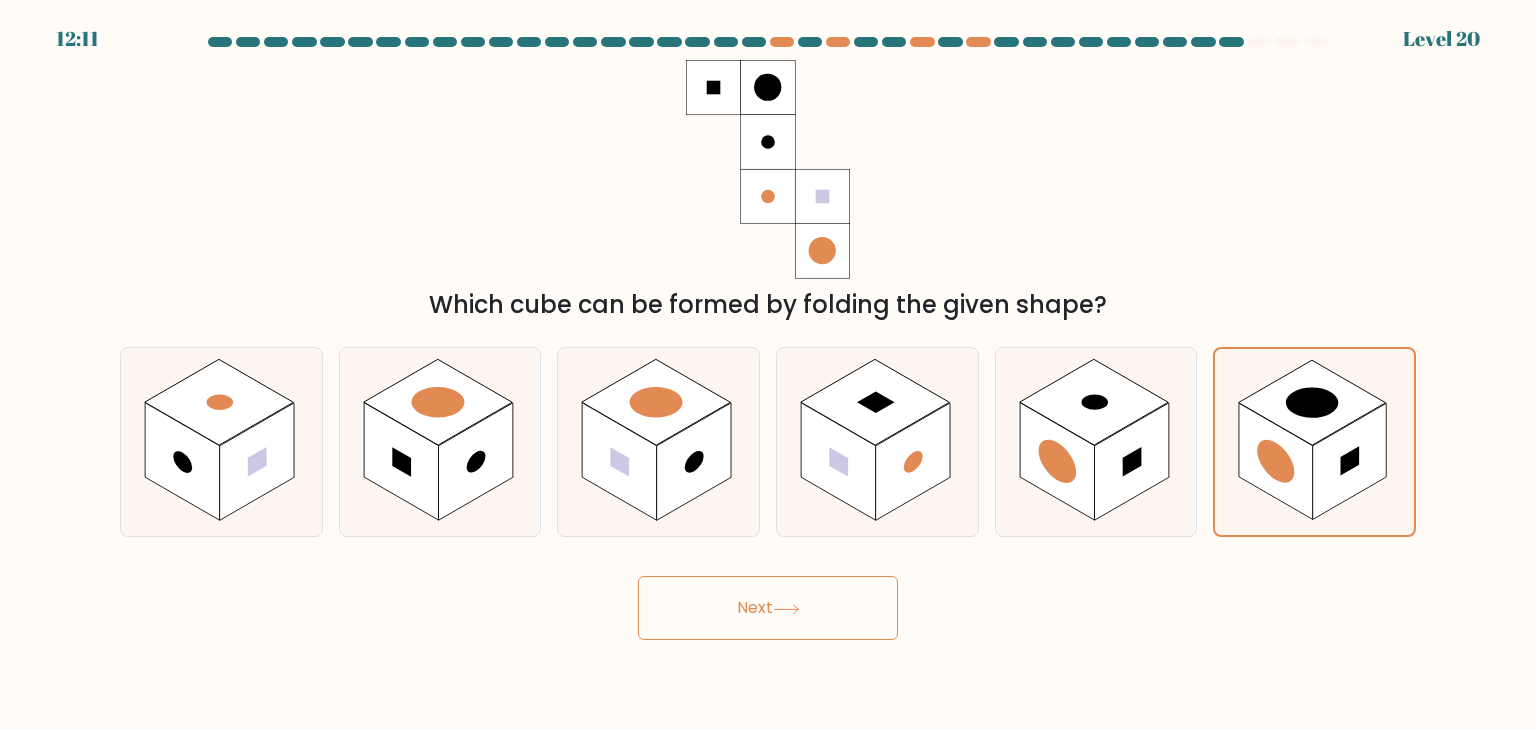 click on "Next" at bounding box center (768, 608) 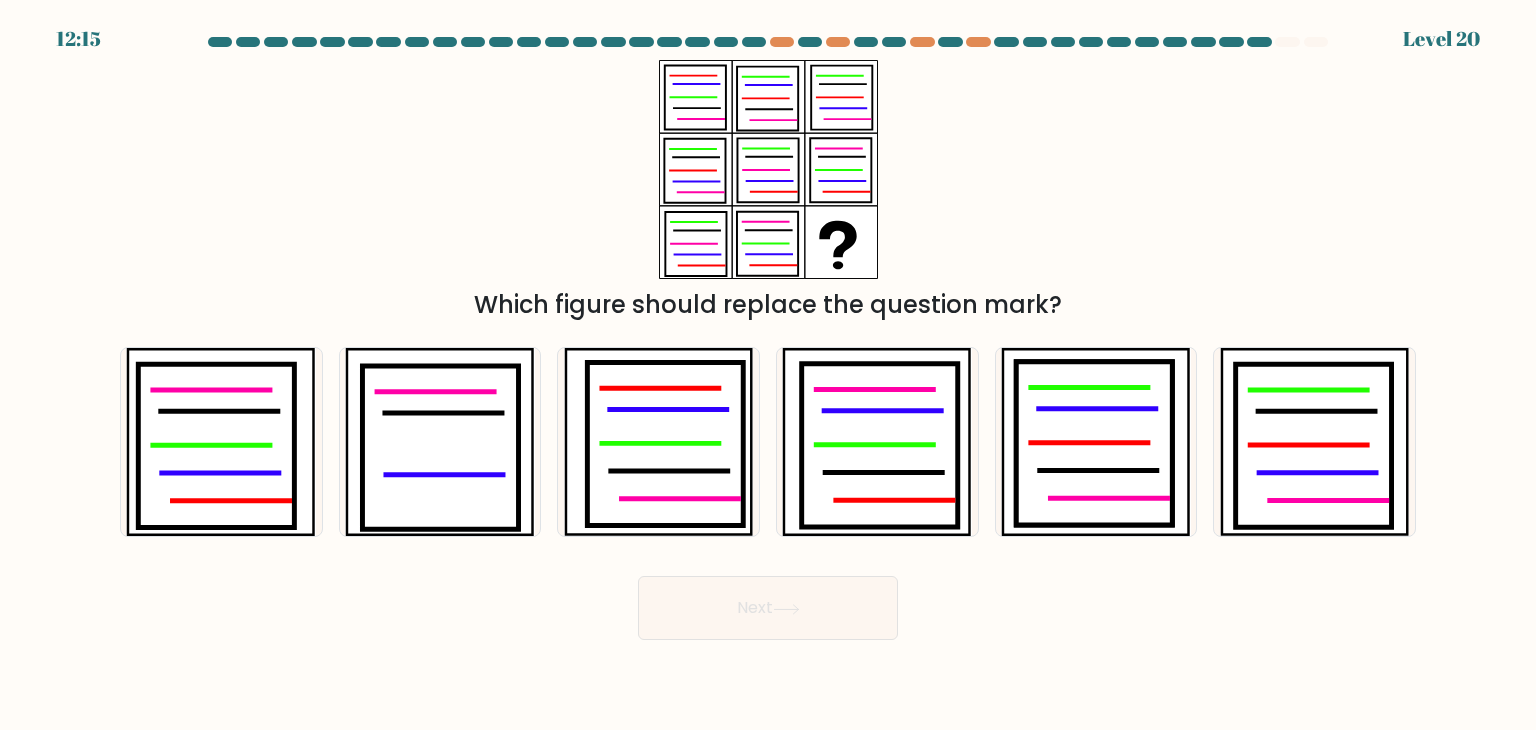 click on "Which figure should replace the question mark?" at bounding box center [768, 191] 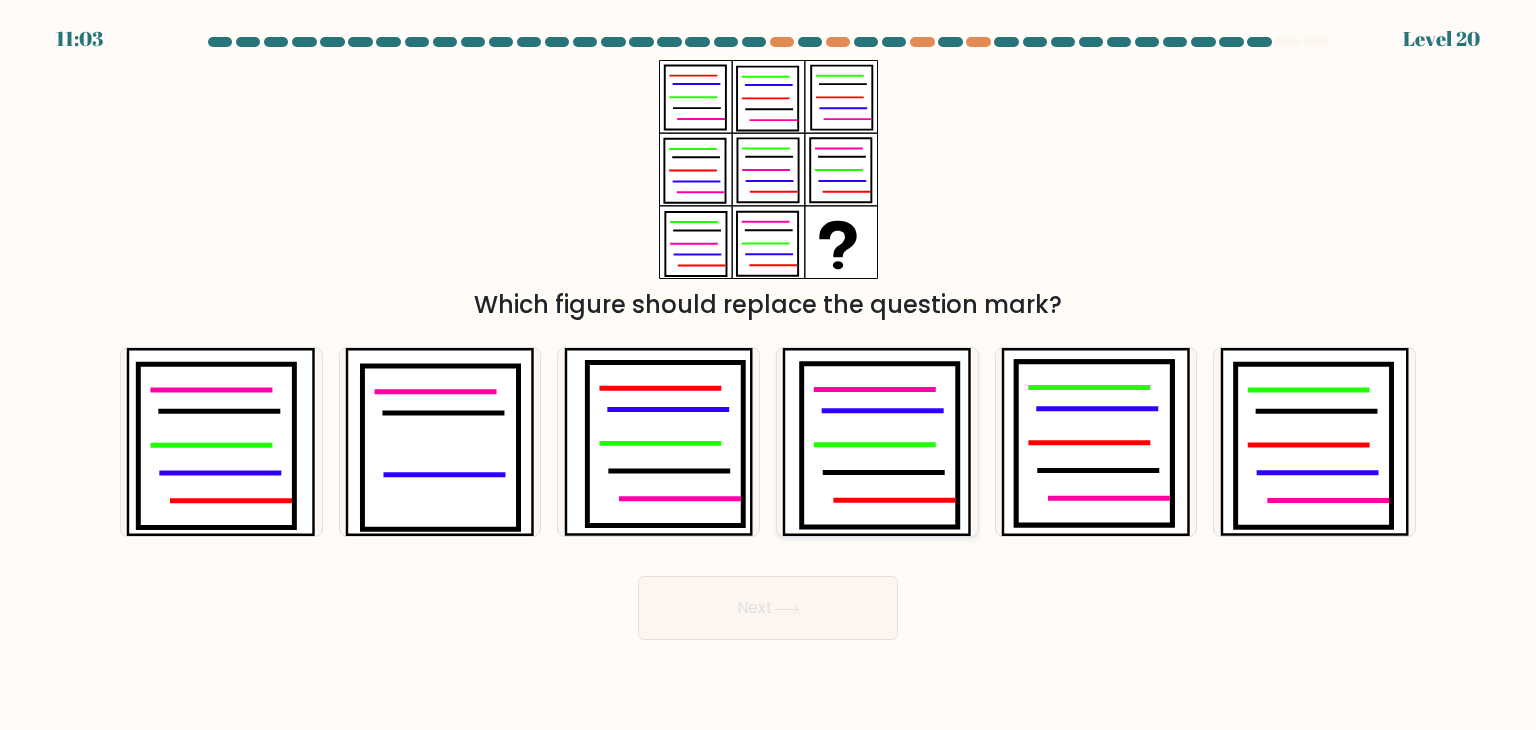 click 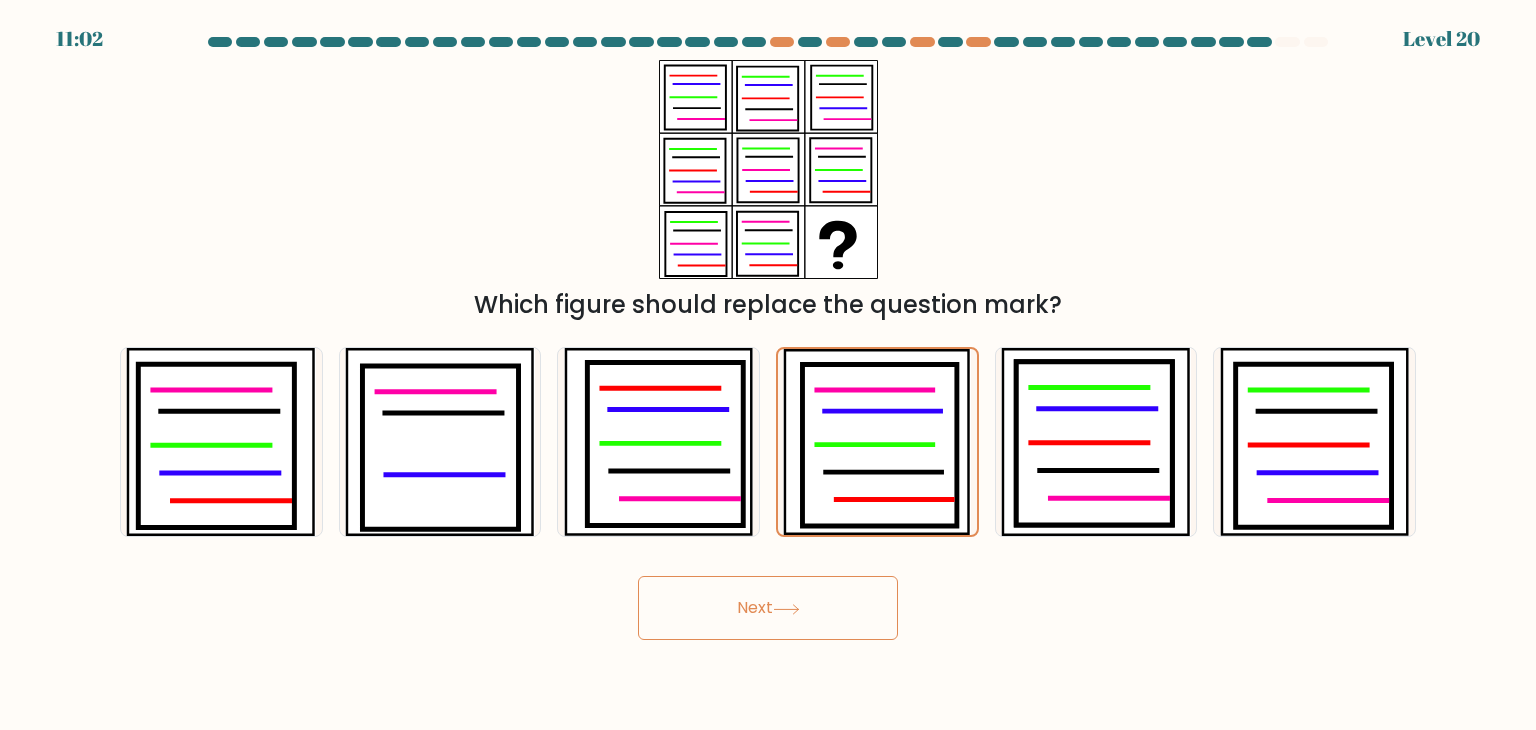click on "Next" at bounding box center [768, 608] 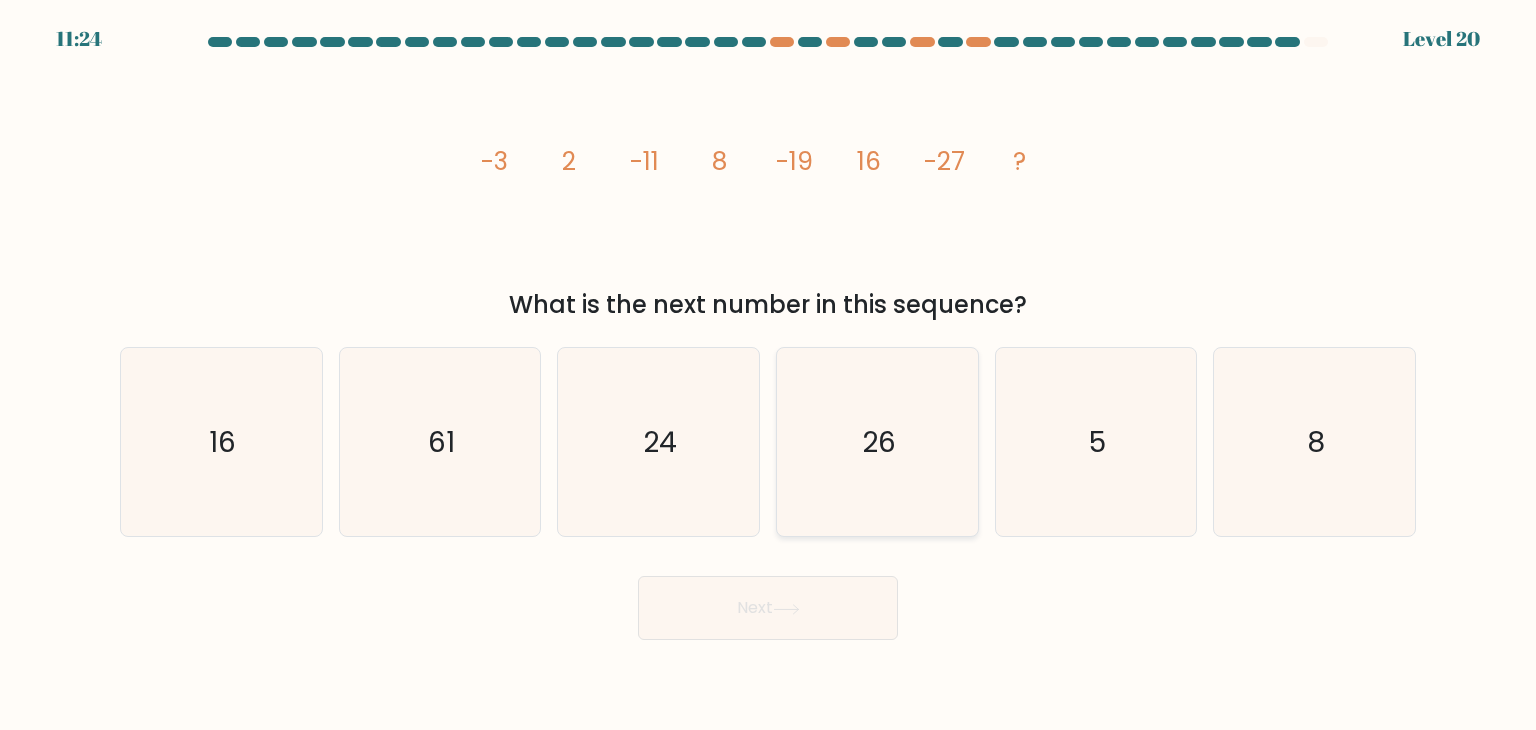 click on "26" 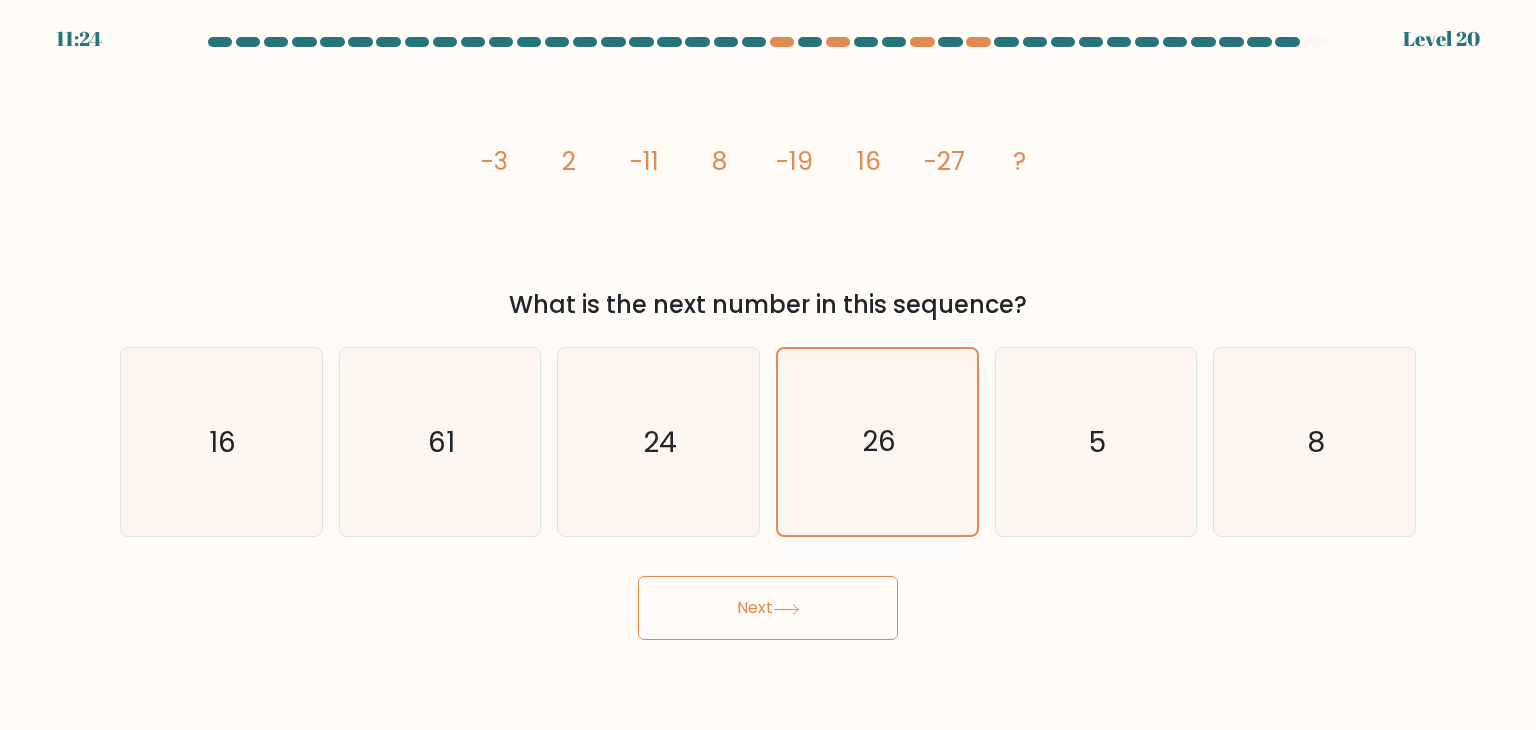 click on "Next" at bounding box center (768, 608) 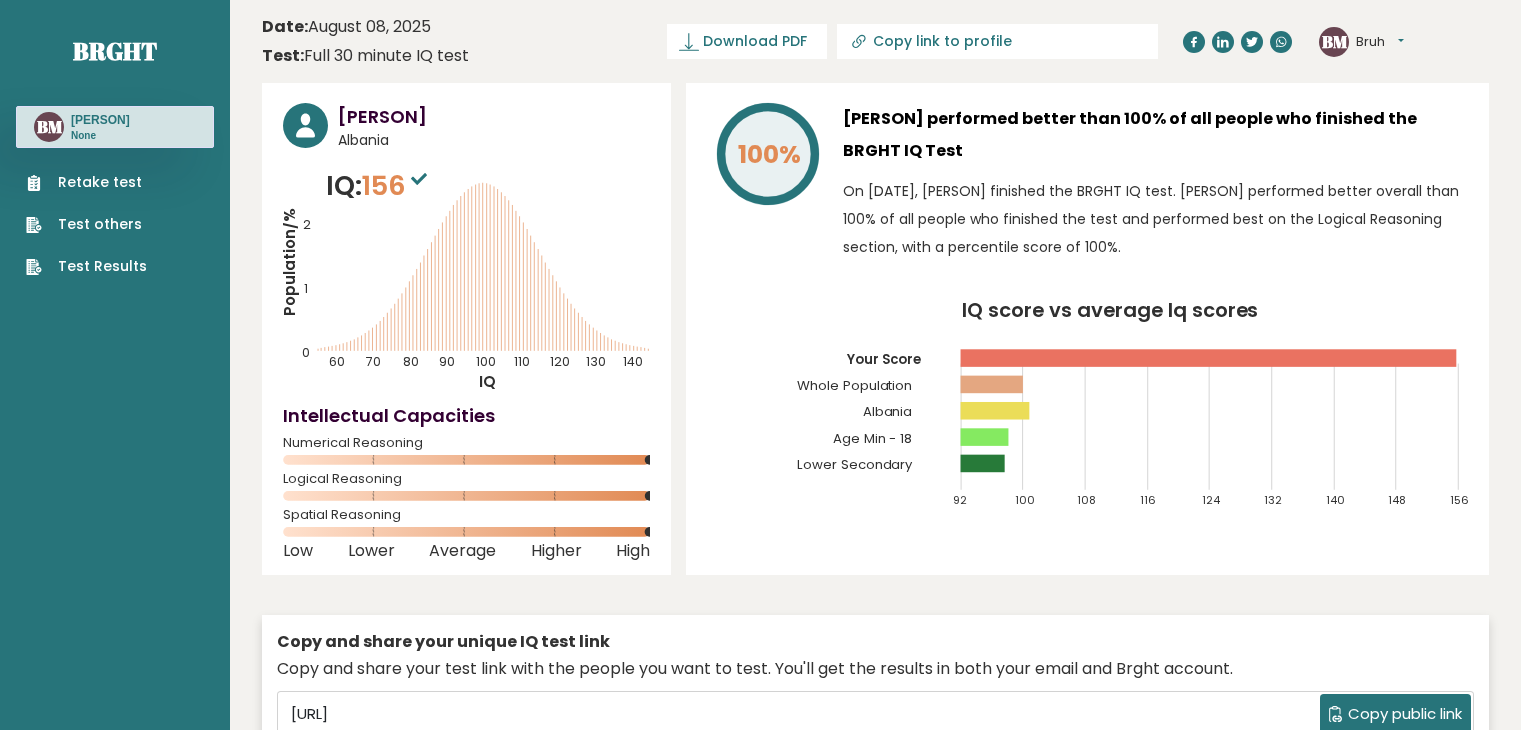 scroll, scrollTop: 0, scrollLeft: 0, axis: both 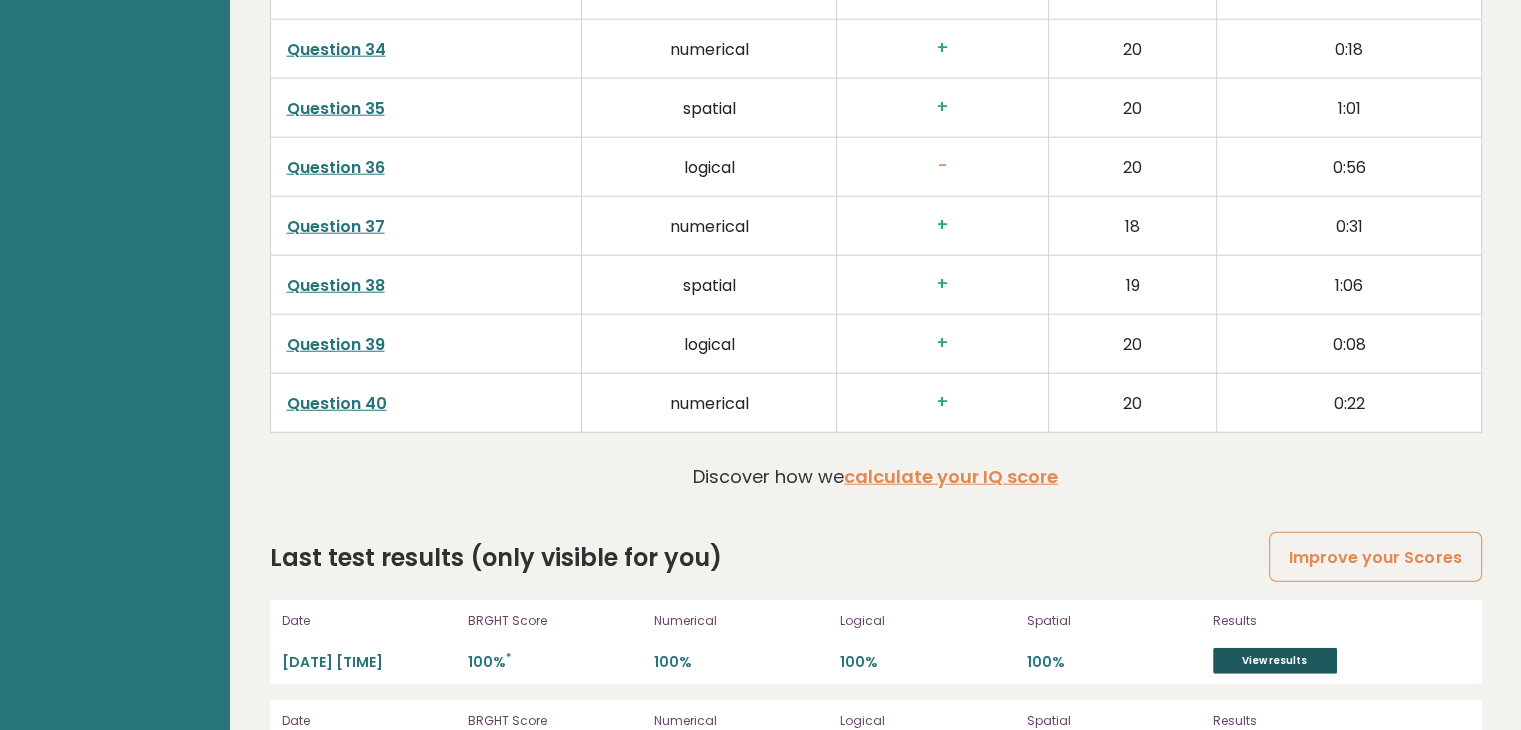 click on "View results" at bounding box center [1275, 661] 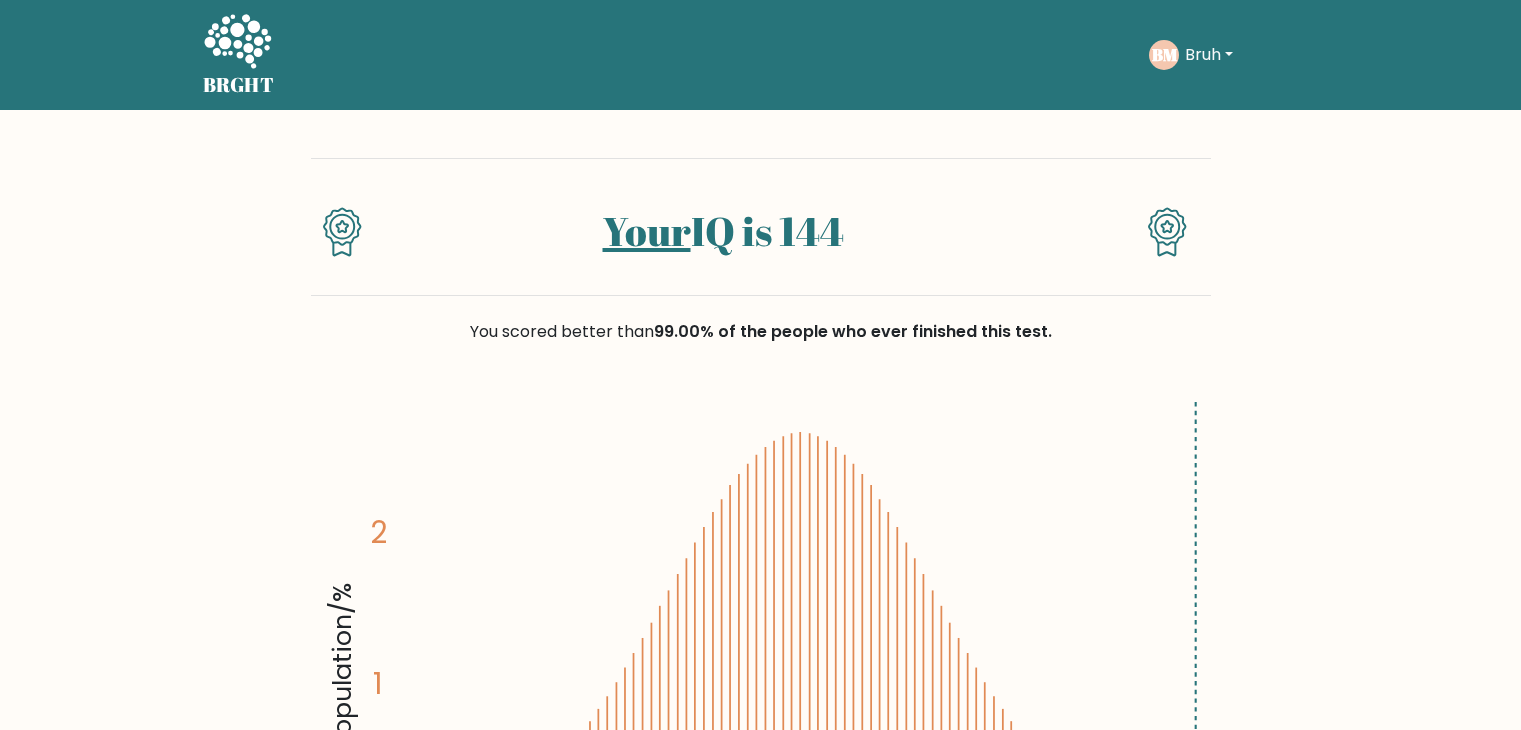 scroll, scrollTop: 0, scrollLeft: 0, axis: both 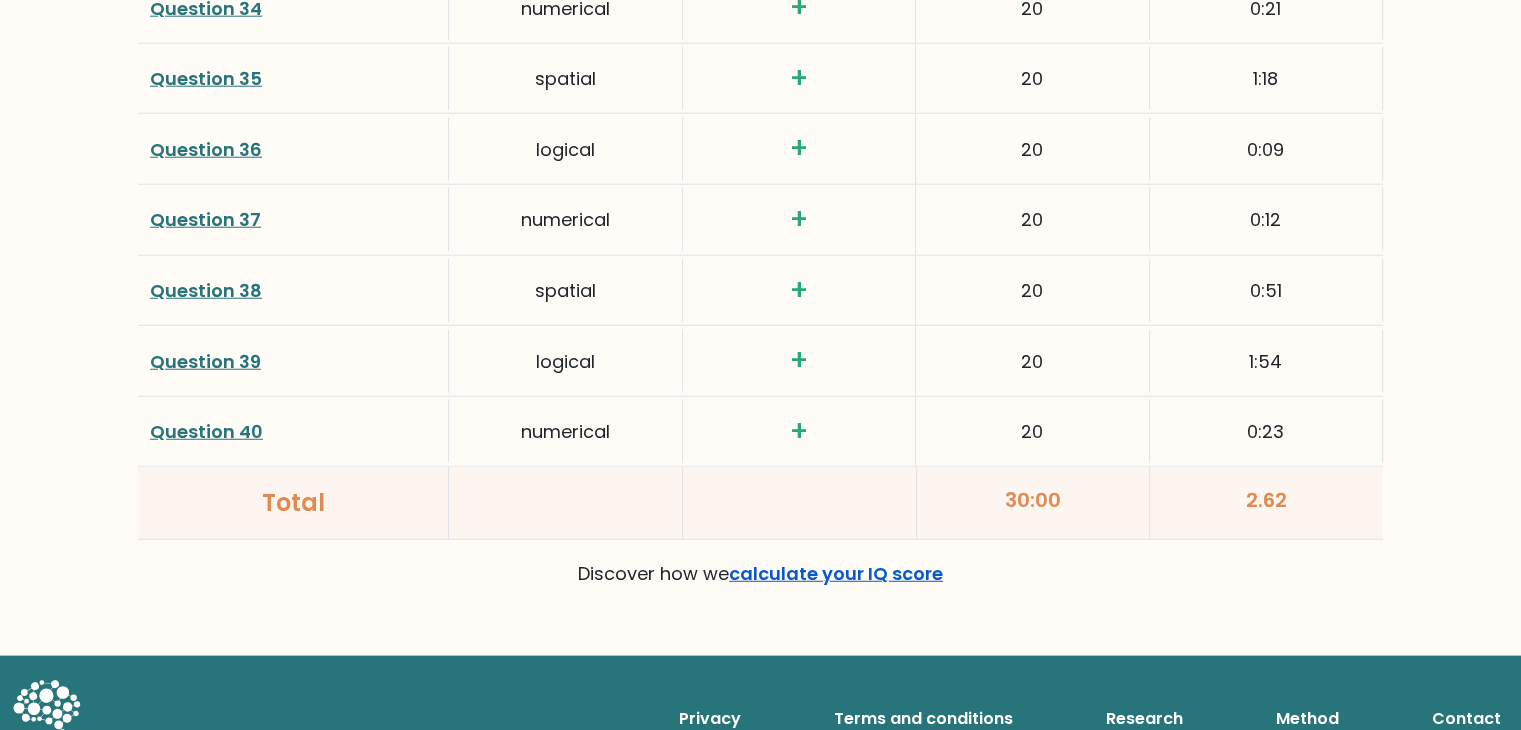 click on "calculate your IQ score" at bounding box center [836, 573] 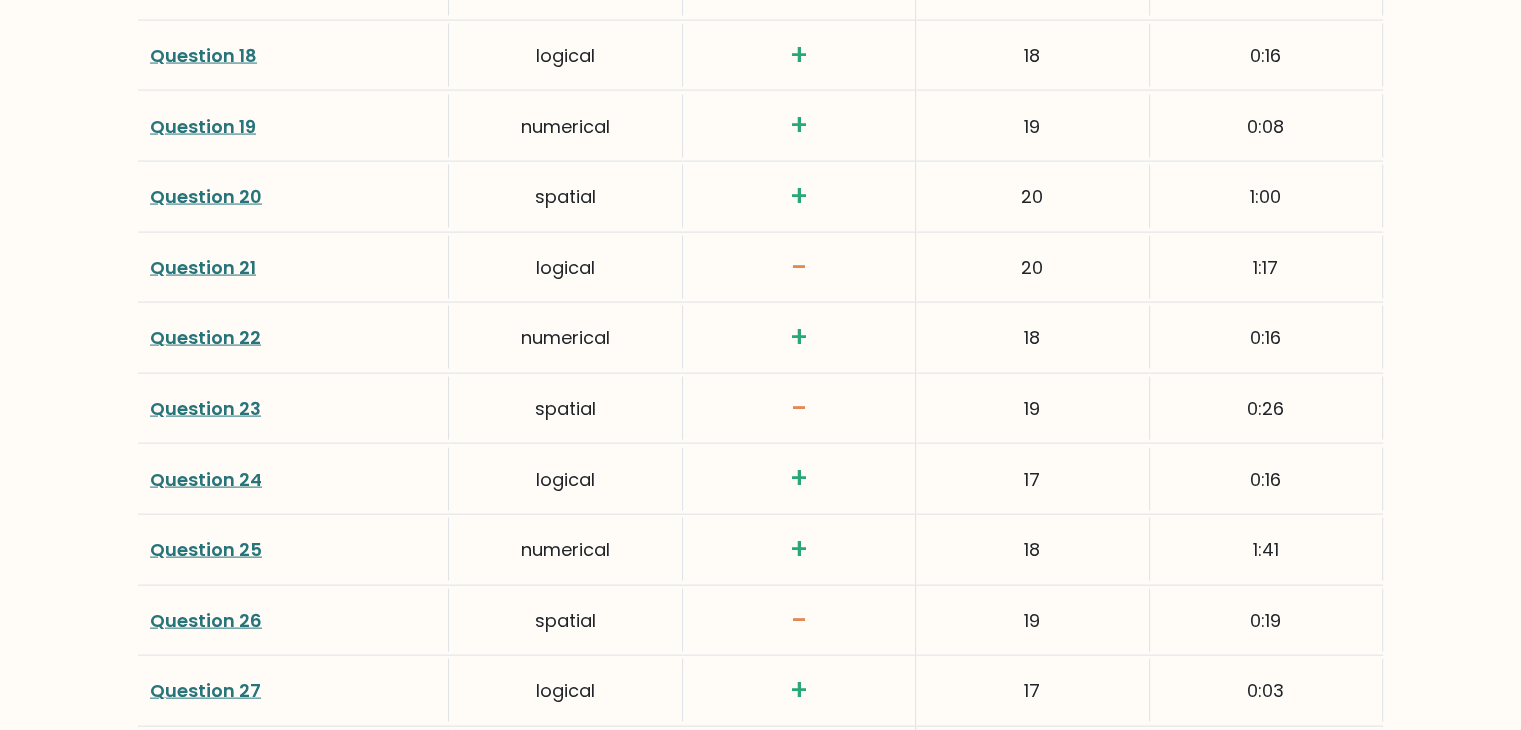 scroll, scrollTop: 4064, scrollLeft: 0, axis: vertical 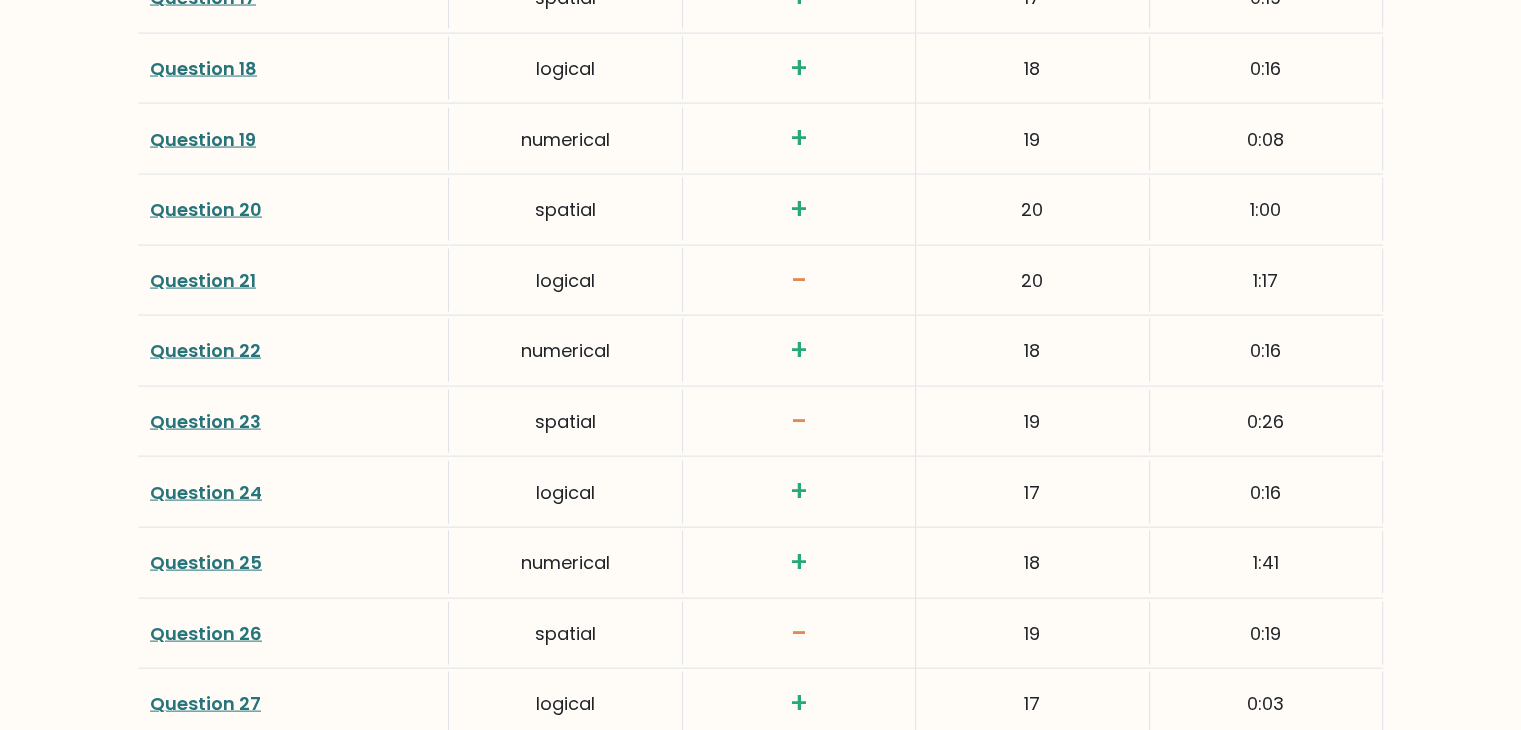 click on "Question 21" at bounding box center [203, 280] 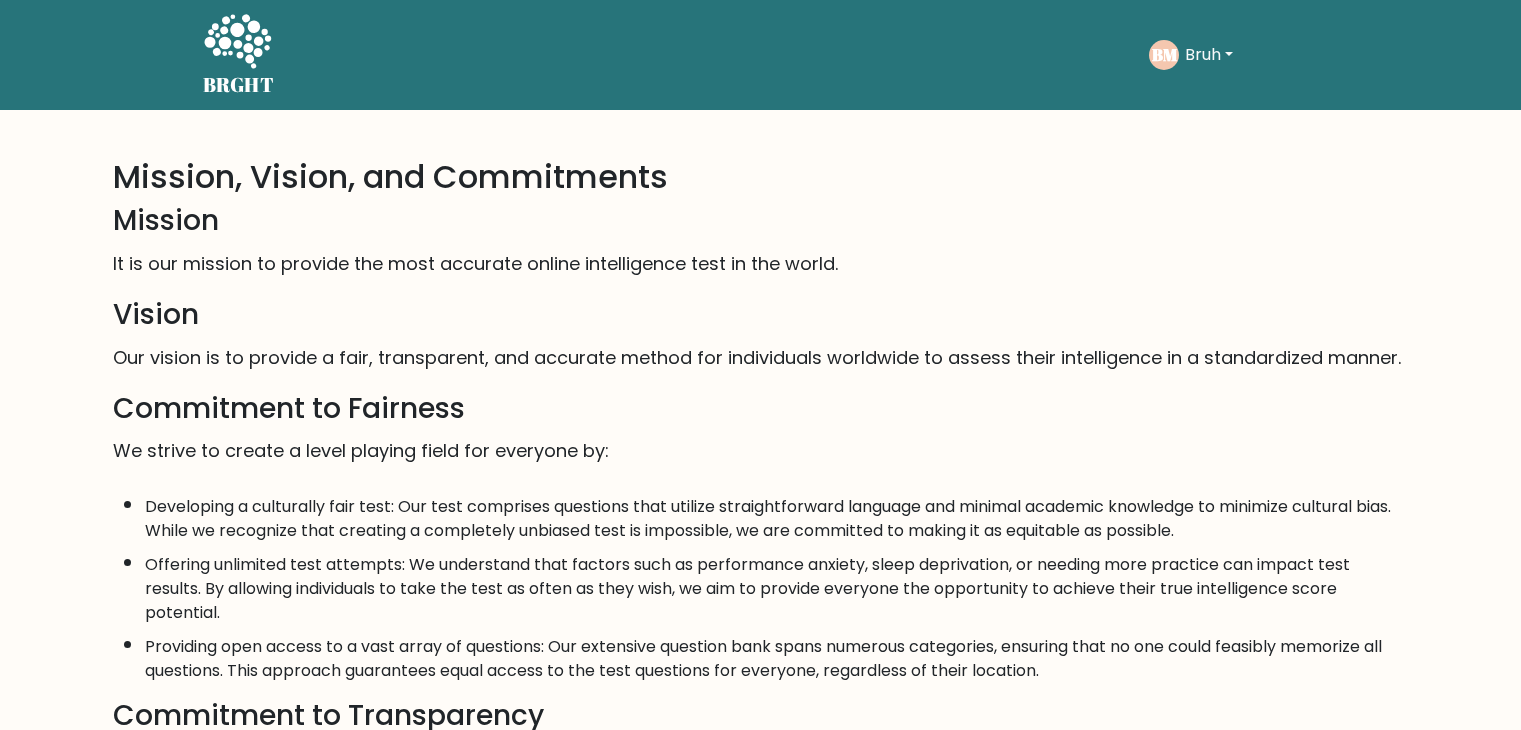 scroll, scrollTop: 0, scrollLeft: 0, axis: both 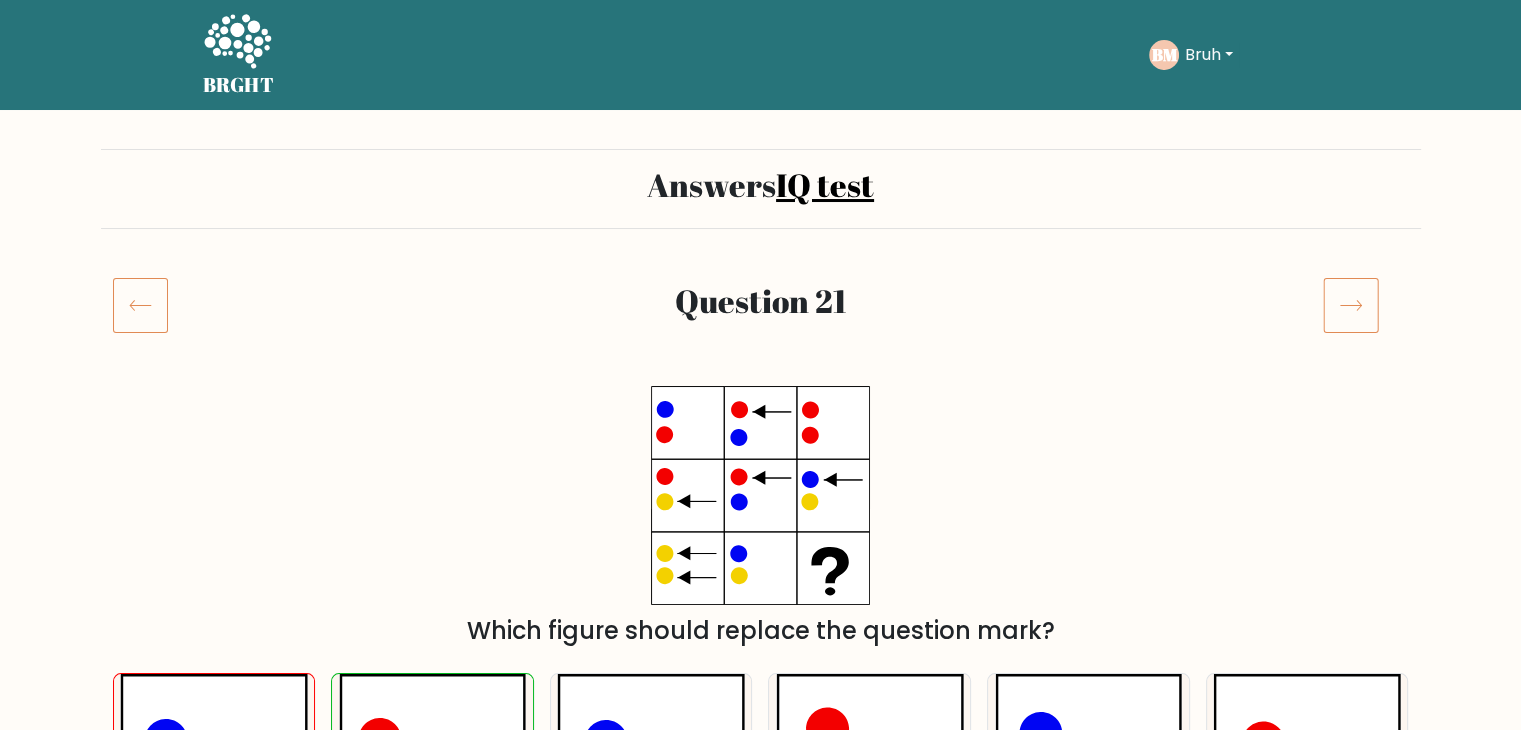 click 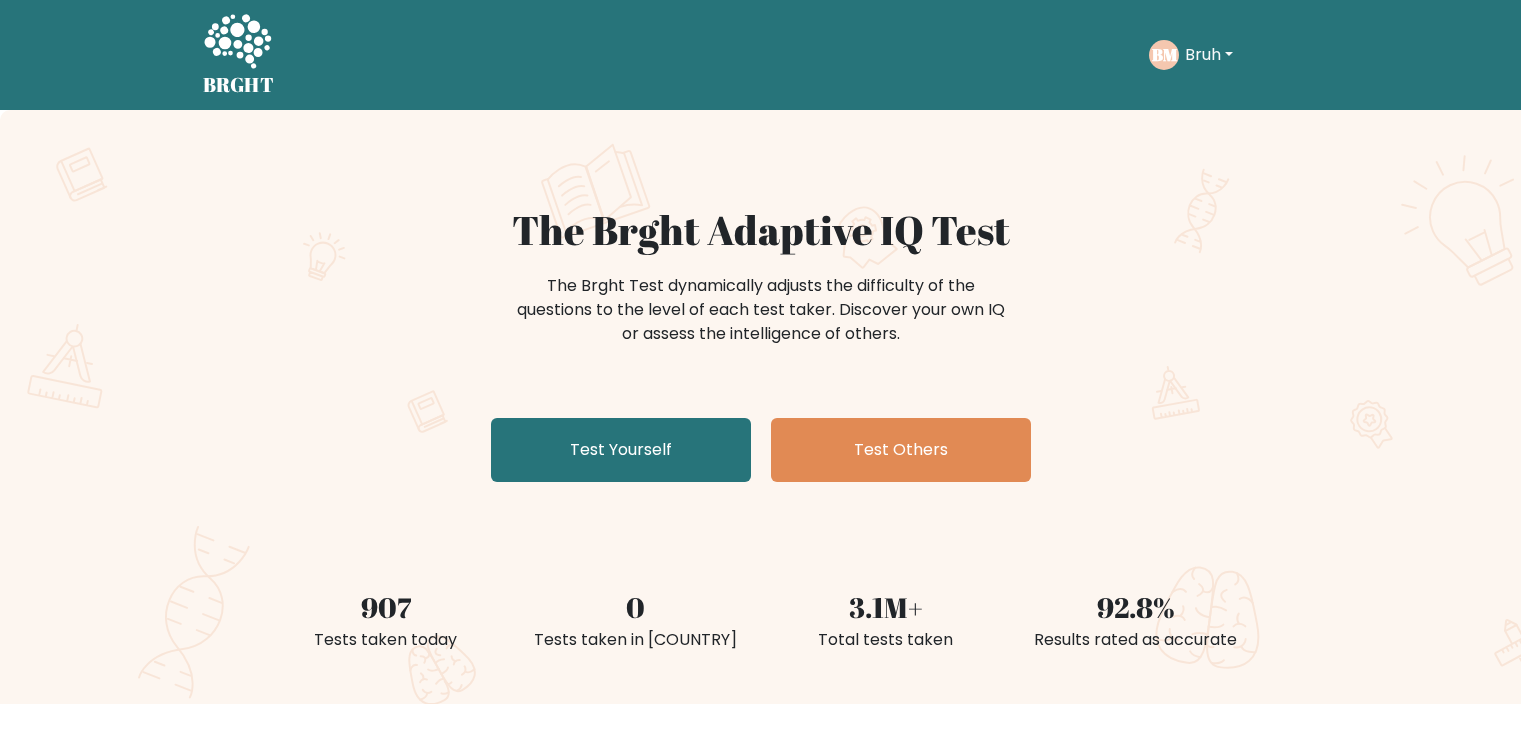 scroll, scrollTop: 0, scrollLeft: 0, axis: both 